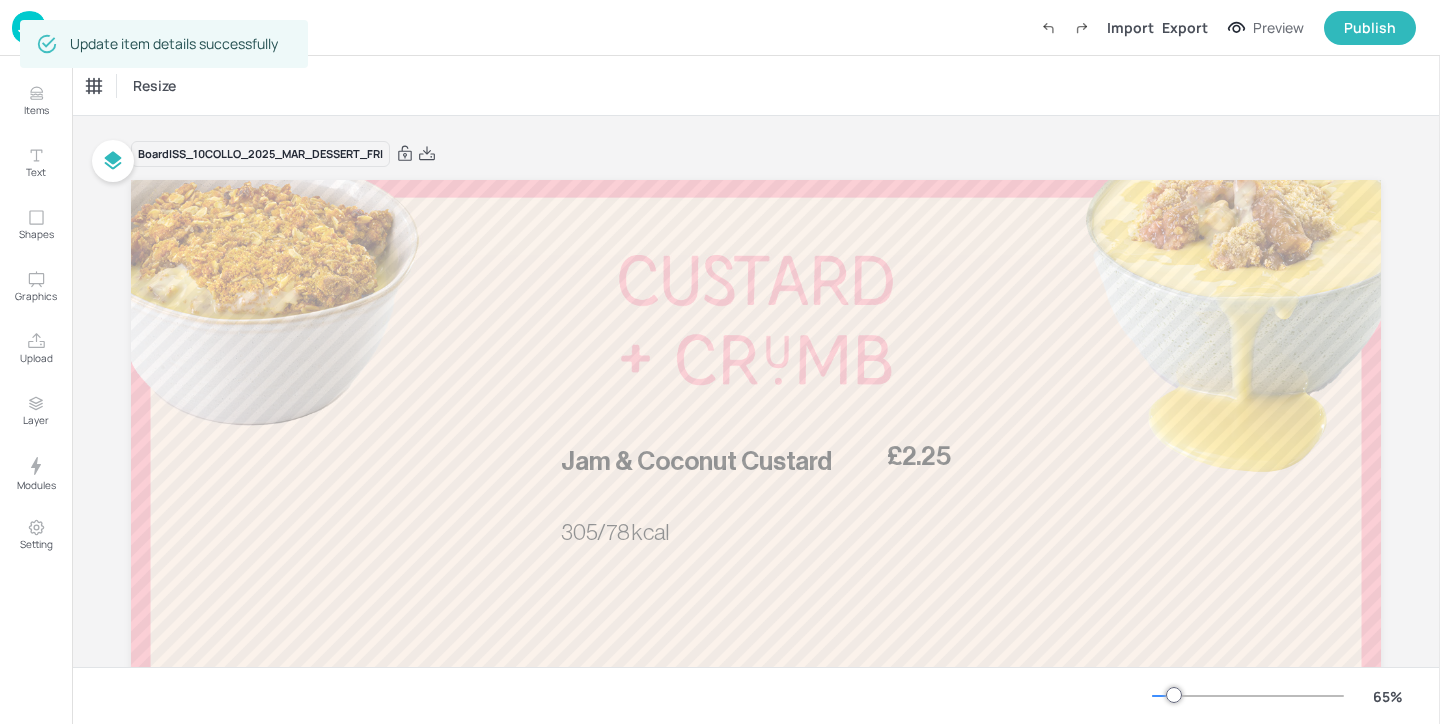 scroll, scrollTop: 0, scrollLeft: 0, axis: both 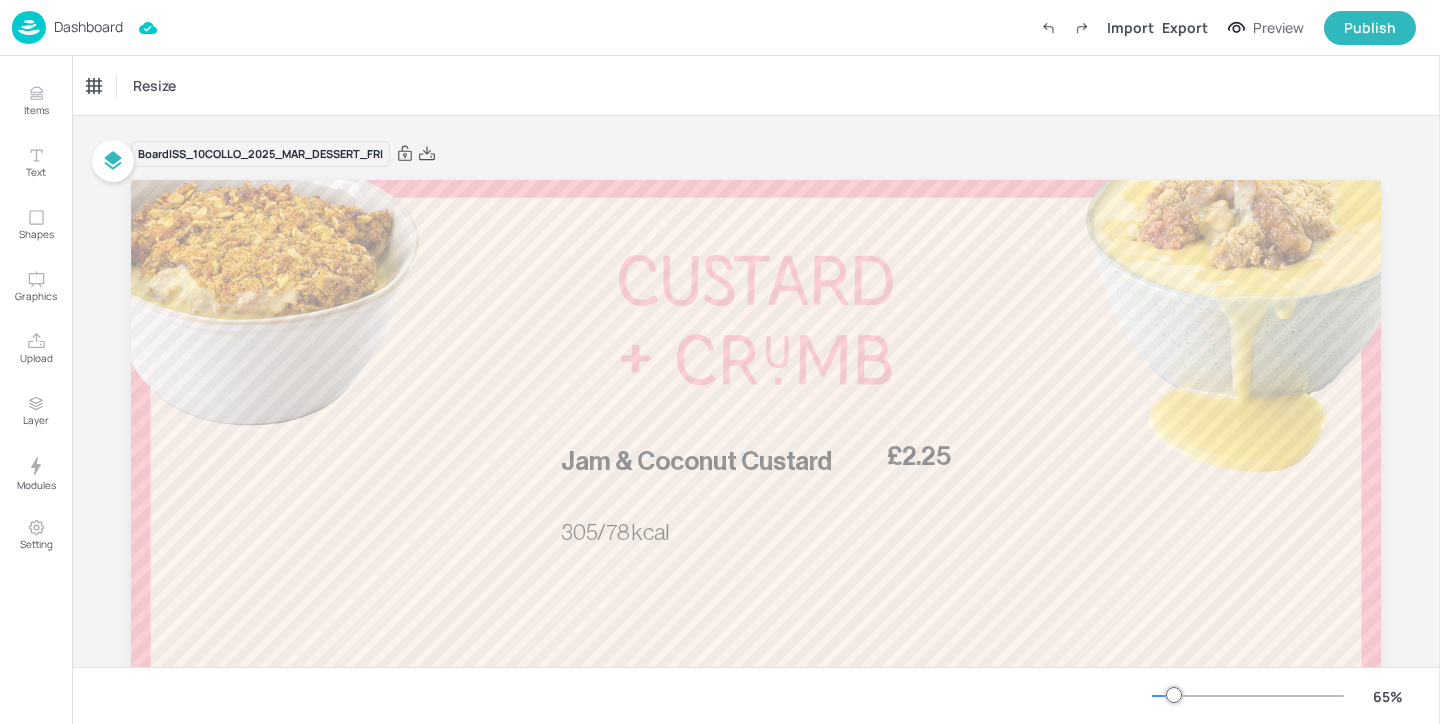 click at bounding box center (29, 27) 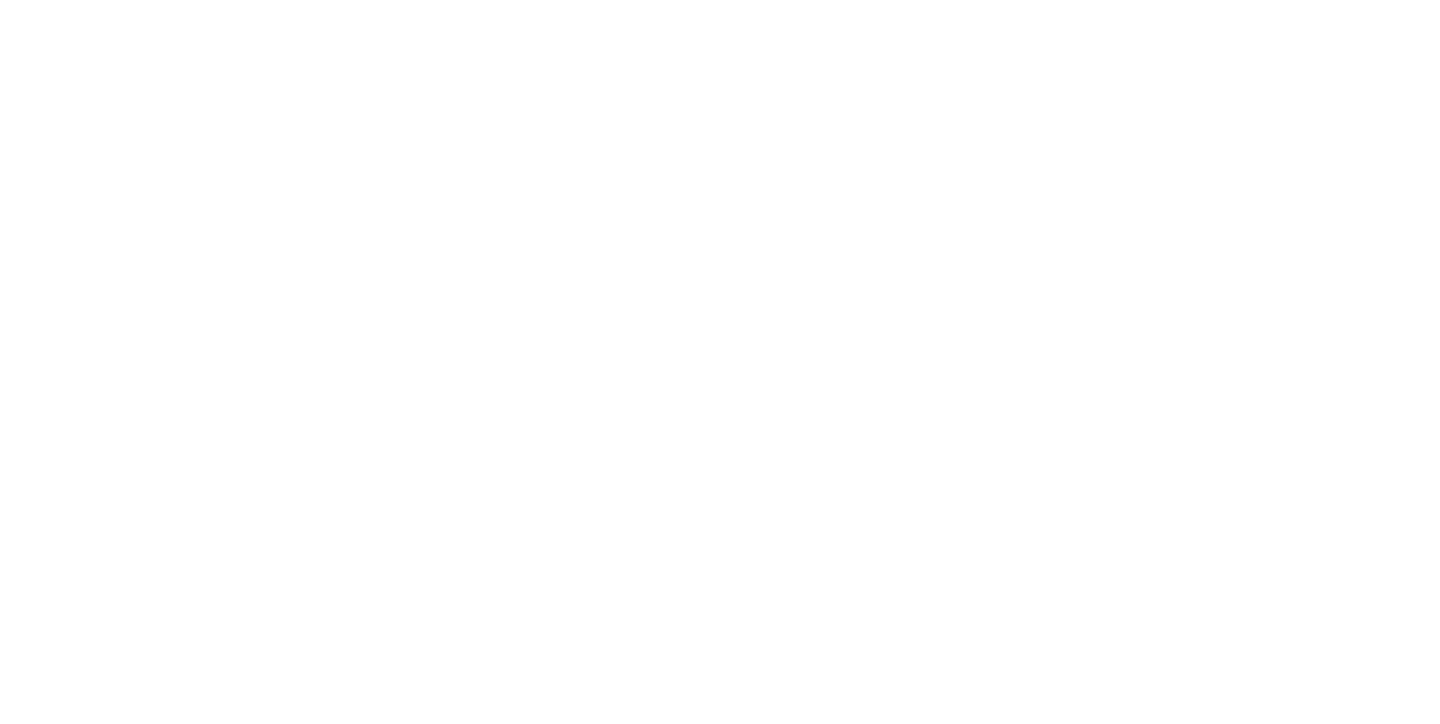 scroll, scrollTop: 0, scrollLeft: 0, axis: both 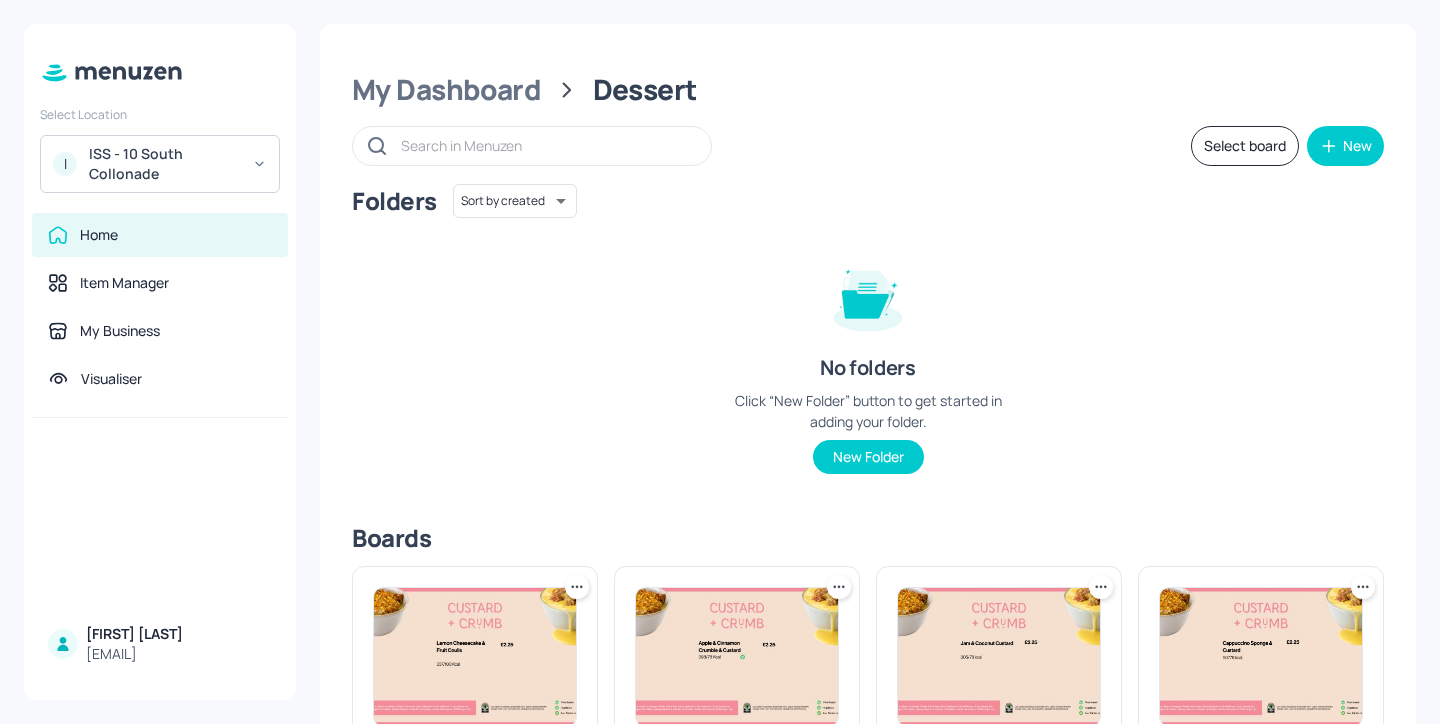click on "My Dashboard Dessert Select board New Folders Sort by created id ​ No folders Click “New Folder” button to get started in adding your folder. New Folder Boards ISS_10COLLO_2025_MAR_DESSERT_WED Last updated about 1 month ago. Edit ISS_10COLLO_2025_MAR_DESSERT_TUE Last updated 3 months ago. Edit ISS_10COLLO_2025_MAR_DESSERT_FRI Last updated about 3 hours ago. Edit ISS_10COLLO_2025_MAR_DESSERT_THU Last updated 1 day ago. Edit ISS_10COLLO_2025_MAR_DESSERT_MON Last updated about 2 months ago. Edit" at bounding box center (868, 674) 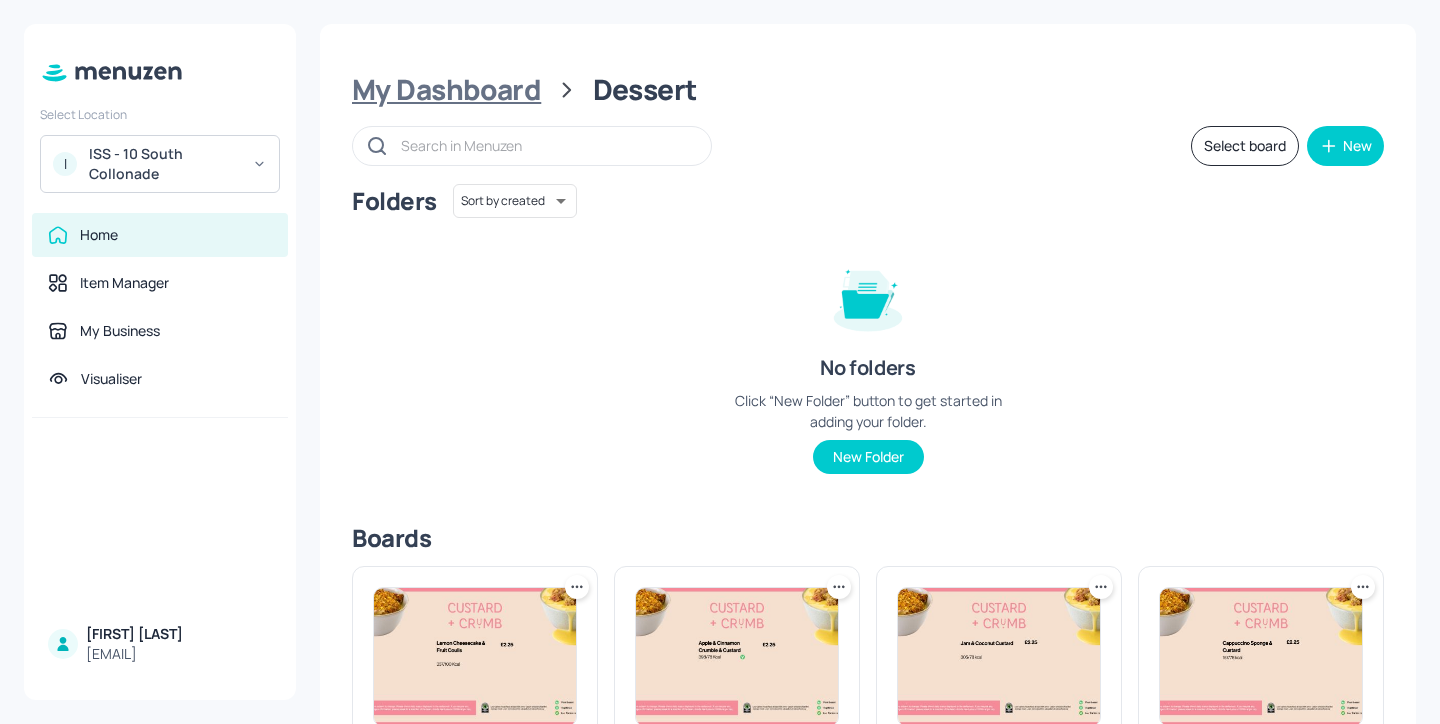 click on "My Dashboard" at bounding box center (446, 90) 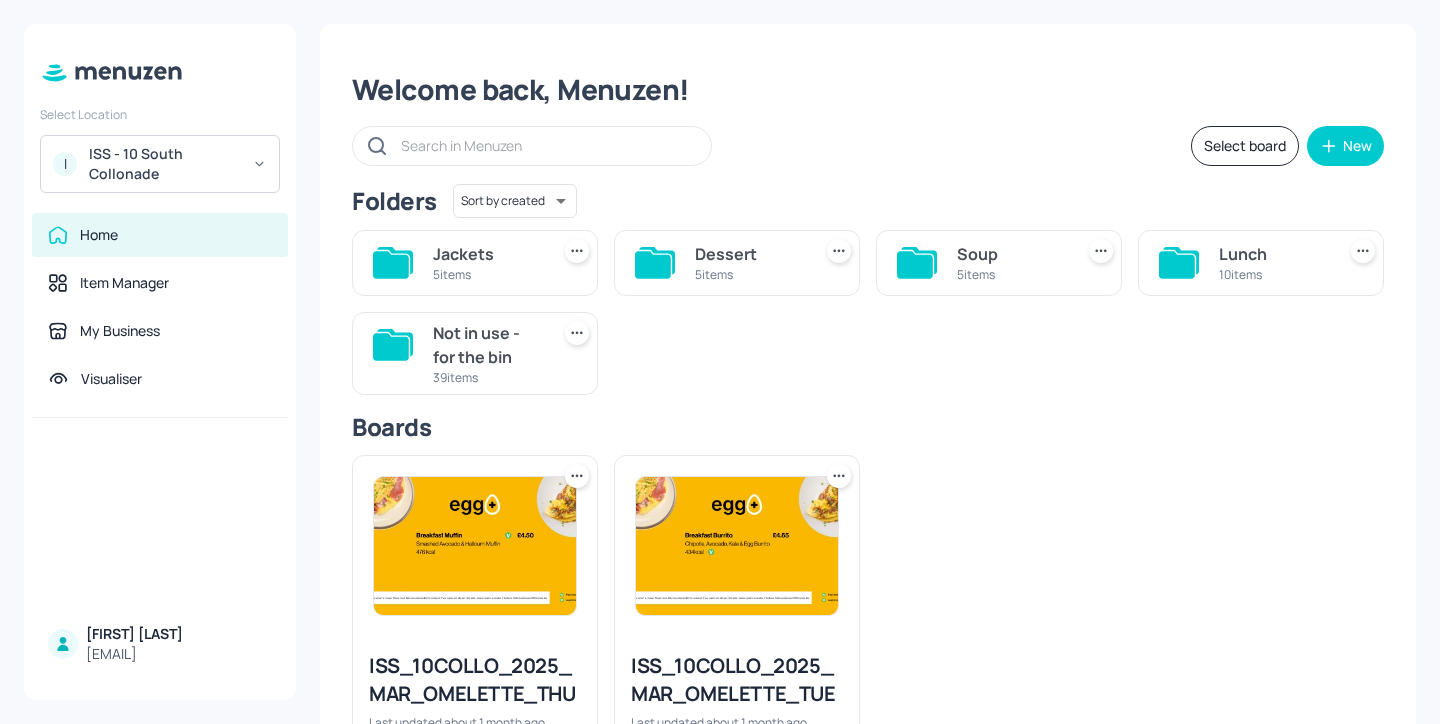 click on "I ISS - 10 South Collonade" at bounding box center [160, 164] 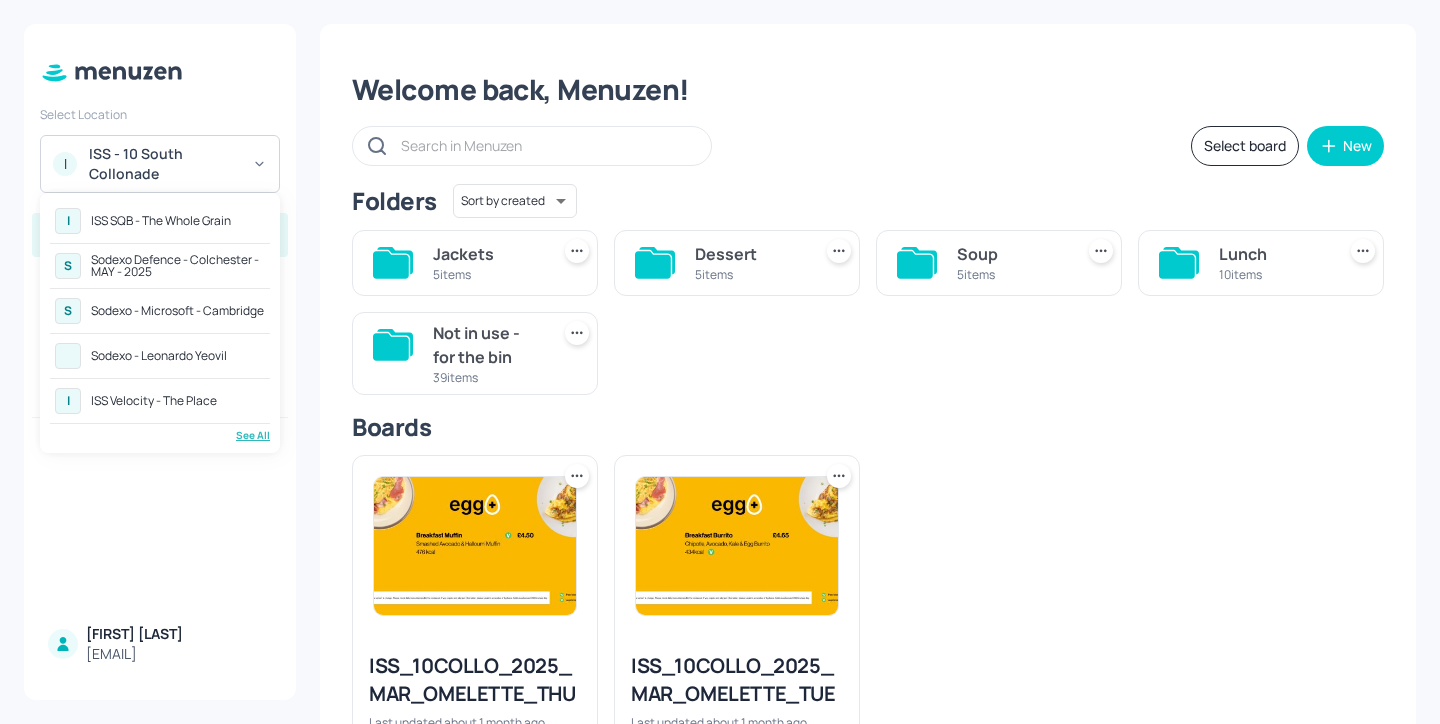 click on "ISS SQB - The Whole Grain" at bounding box center [161, 221] 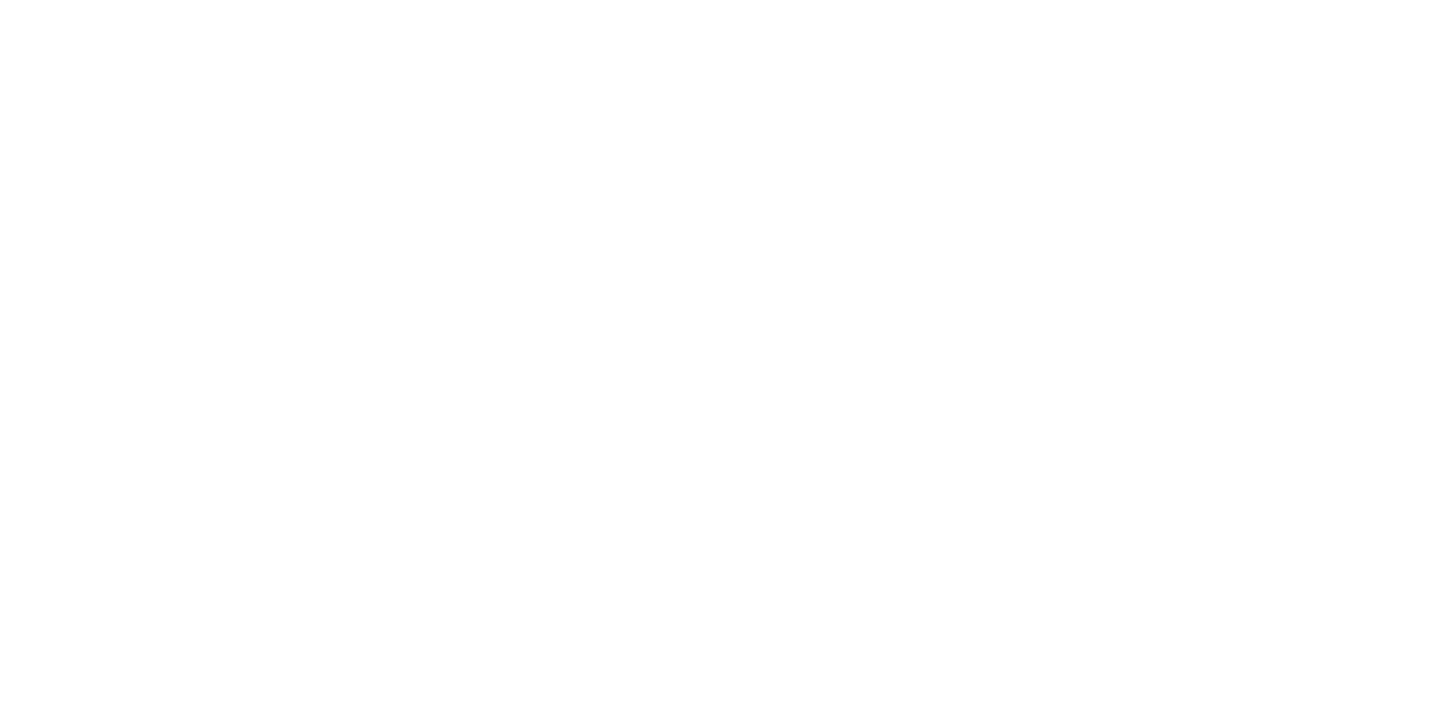 scroll, scrollTop: 0, scrollLeft: 0, axis: both 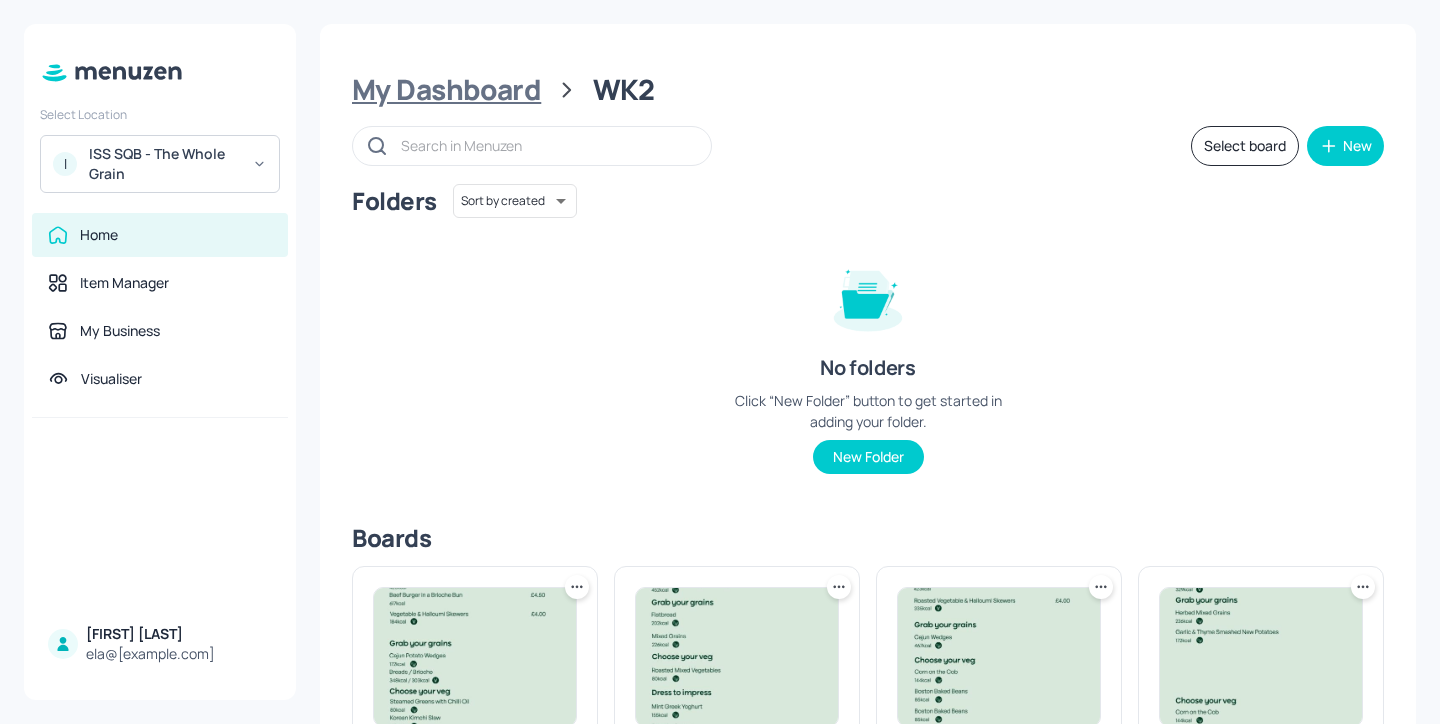 click on "My Dashboard" at bounding box center (446, 90) 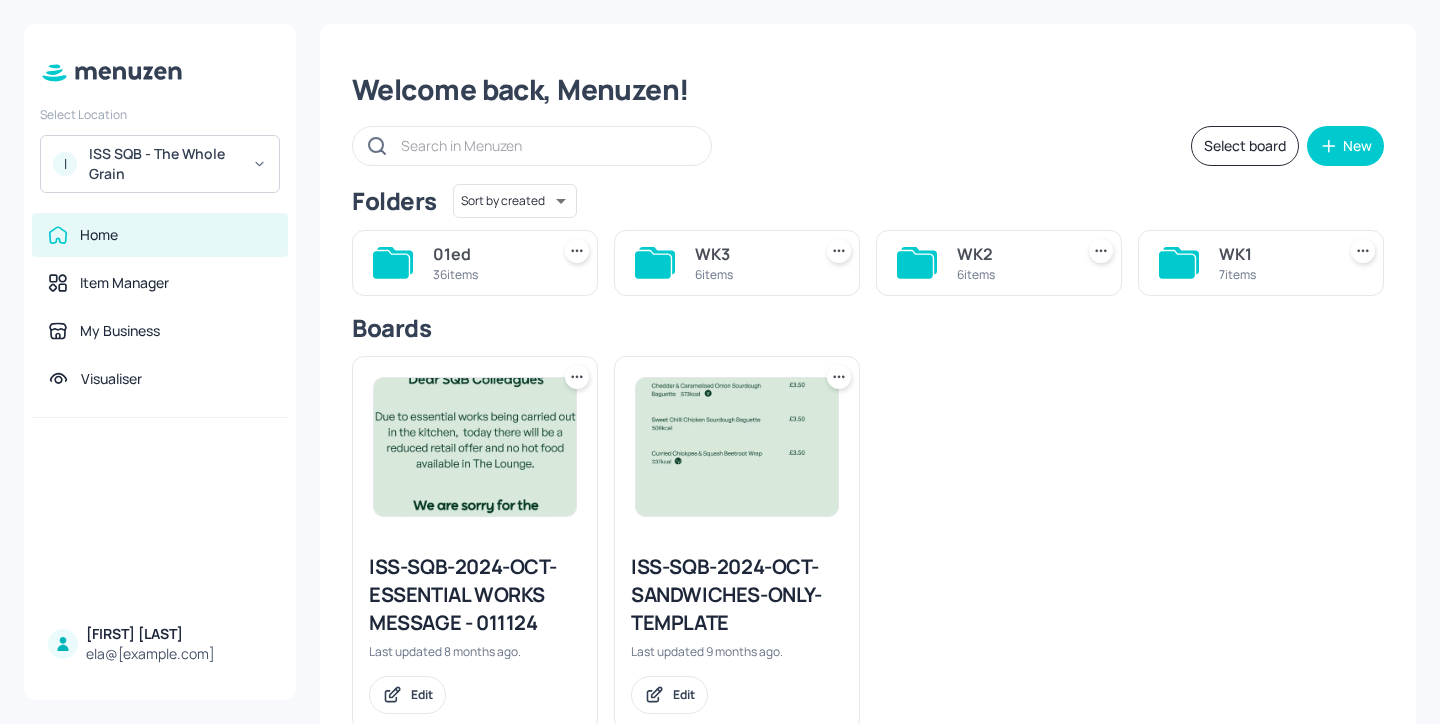 scroll, scrollTop: 55, scrollLeft: 0, axis: vertical 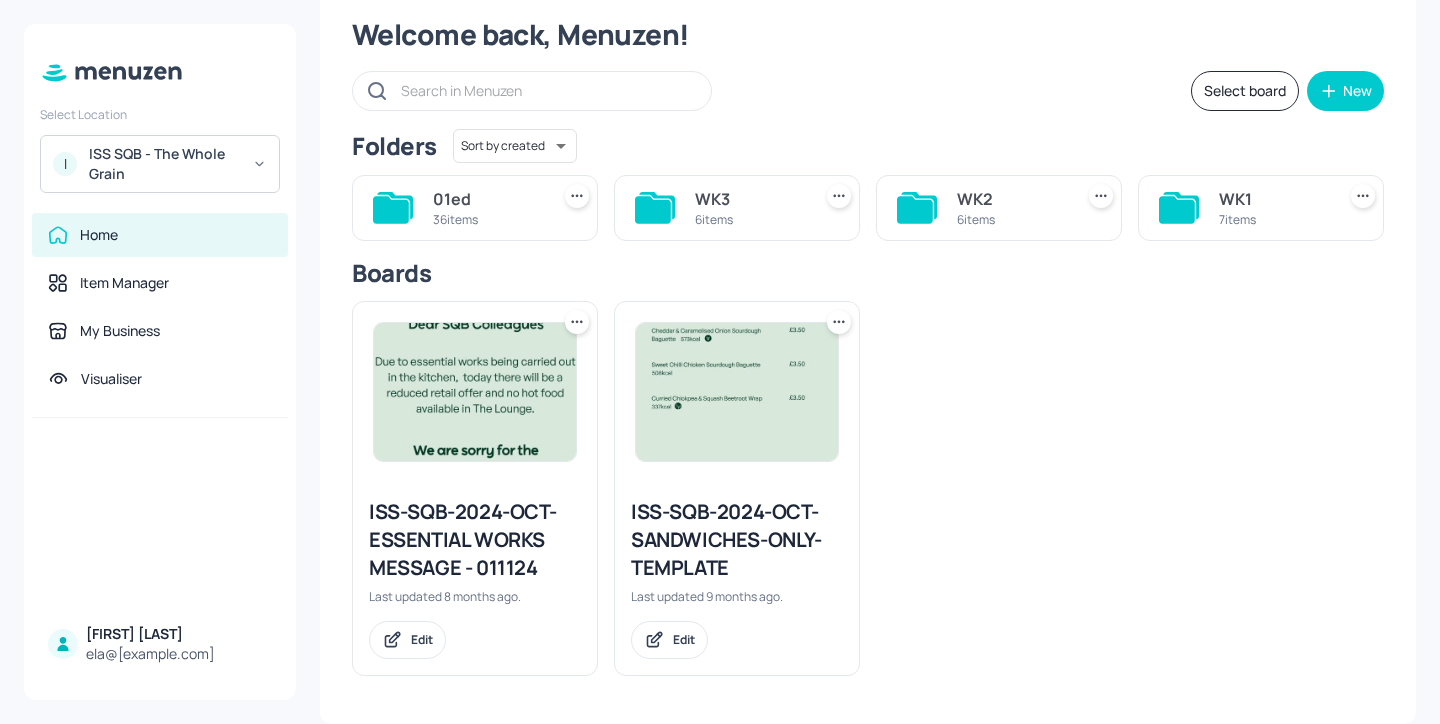 click on "WK3" at bounding box center (749, 199) 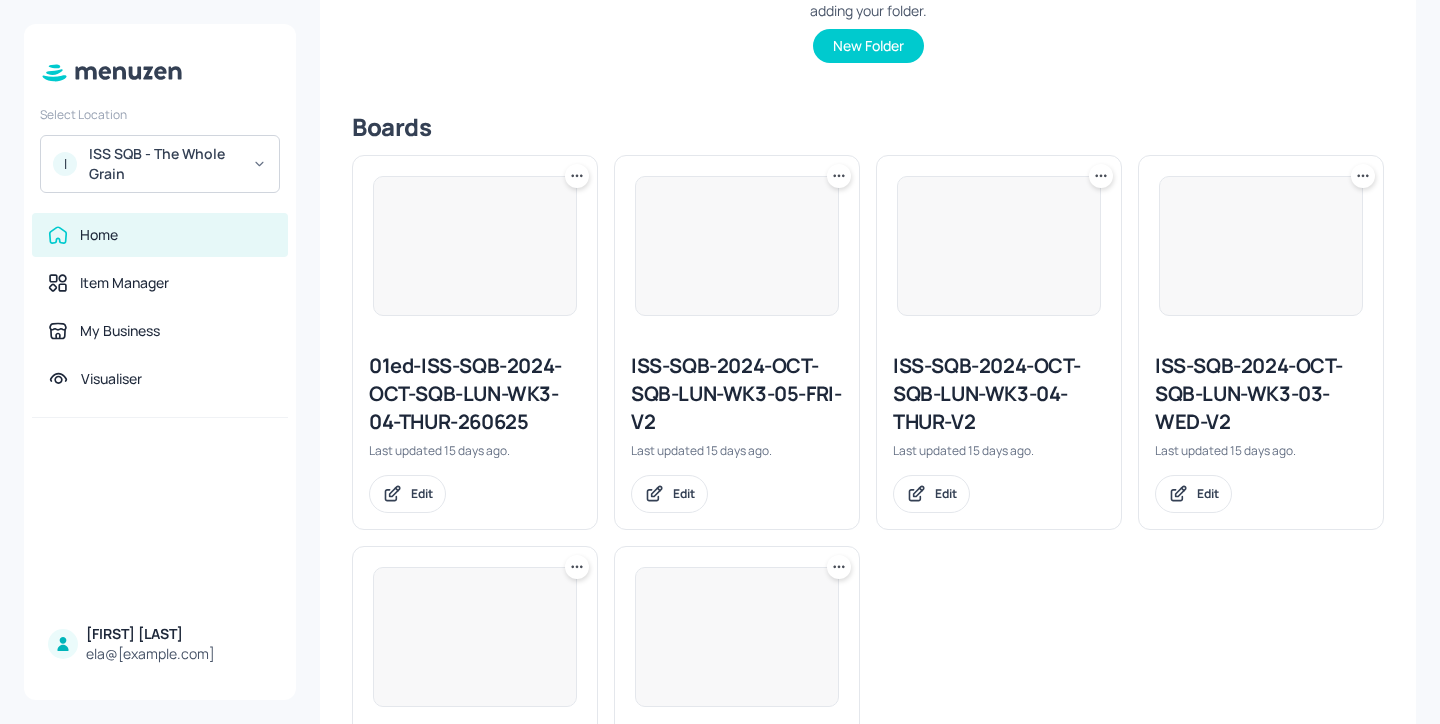 scroll, scrollTop: 656, scrollLeft: 0, axis: vertical 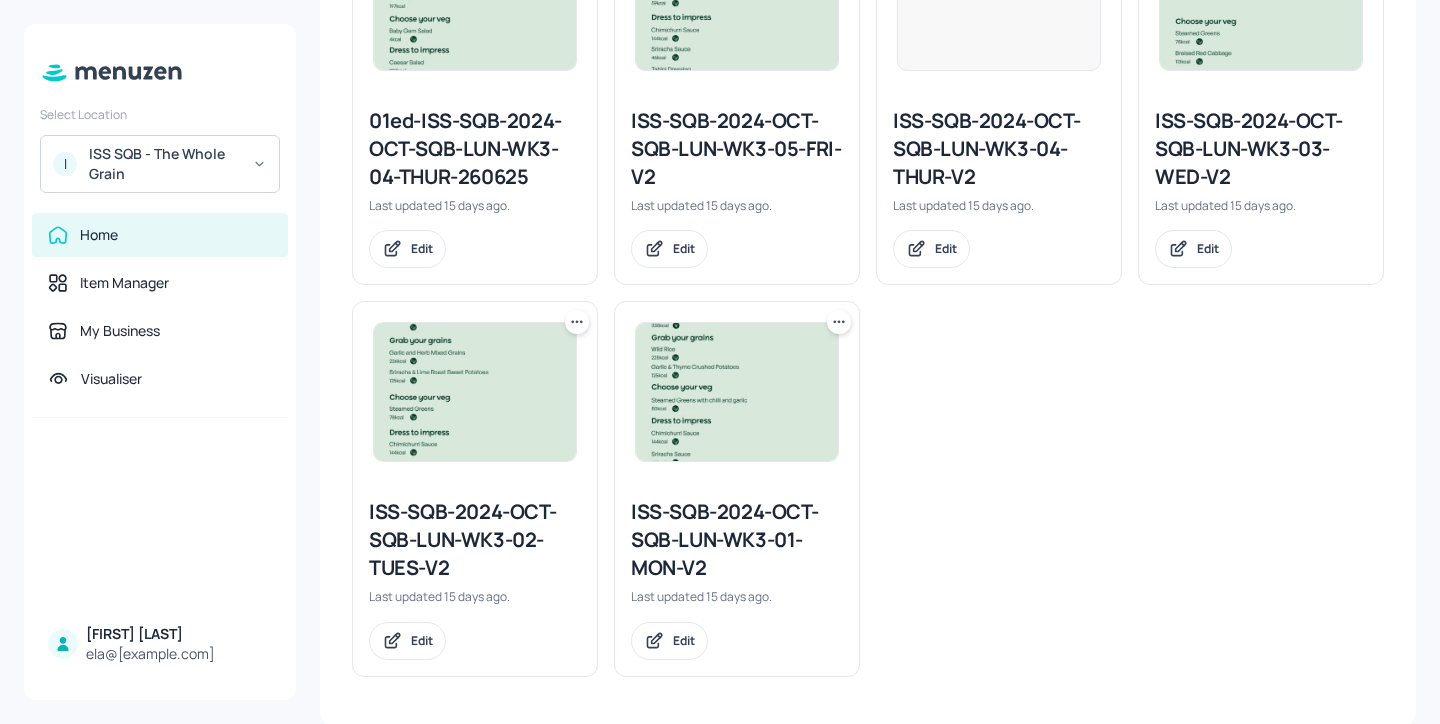 click on "ISS-SQB-2024-OCT-SQB-LUN-WK3-01-MON-V2" at bounding box center (737, 540) 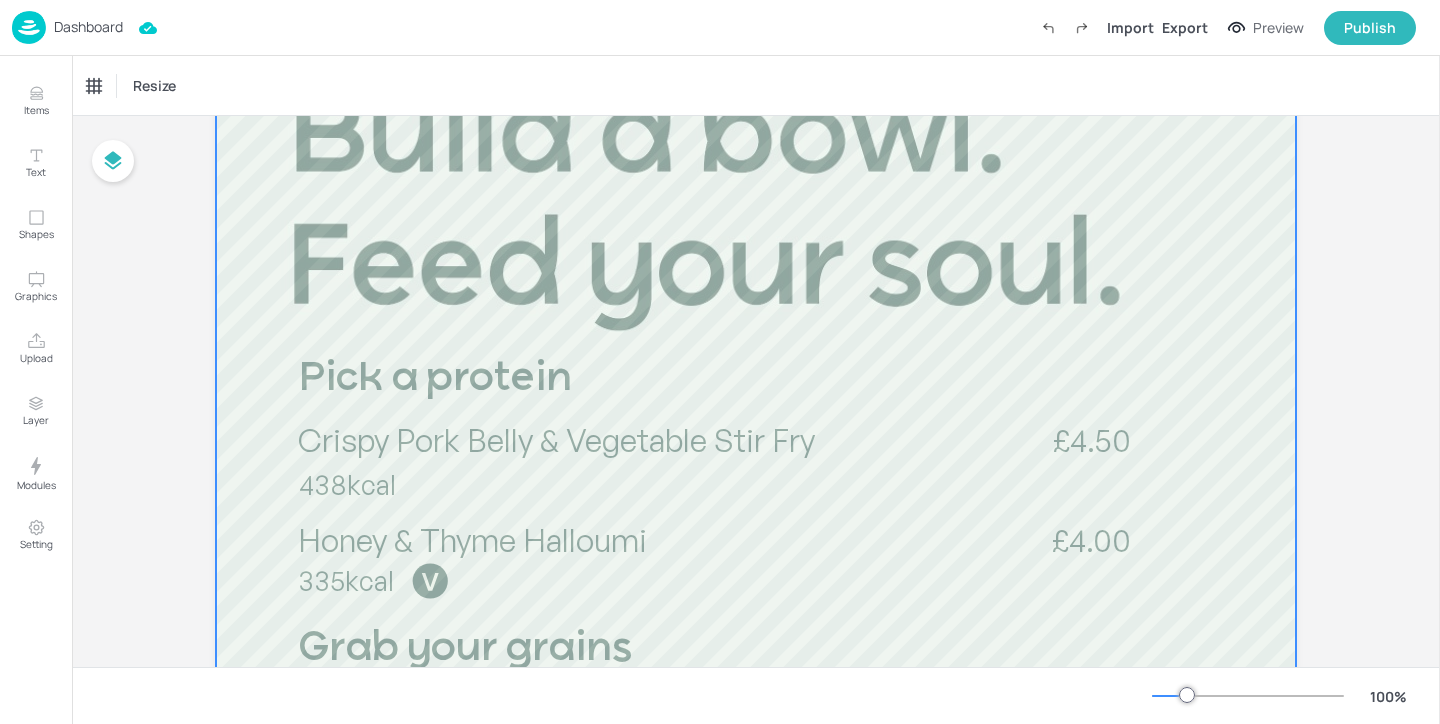 scroll, scrollTop: 235, scrollLeft: 0, axis: vertical 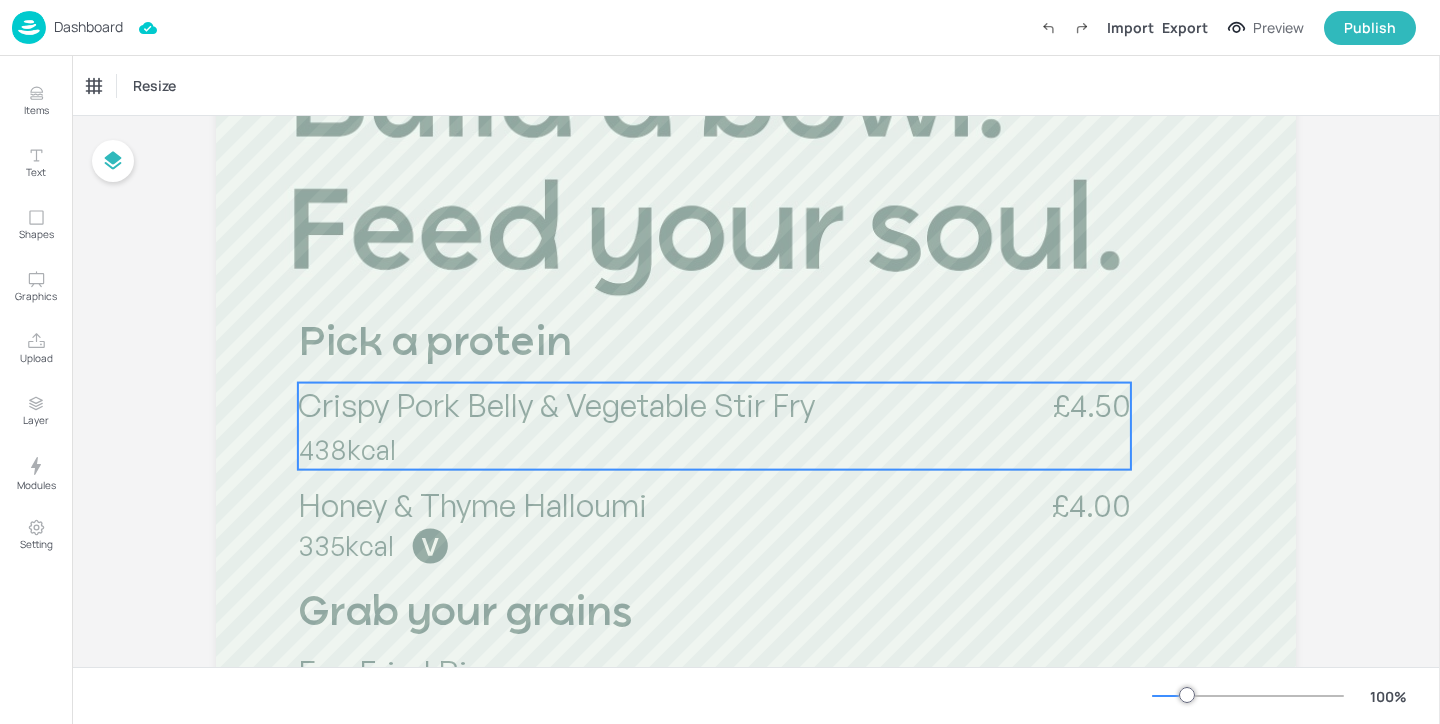 click on "438kcal" at bounding box center [437, 450] 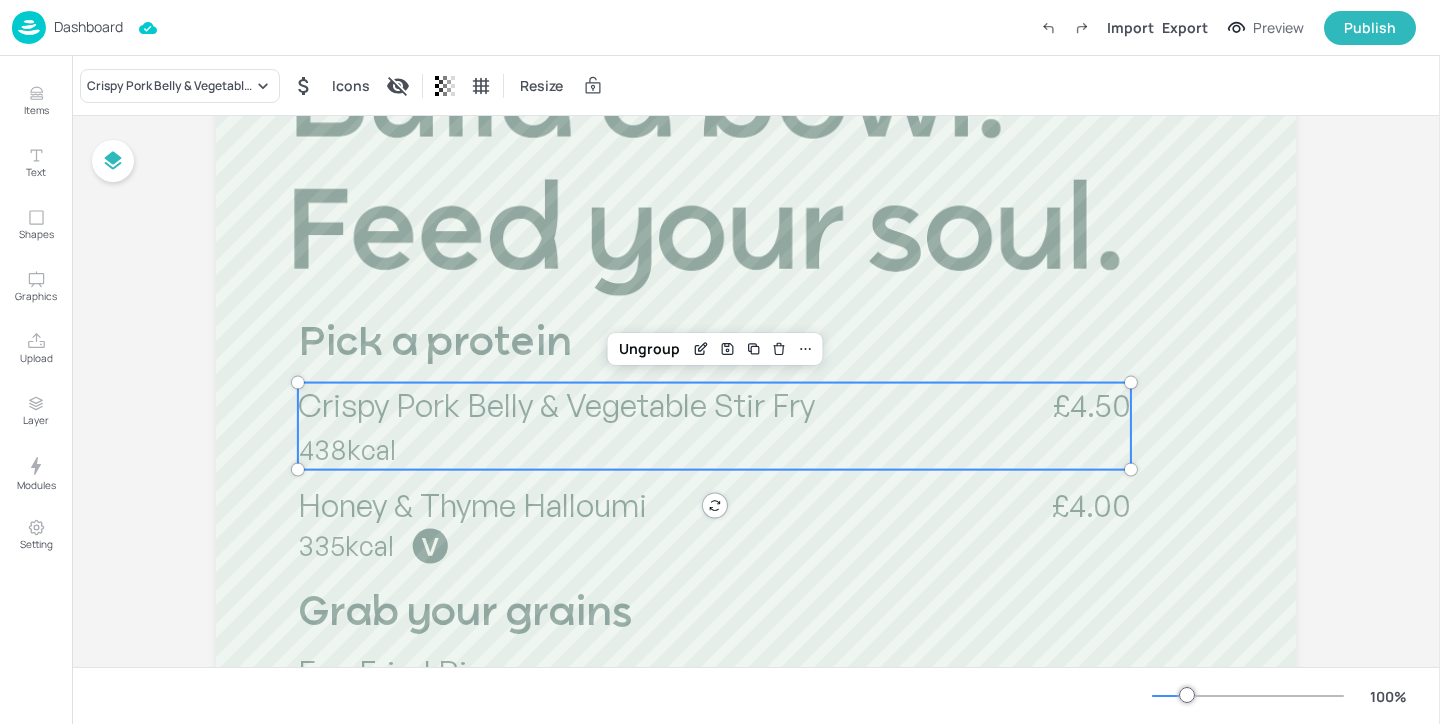 click on "Crispy Pork Belly & Vegetable Stir Fry  Icons Resize" at bounding box center (756, 85) 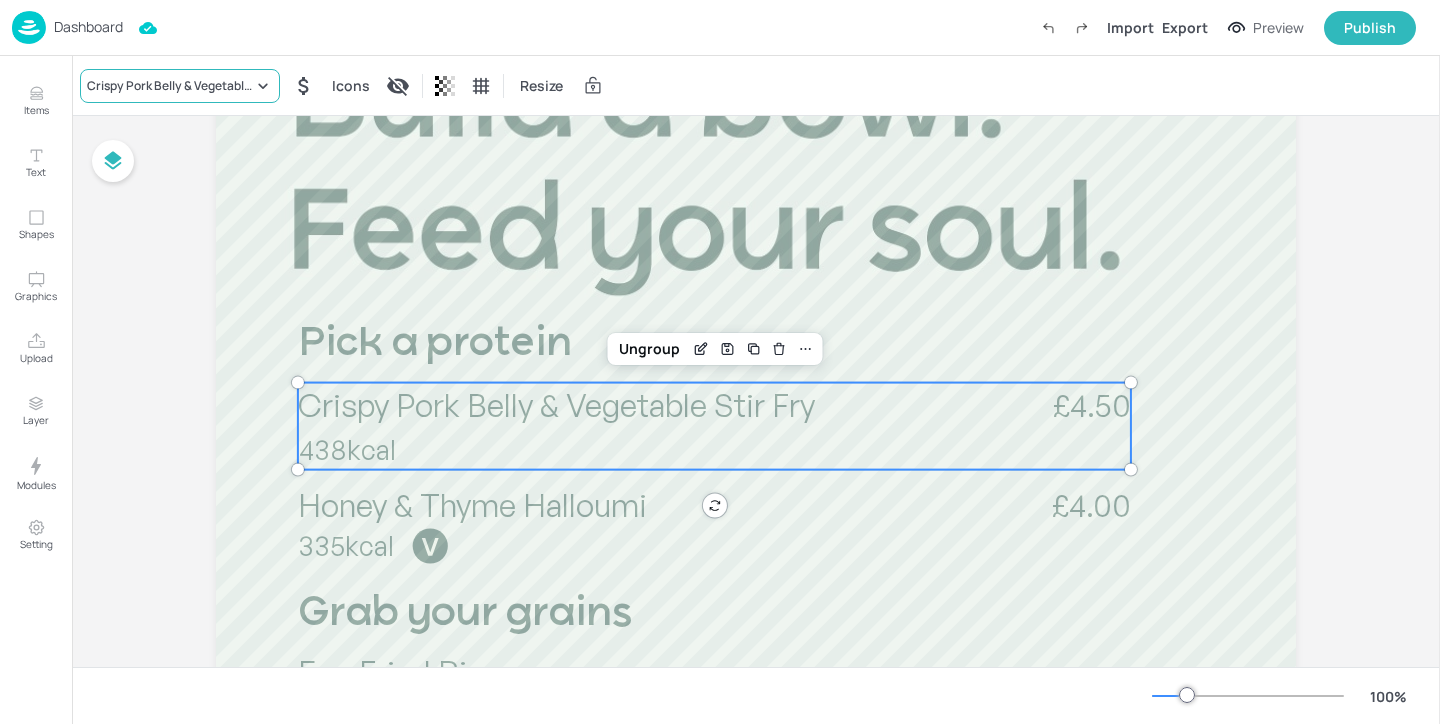click on "Crispy Pork Belly & Vegetable Stir Fry" at bounding box center [170, 86] 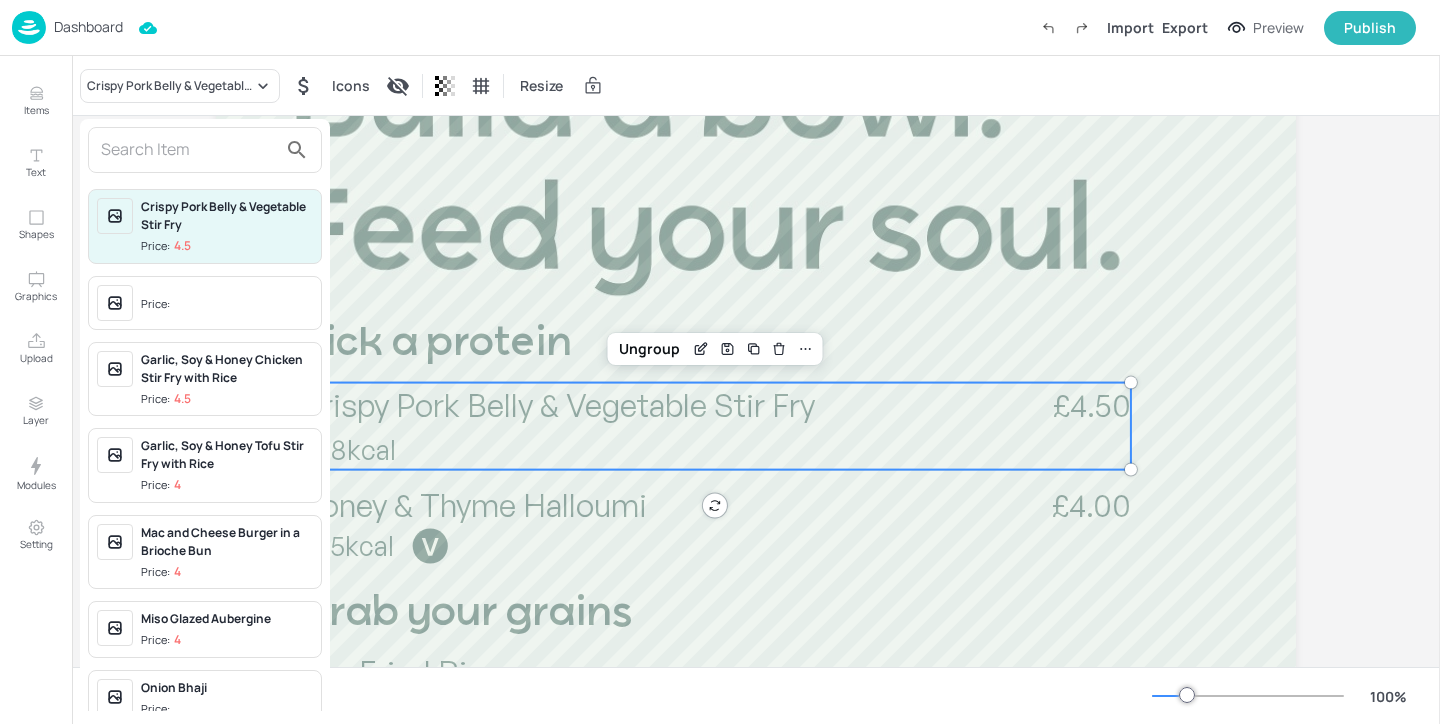 click at bounding box center [189, 150] 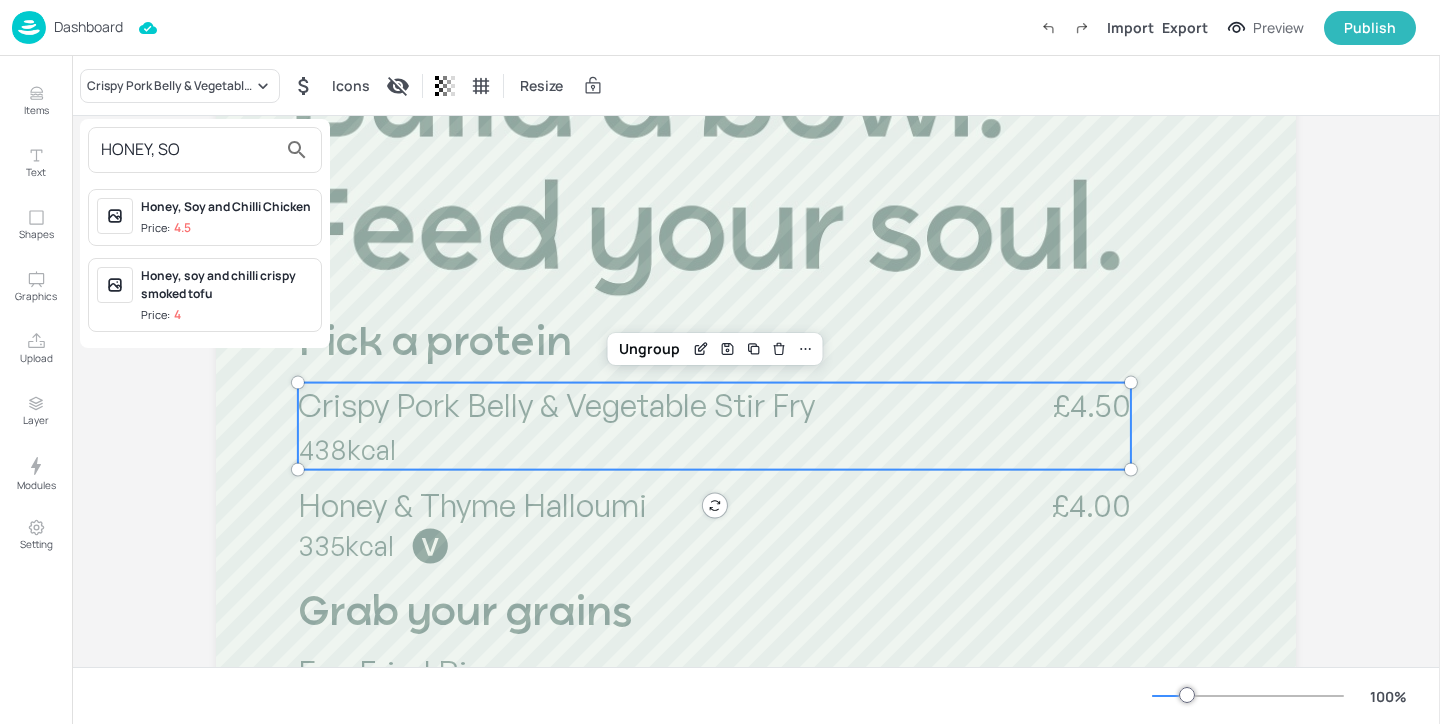 type on "HONEY, SO" 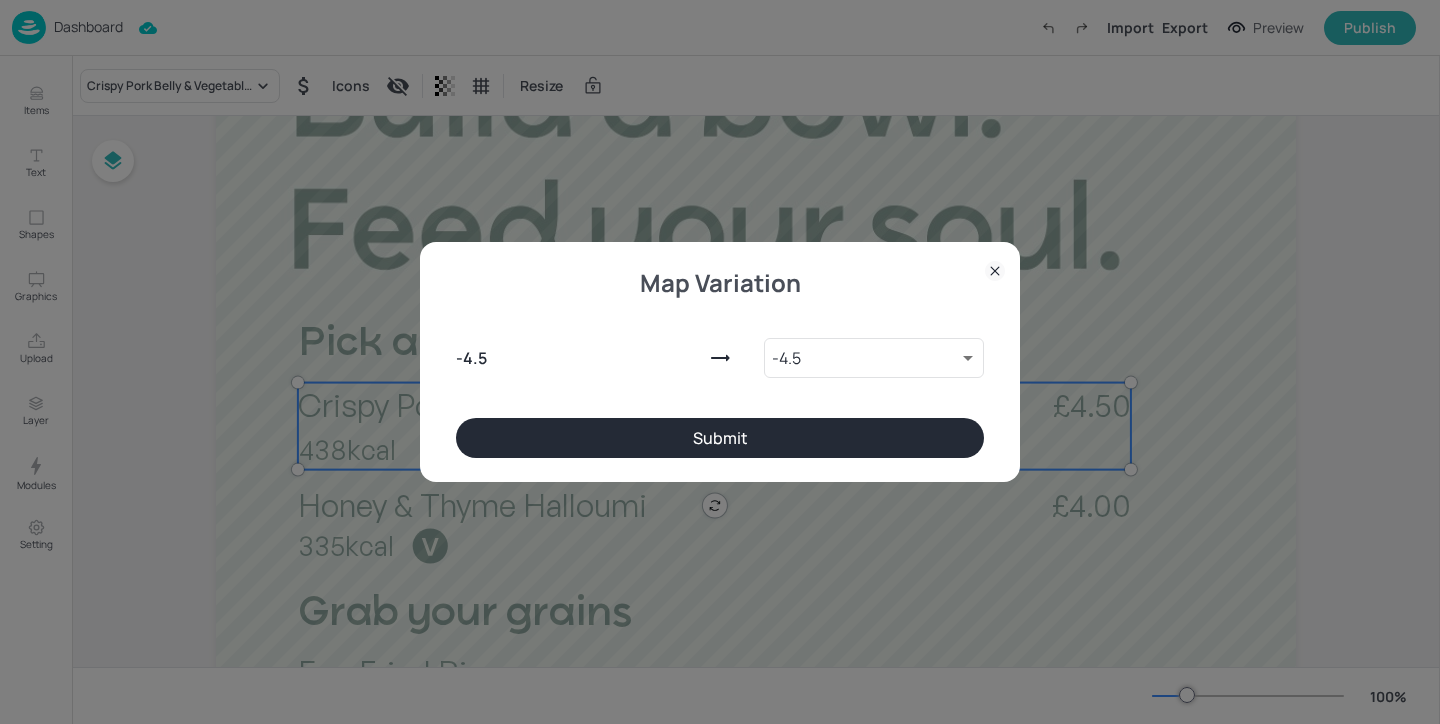 click on "Submit" at bounding box center [720, 438] 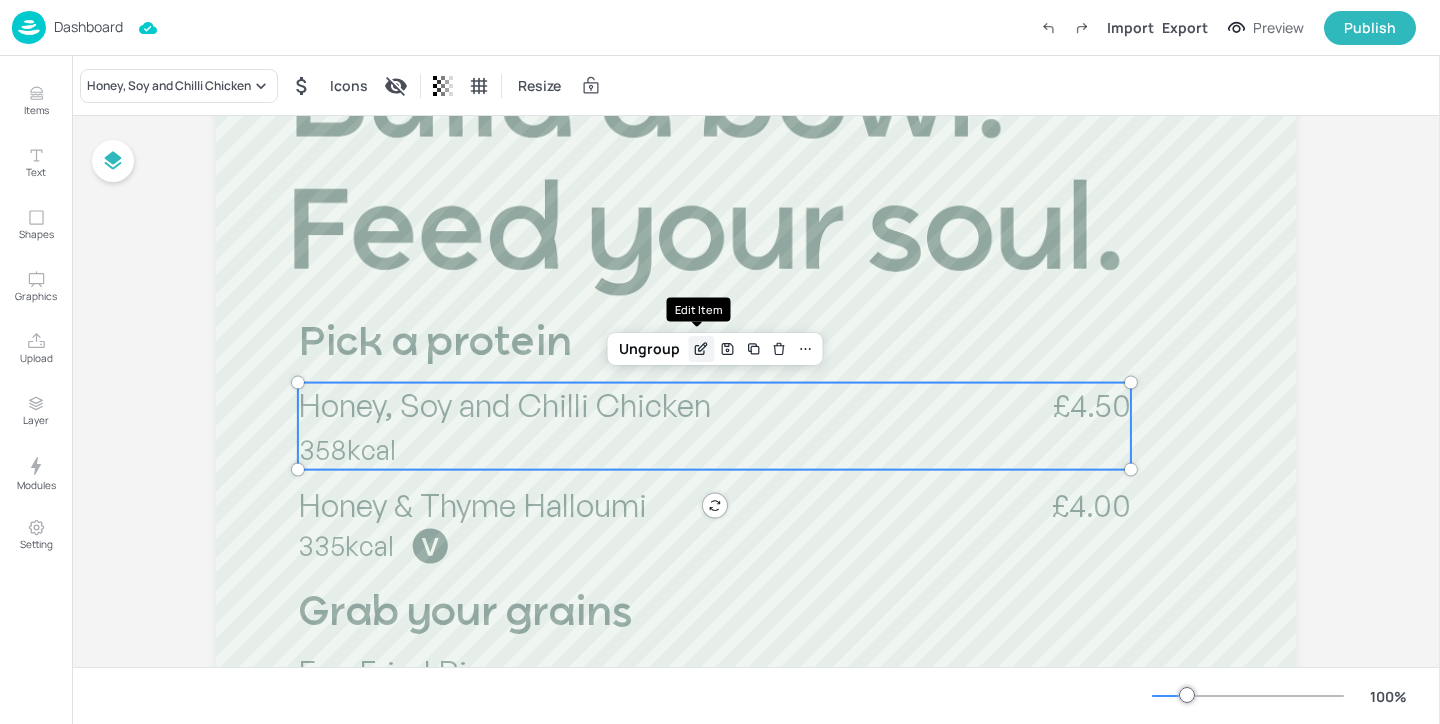click at bounding box center [701, 349] 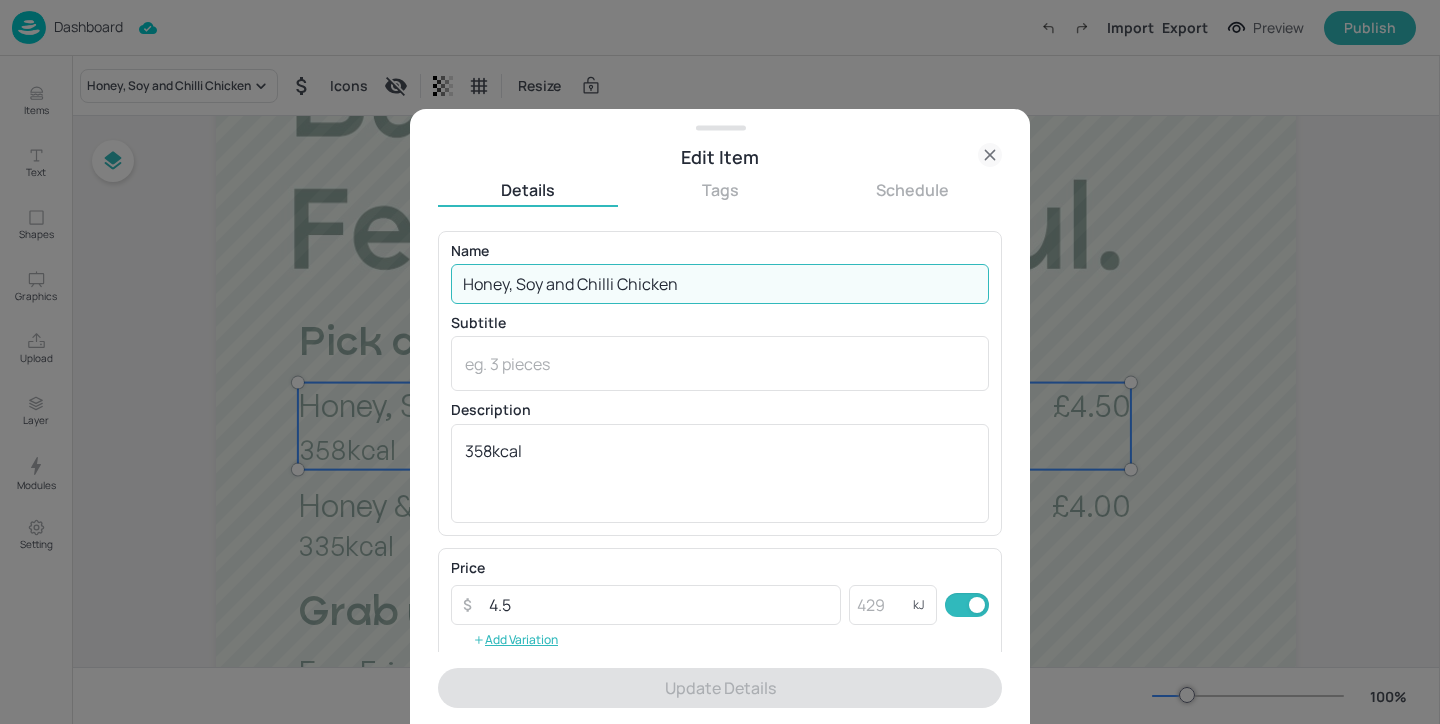 click on "Honey, Soy and Chilli Chicken" at bounding box center [720, 284] 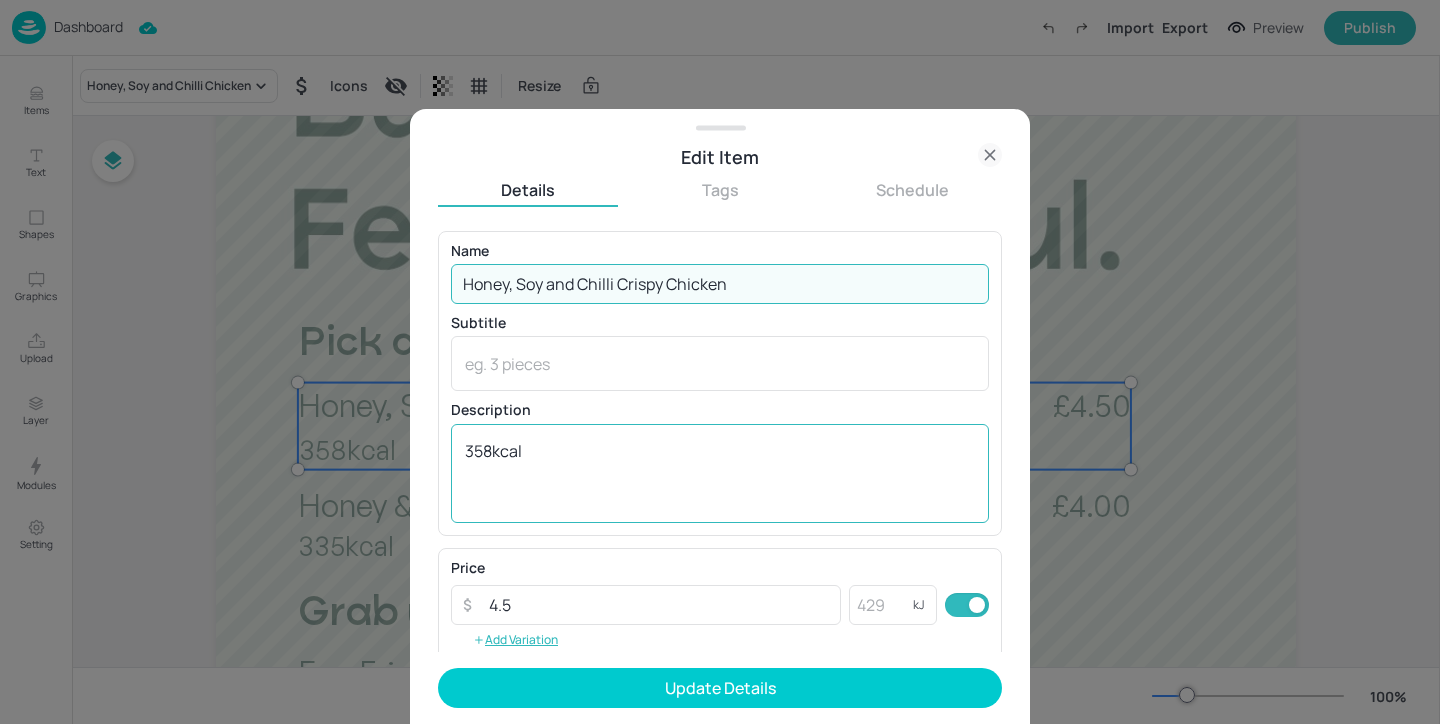type on "Honey, Soy and Chilli Crispy Chicken" 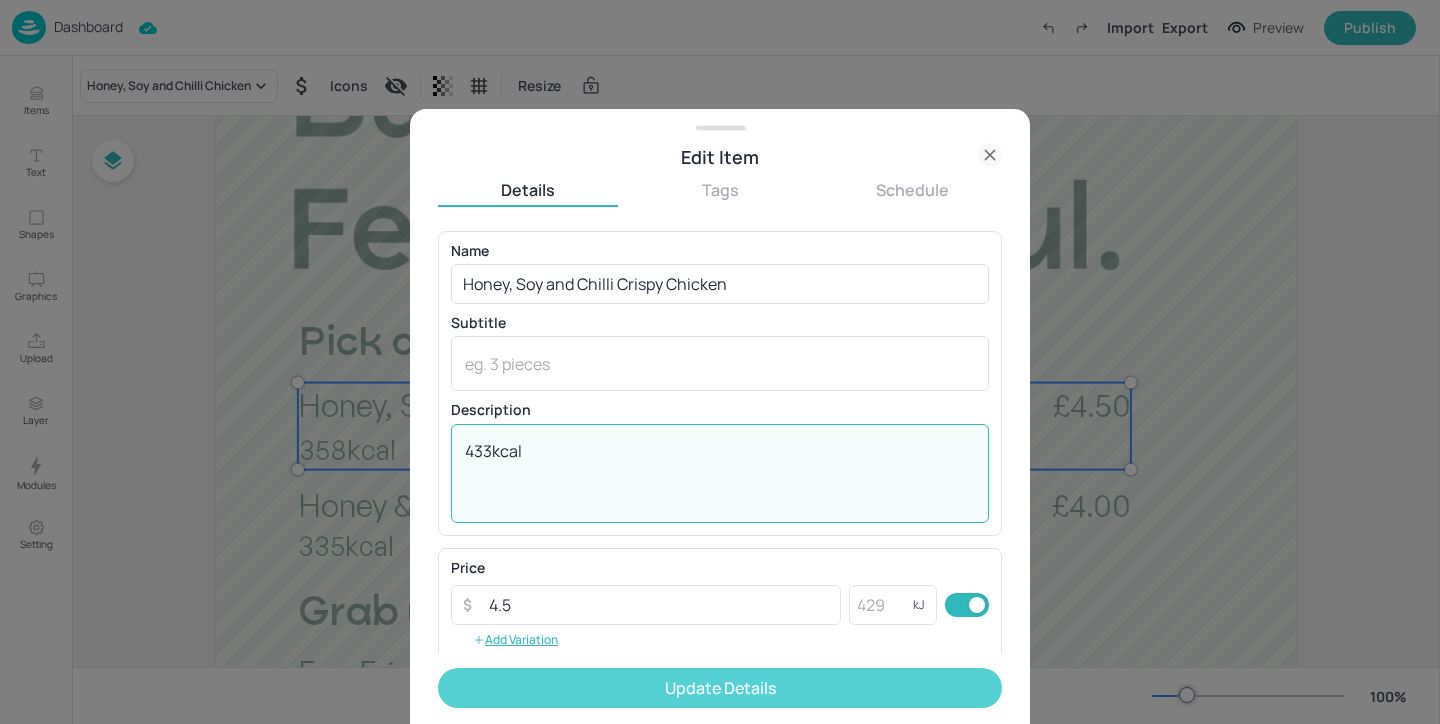 type on "433kcal" 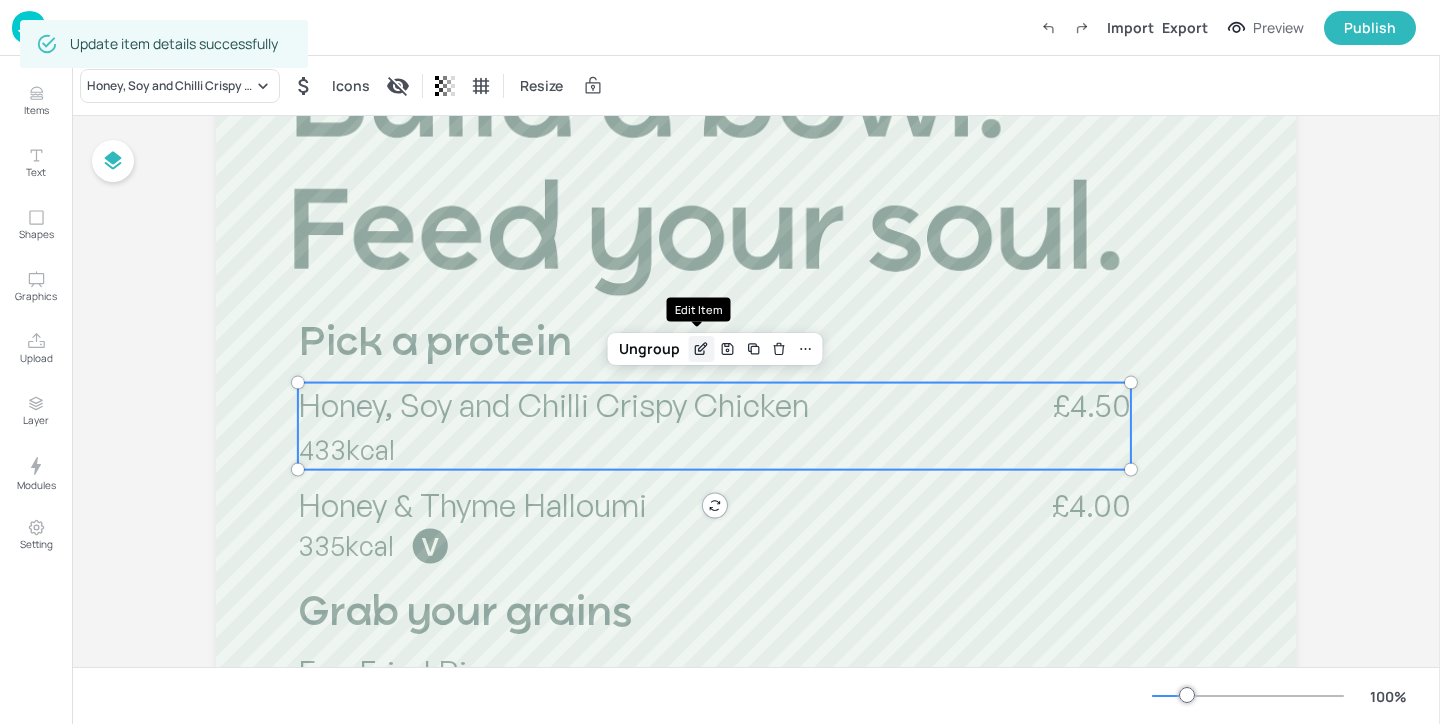 click 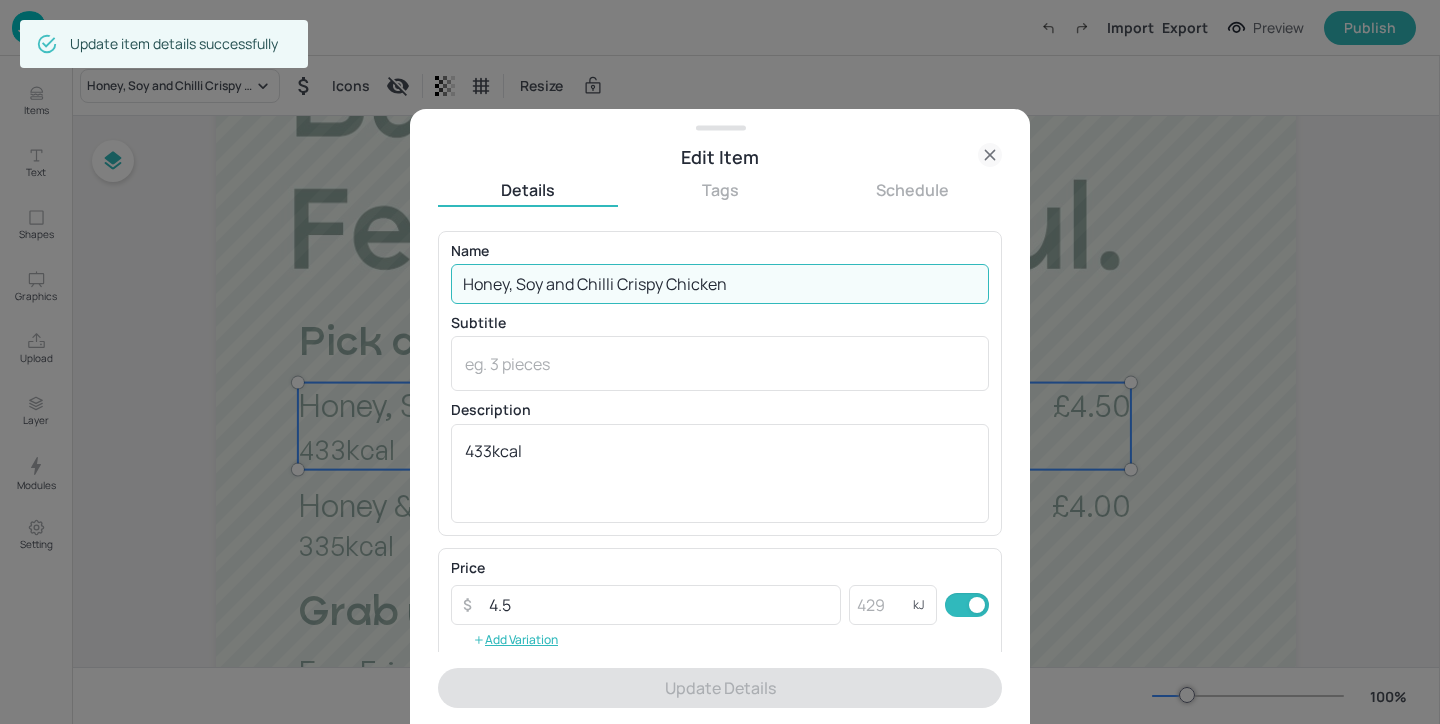 click on "Honey, Soy and Chilli Crispy Chicken" at bounding box center [720, 284] 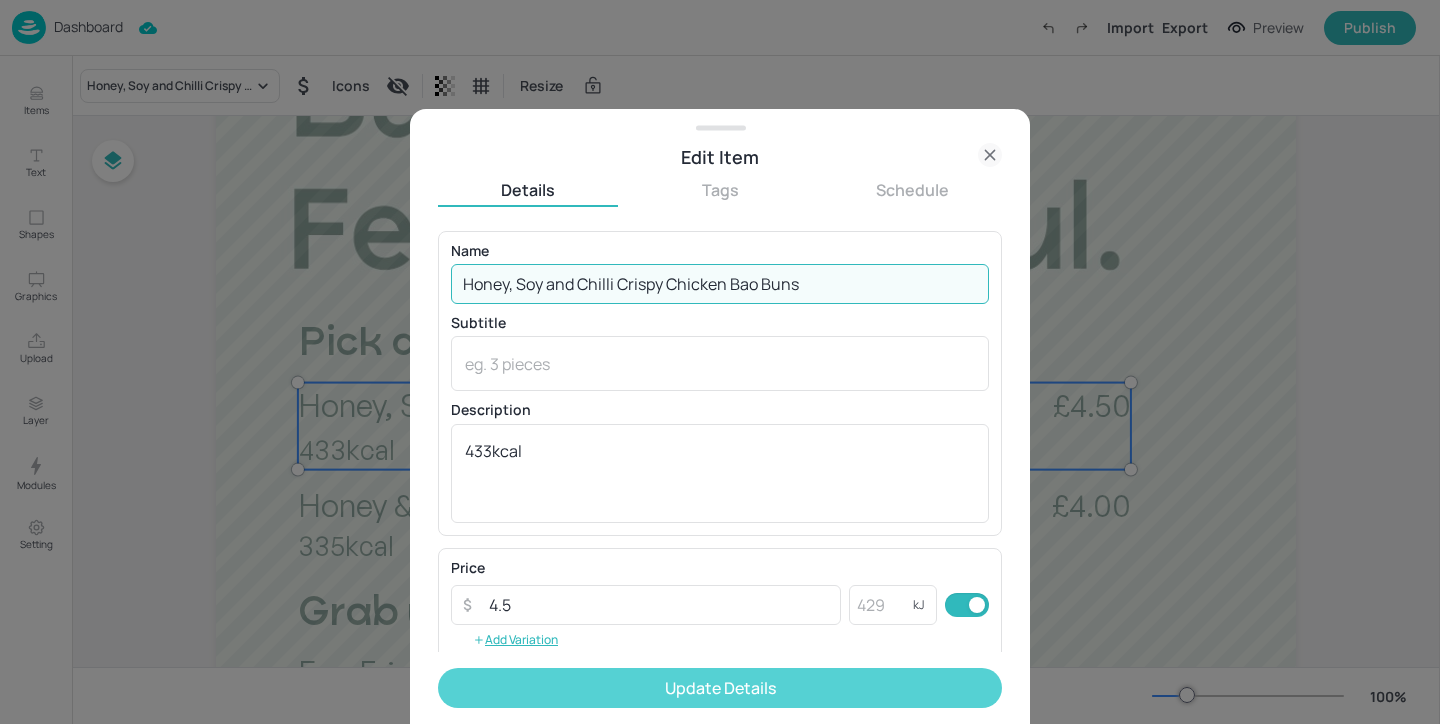 type on "Honey, Soy and Chilli Crispy Chicken Bao Buns" 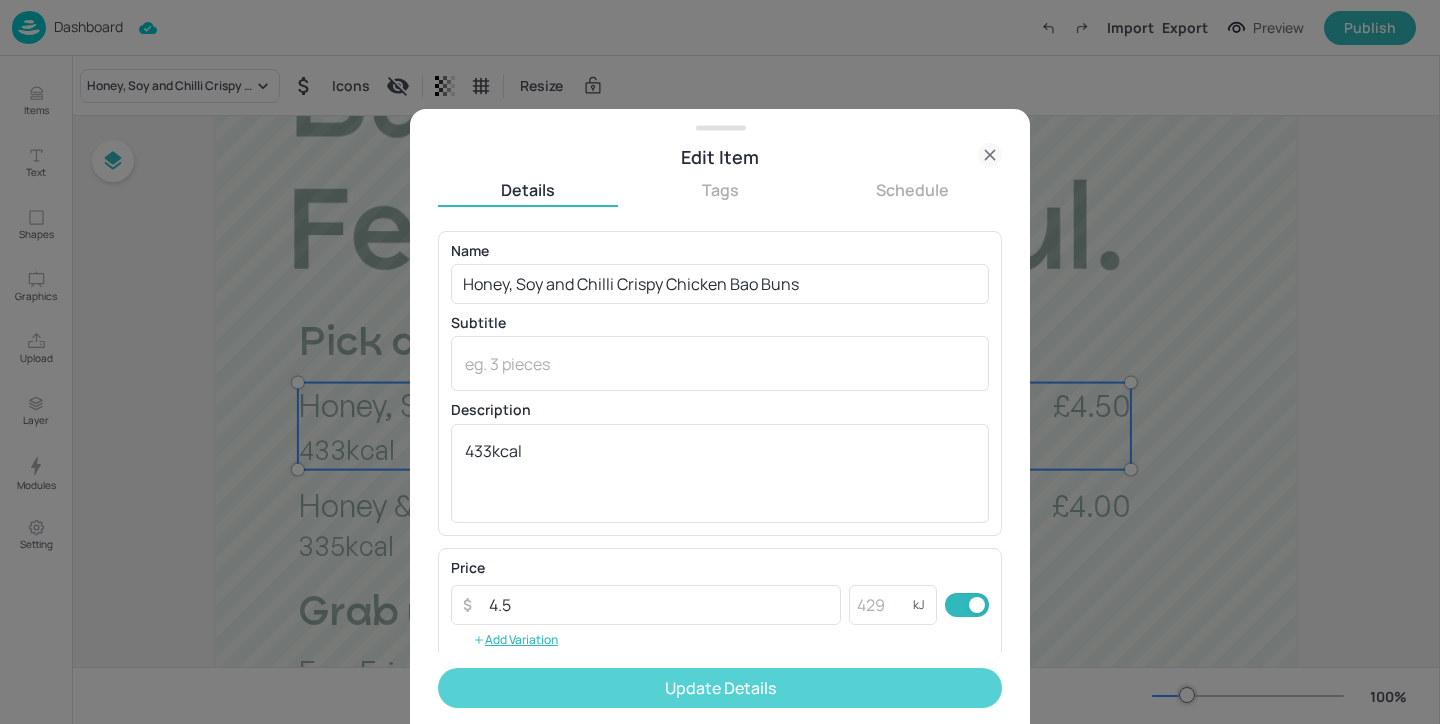 click on "Update Details" at bounding box center [720, 688] 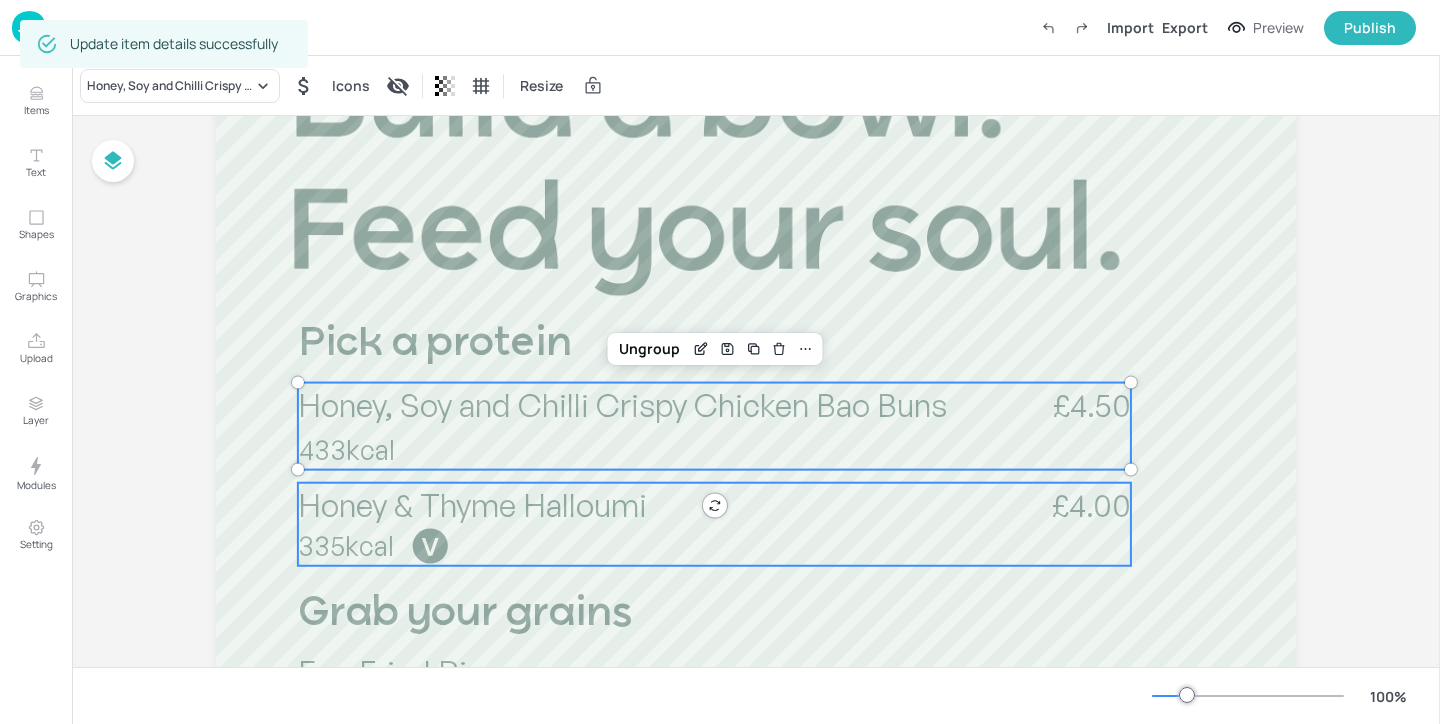 click on "£4.00 Honey & Thyme Halloumi 335kcal" at bounding box center (714, 524) 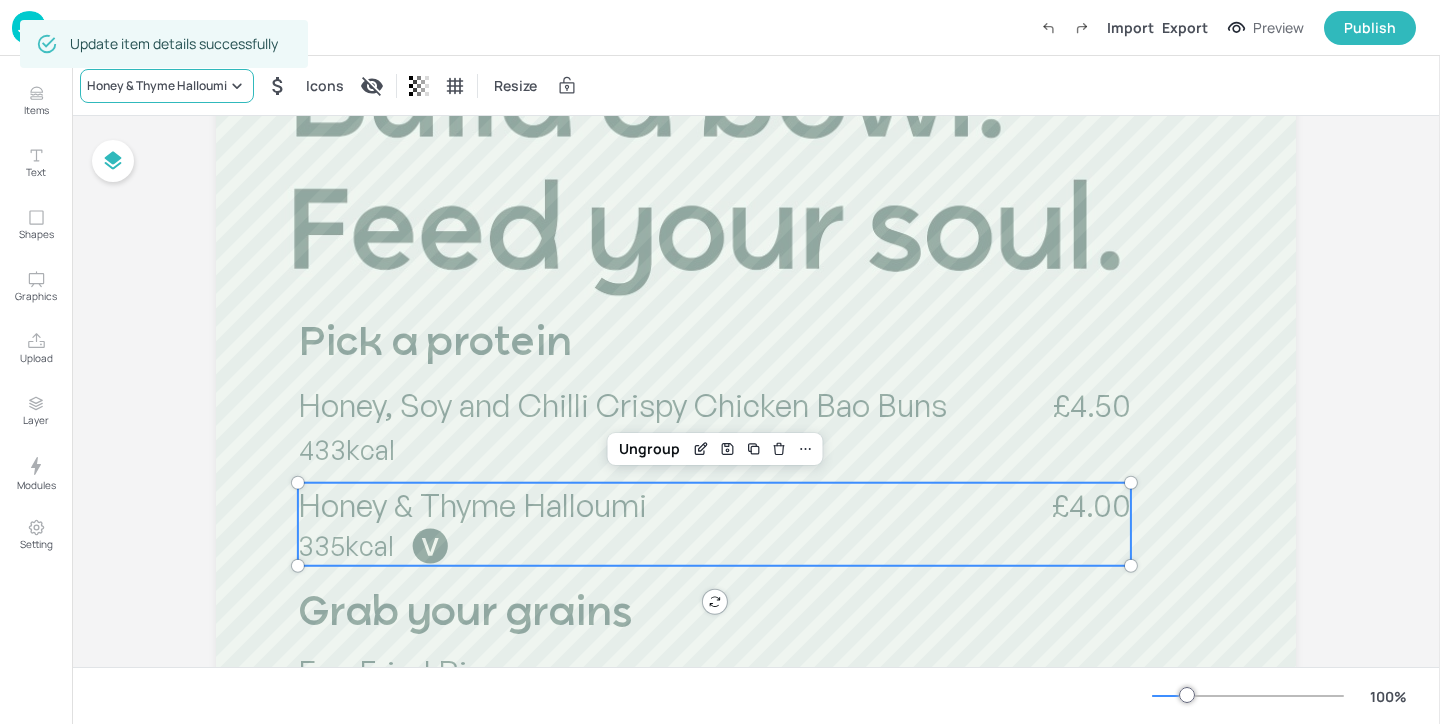 click on "Honey & Thyme Halloumi" at bounding box center [157, 86] 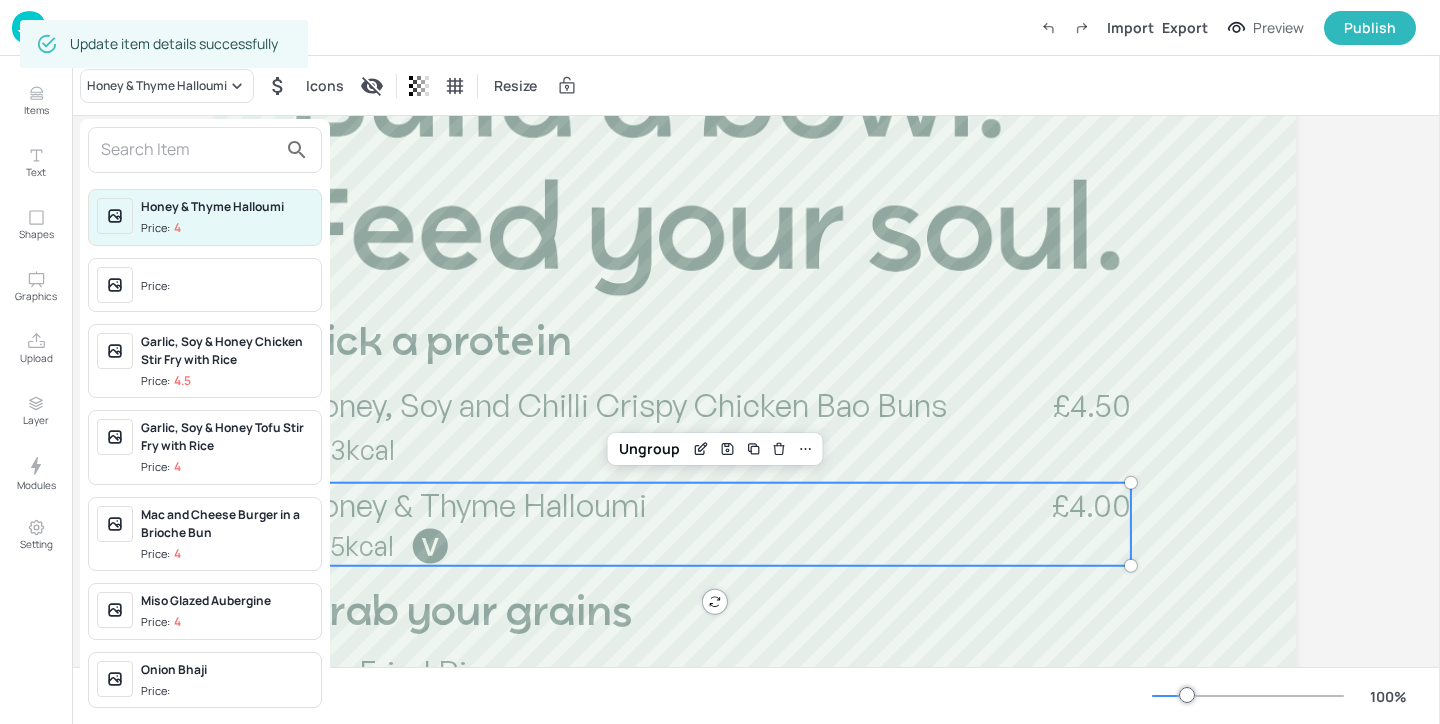 click at bounding box center [189, 150] 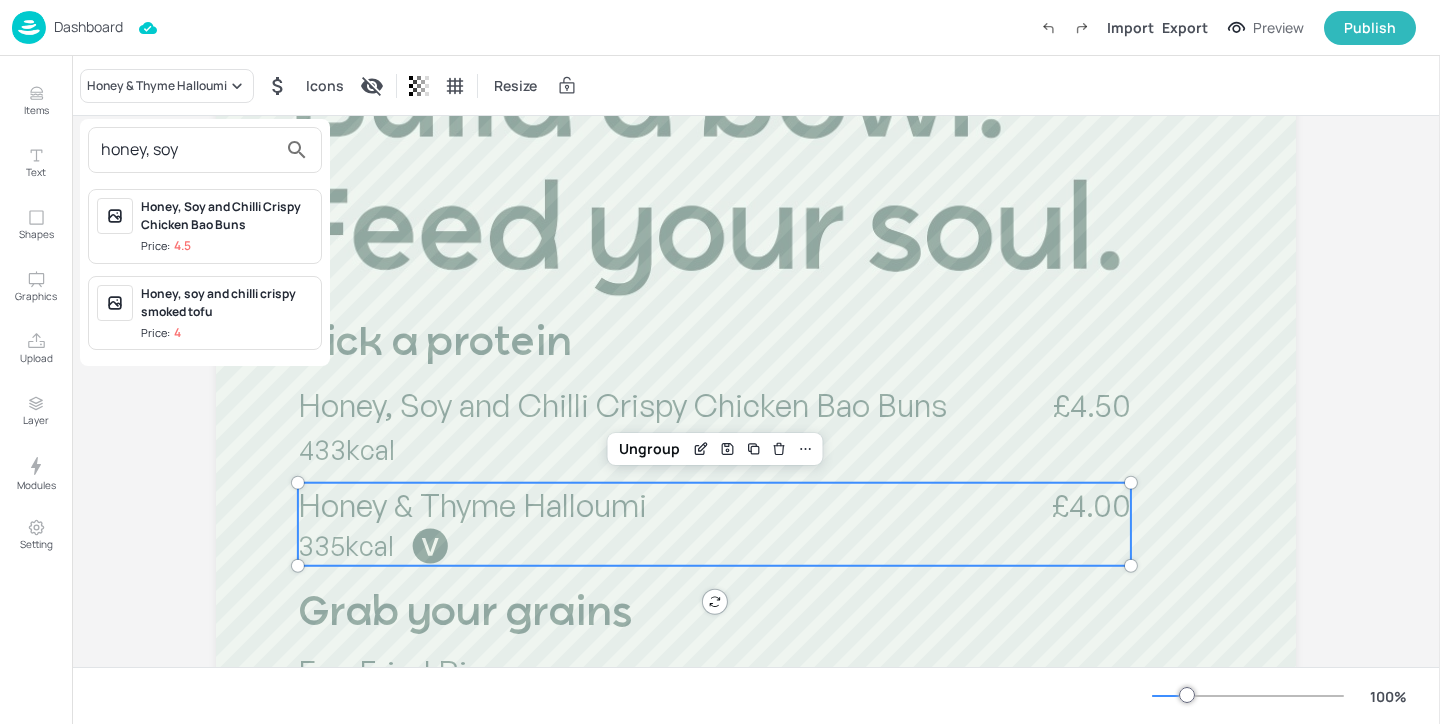 type on "honey, soy" 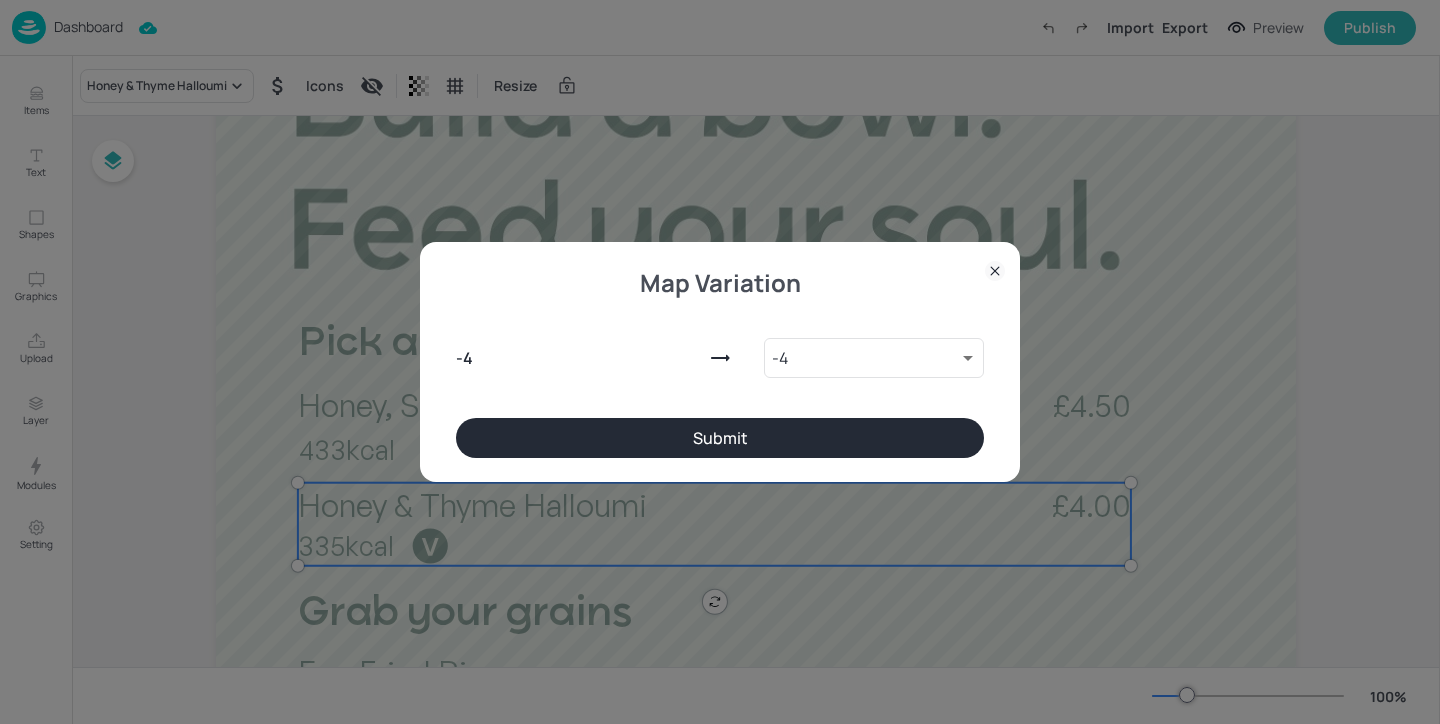 click on "Submit" at bounding box center [720, 438] 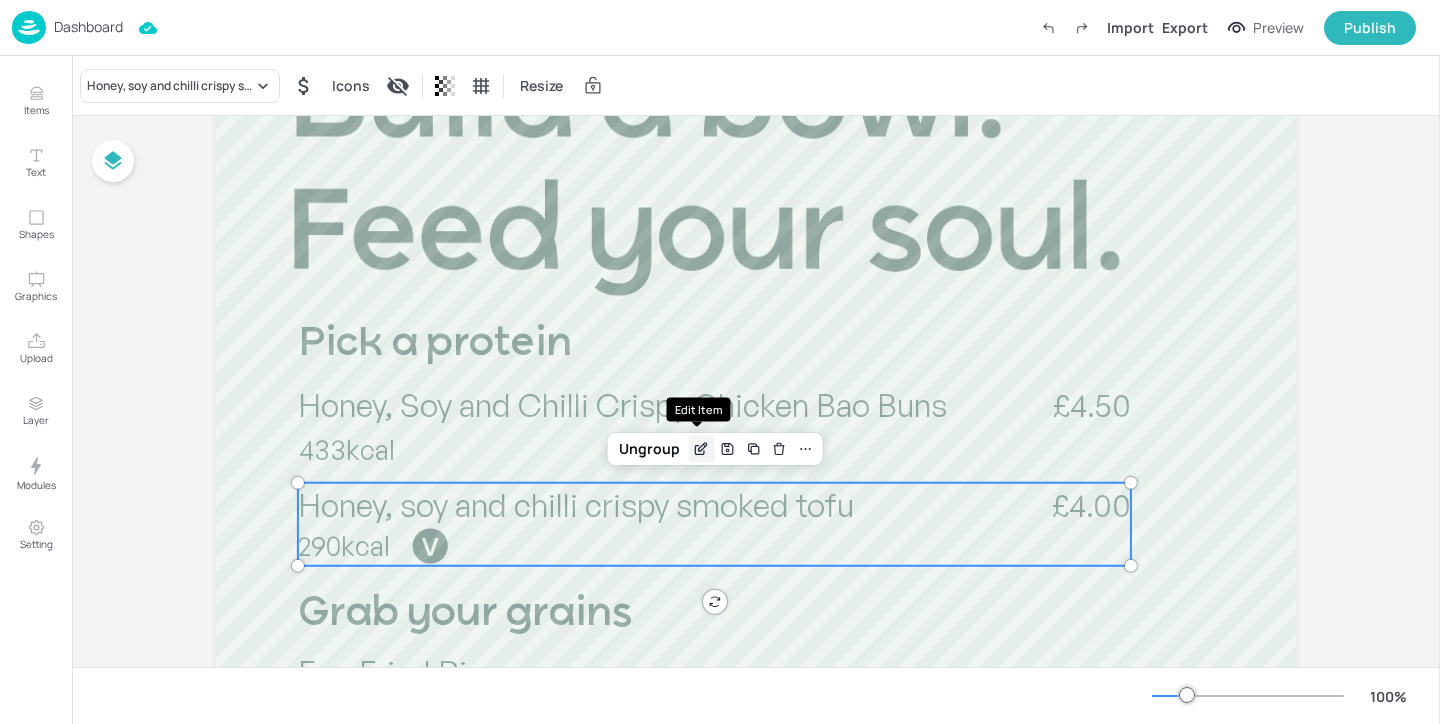 click 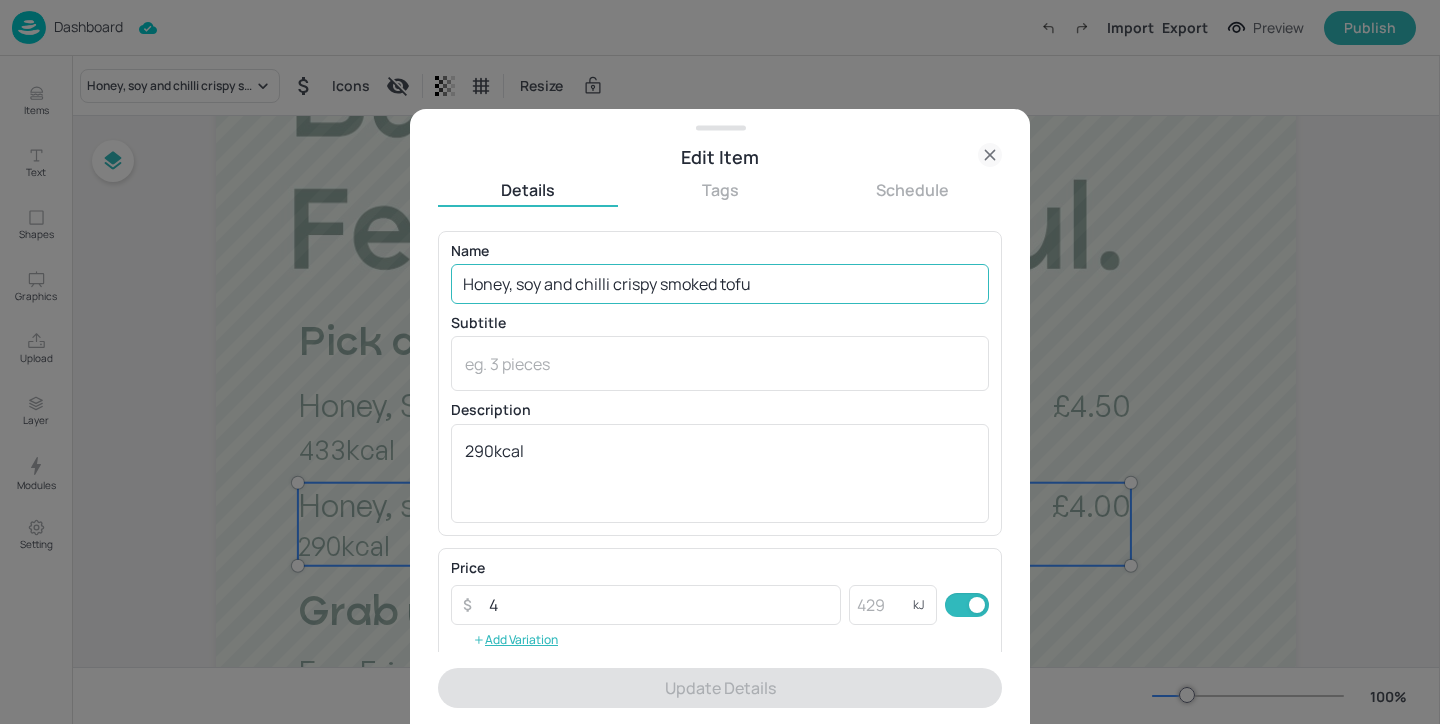 click on "Honey, soy and chilli crispy smoked tofu" at bounding box center [720, 284] 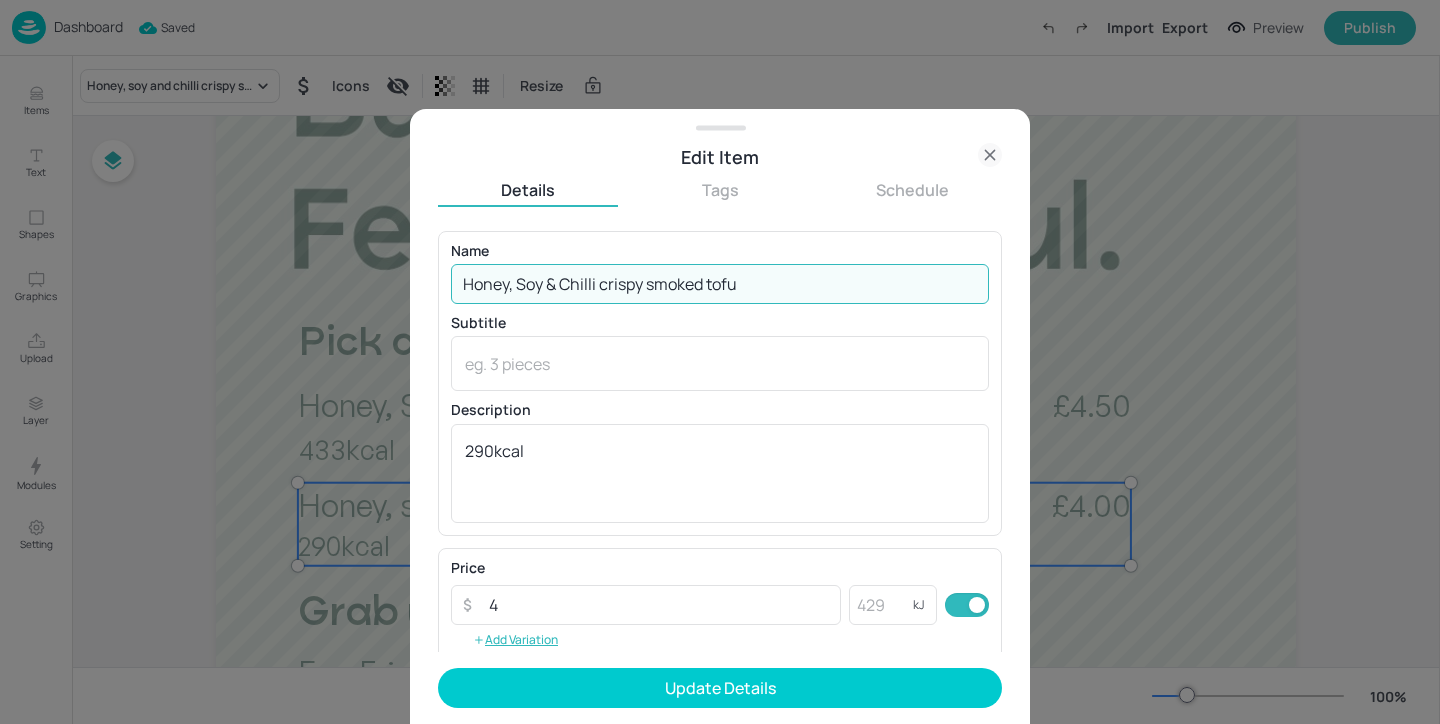 click on "Honey, Soy & Chilli crispy smoked tofu" at bounding box center [720, 284] 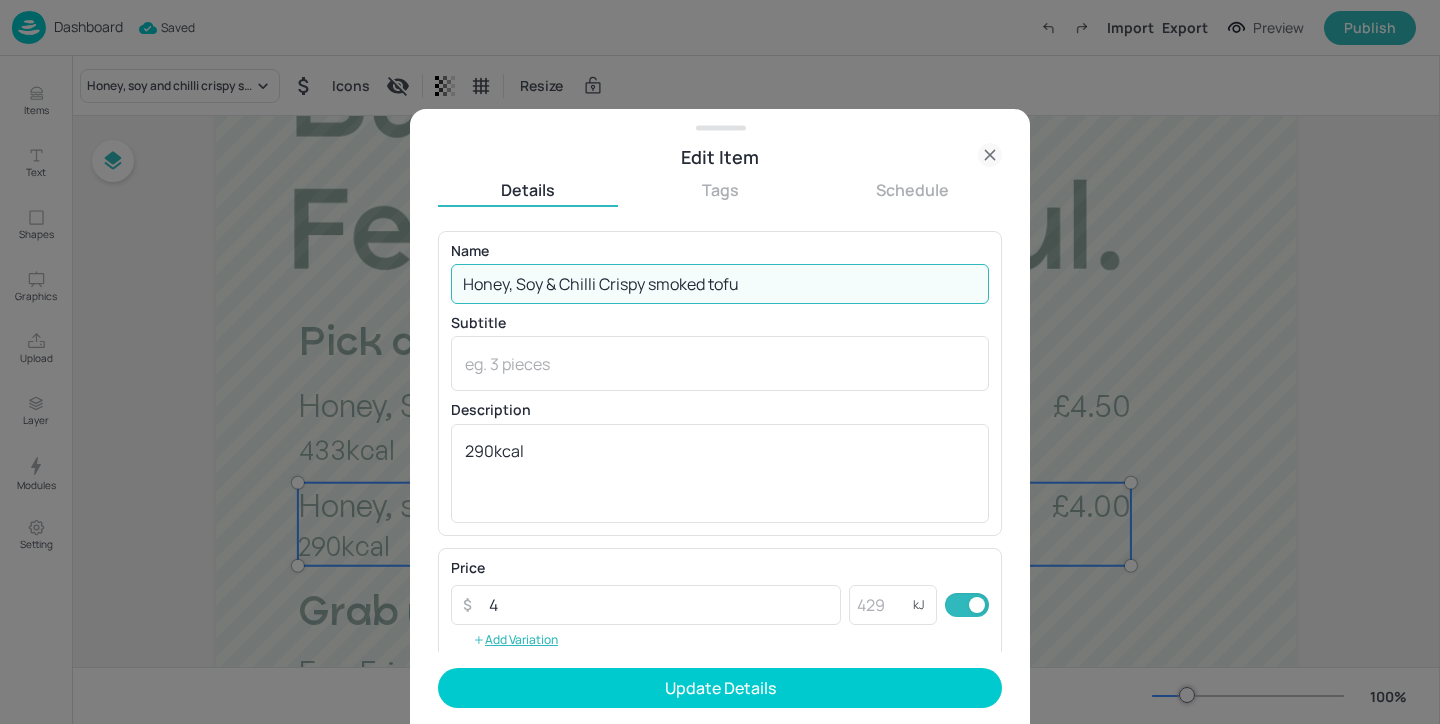 click on "Honey, Soy & Chilli Crispy smoked tofu" at bounding box center (720, 284) 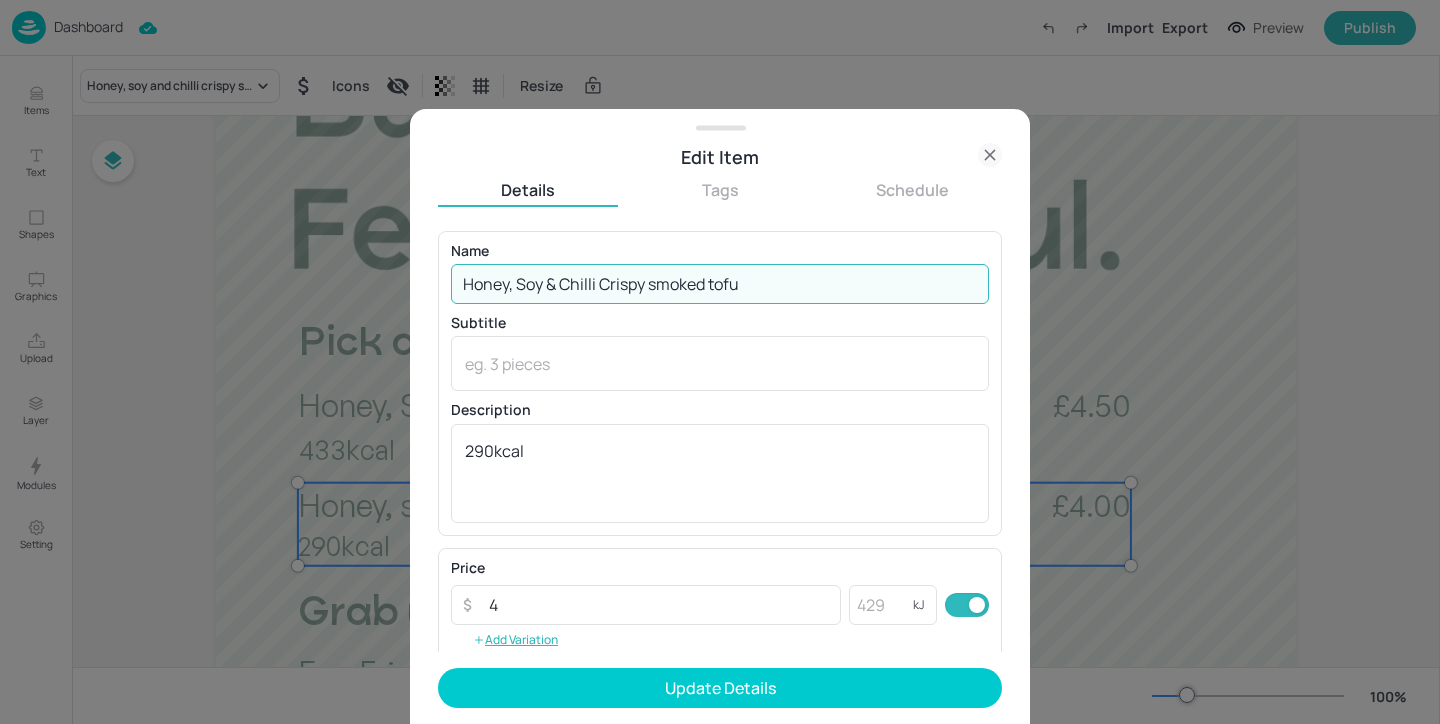 drag, startPoint x: 706, startPoint y: 284, endPoint x: 651, endPoint y: 288, distance: 55.145264 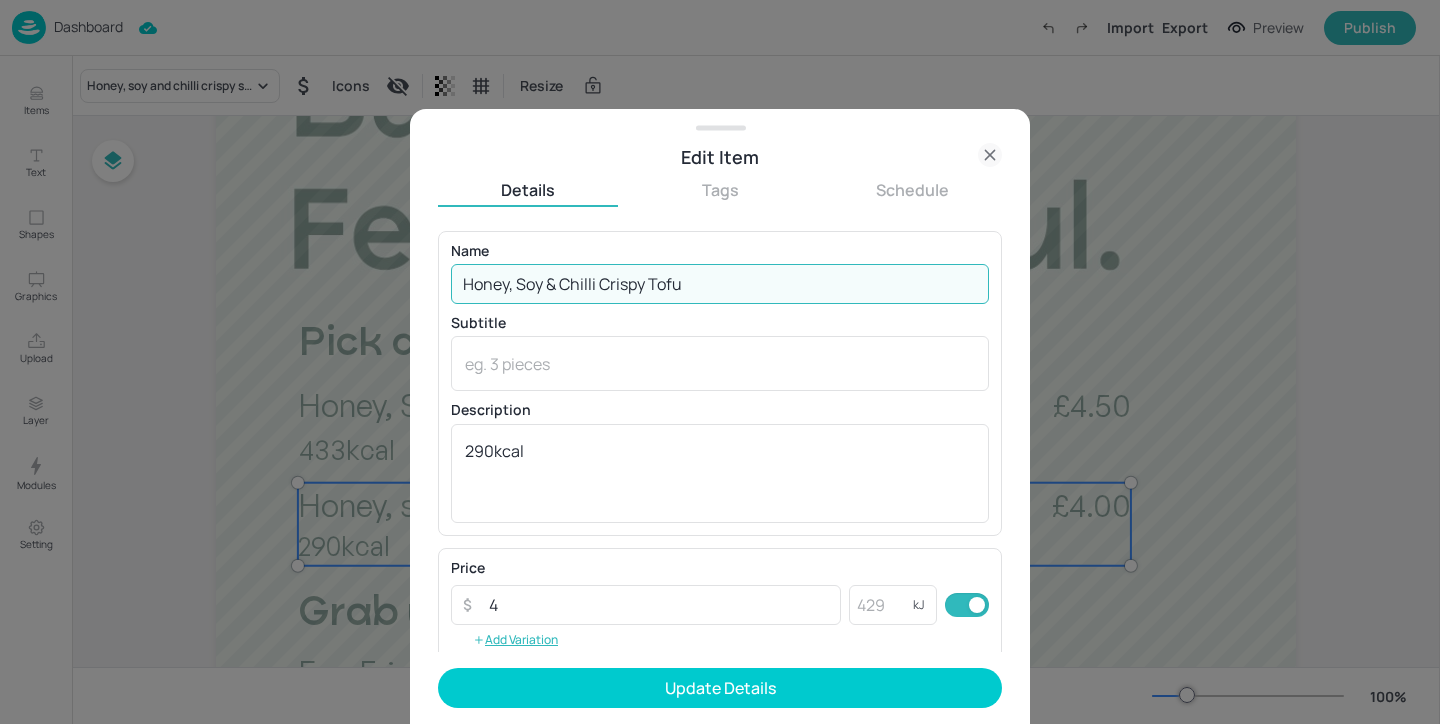 click on "Honey, Soy & Chilli Crispy Tofu" at bounding box center (720, 284) 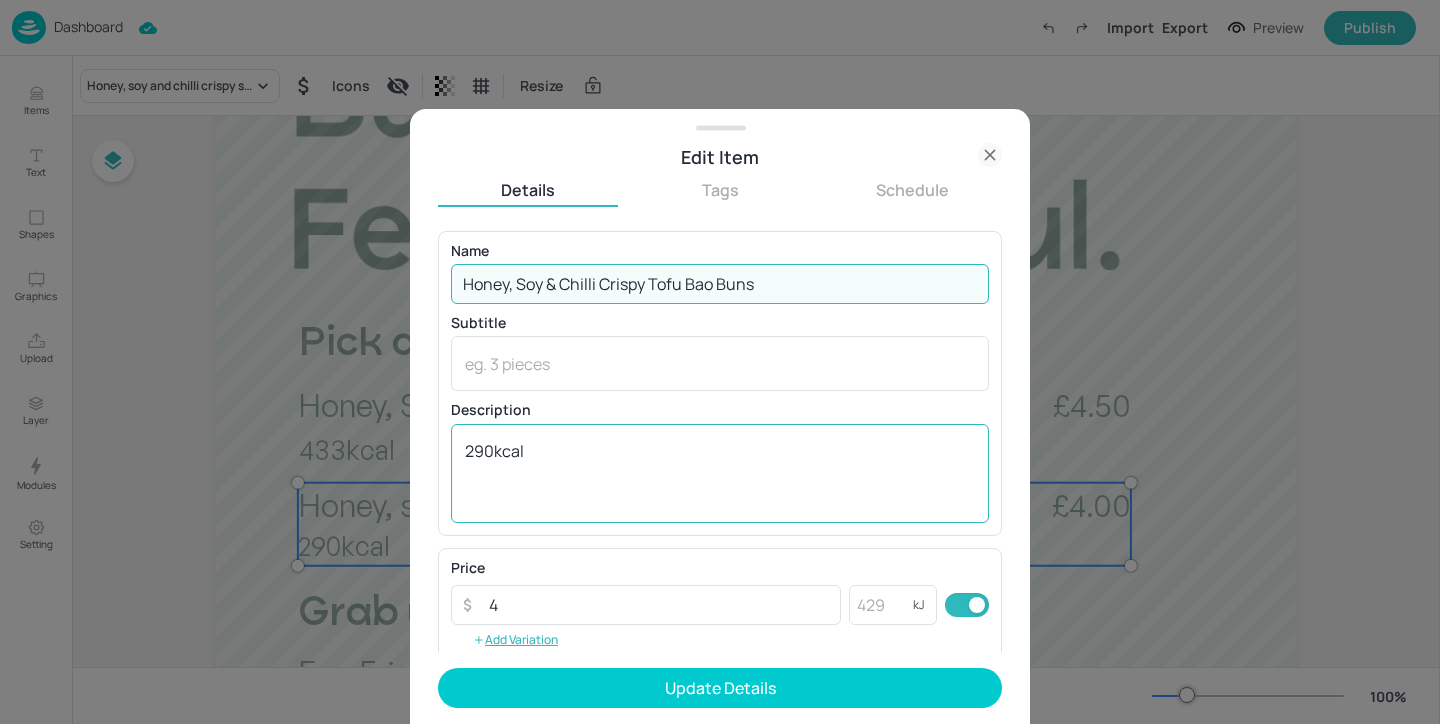 type on "Honey, Soy & Chilli Crispy Tofu Bao Buns" 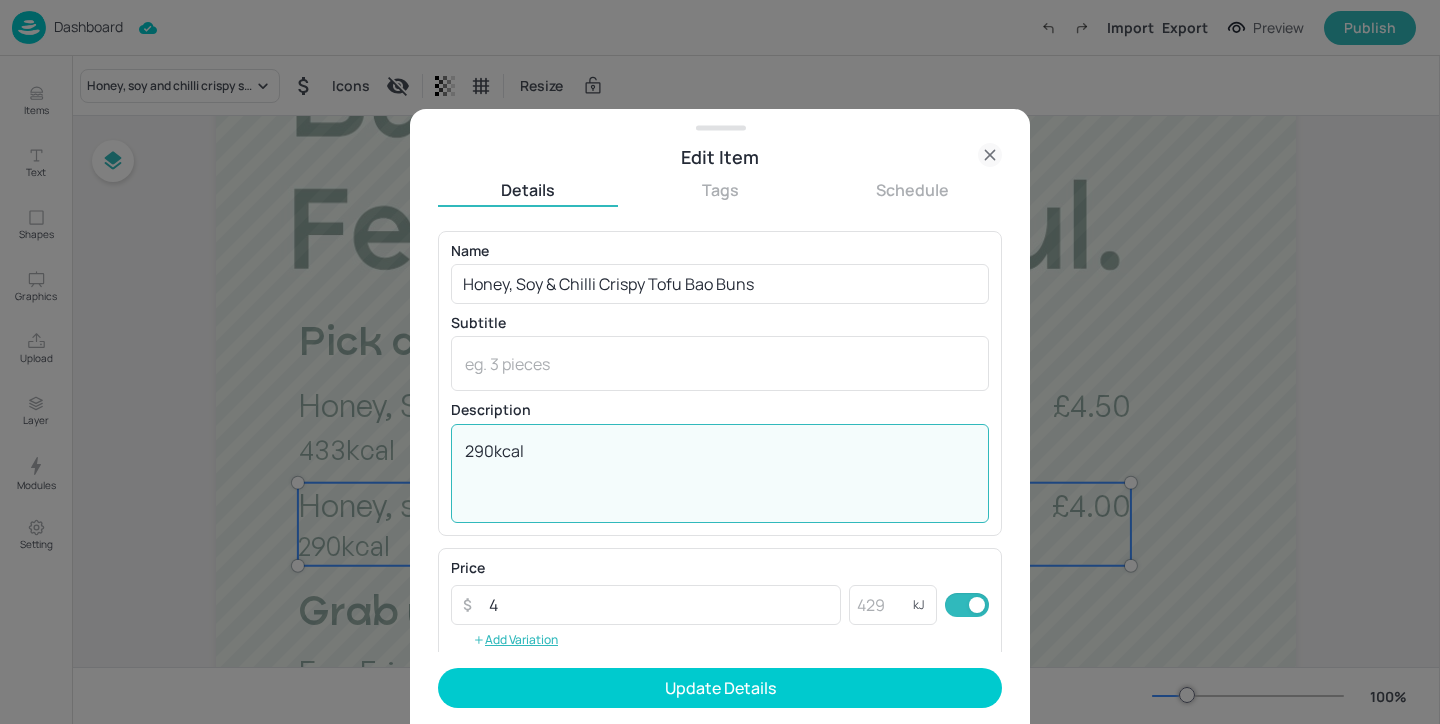 drag, startPoint x: 492, startPoint y: 450, endPoint x: 394, endPoint y: 439, distance: 98.61542 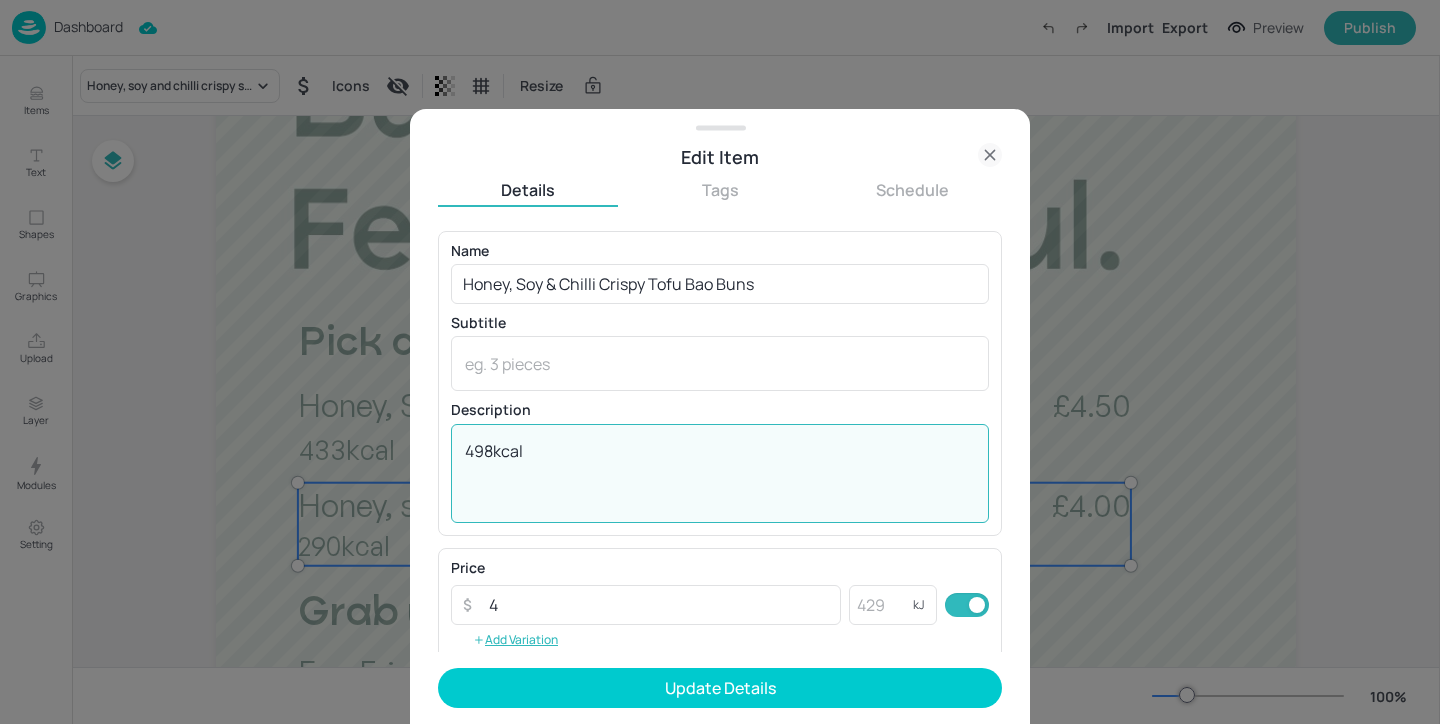 scroll, scrollTop: 320, scrollLeft: 0, axis: vertical 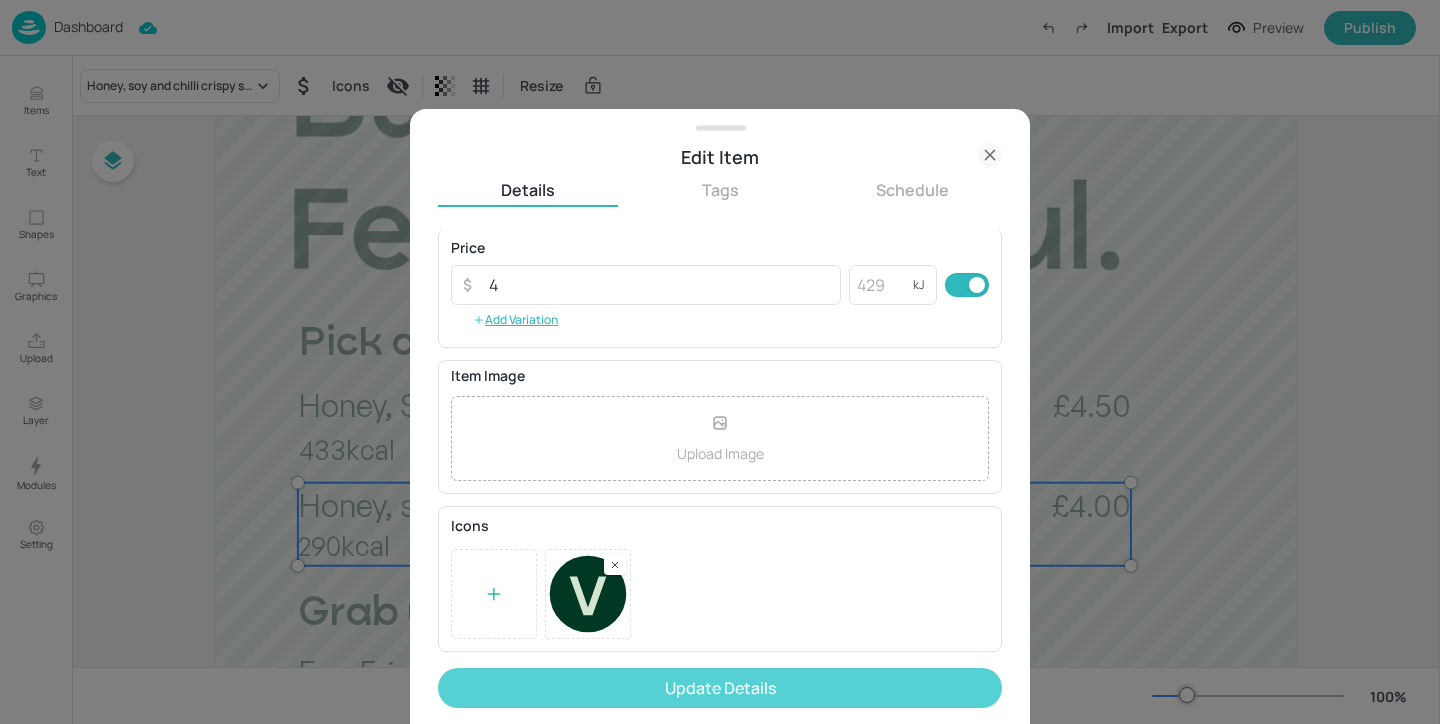type on "498kcal" 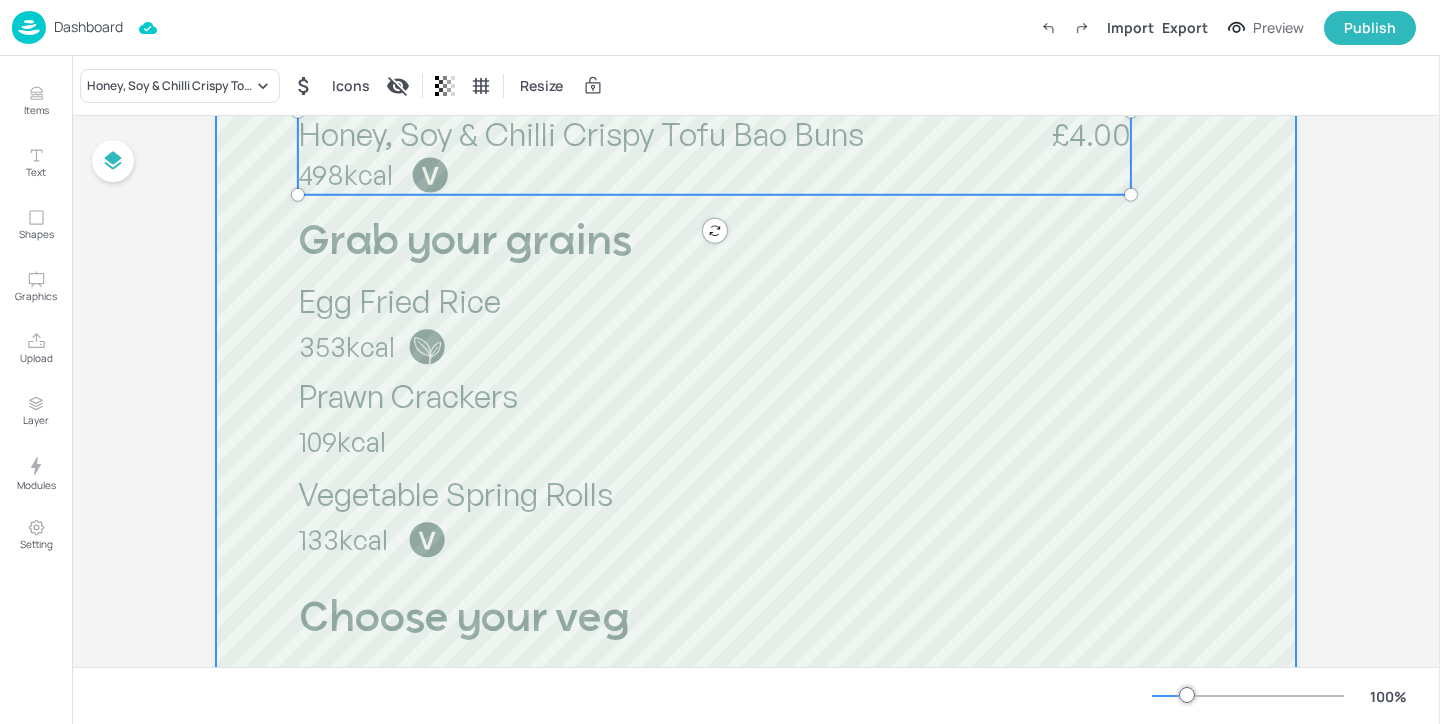 scroll, scrollTop: 613, scrollLeft: 0, axis: vertical 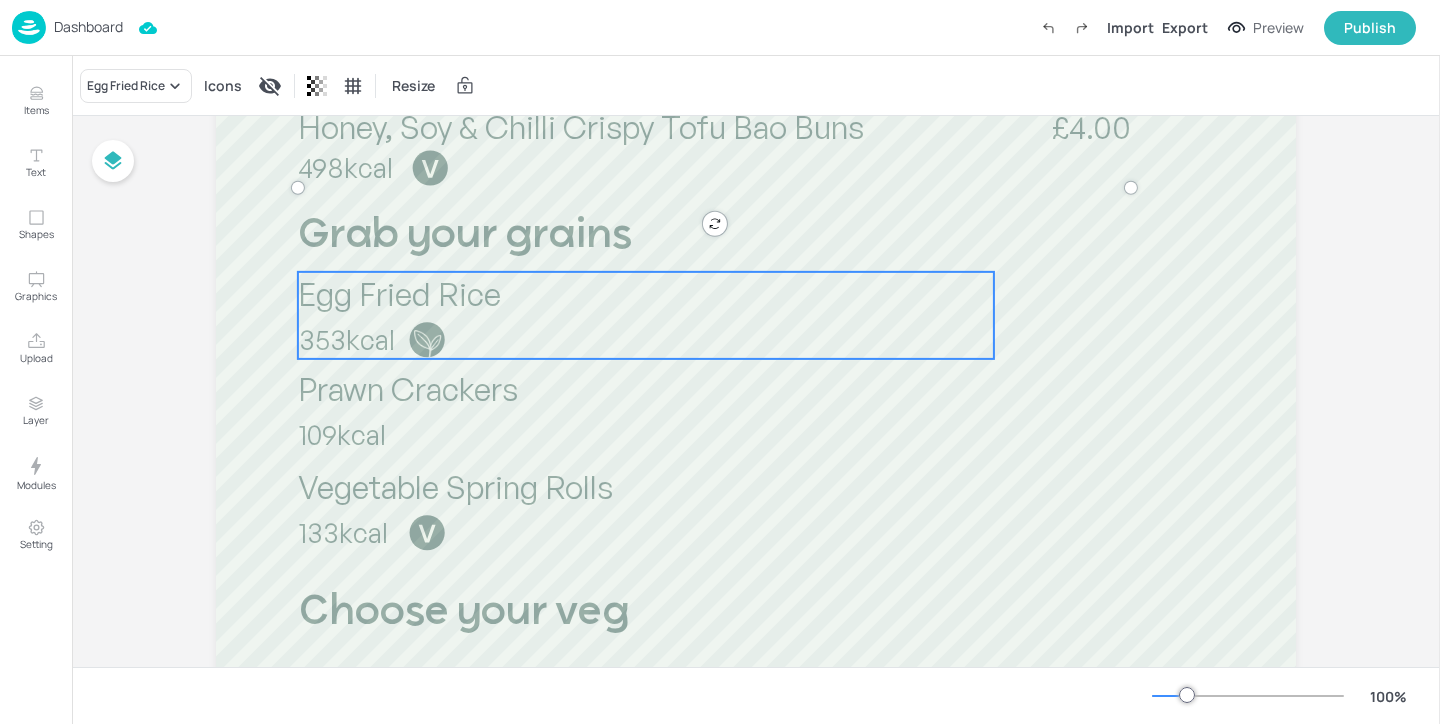 click on "Egg Fried Rice" at bounding box center (646, 294) 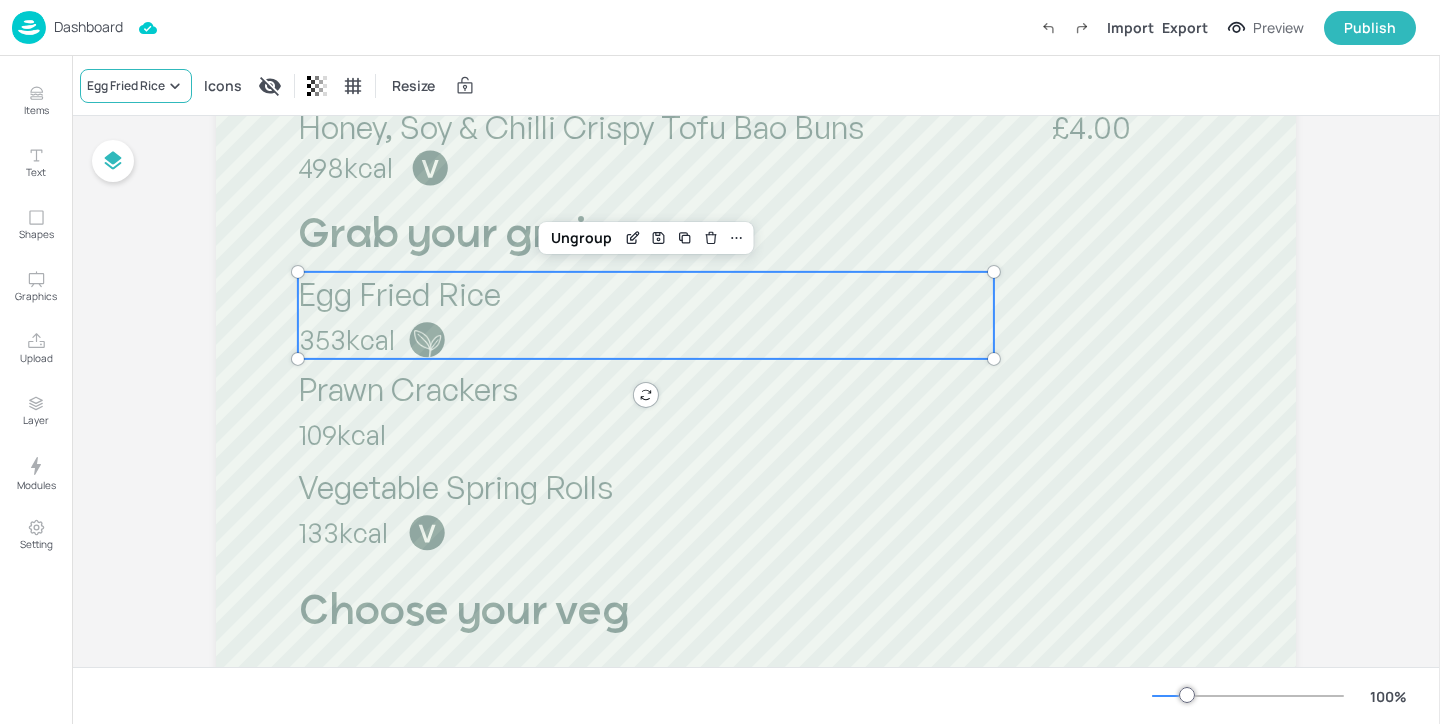 click on "Egg Fried Rice" at bounding box center [136, 86] 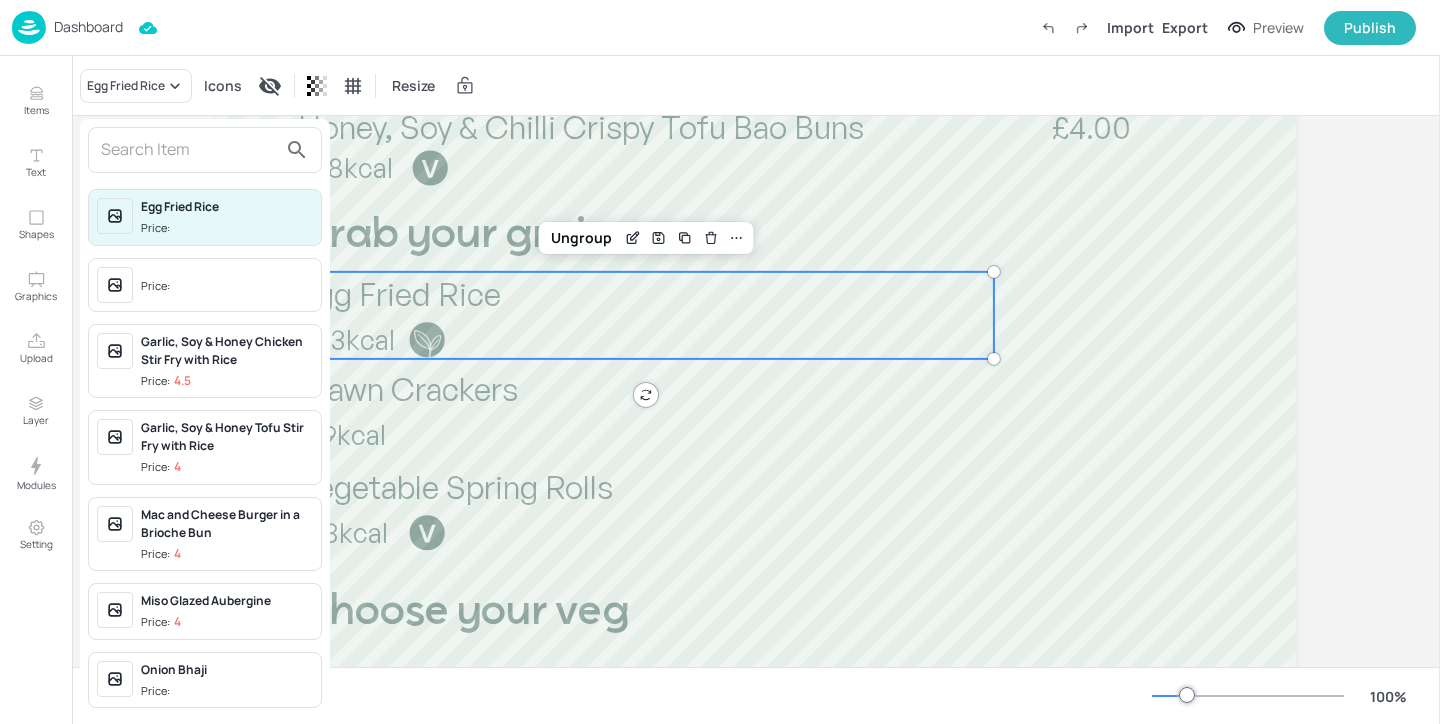 click at bounding box center [189, 150] 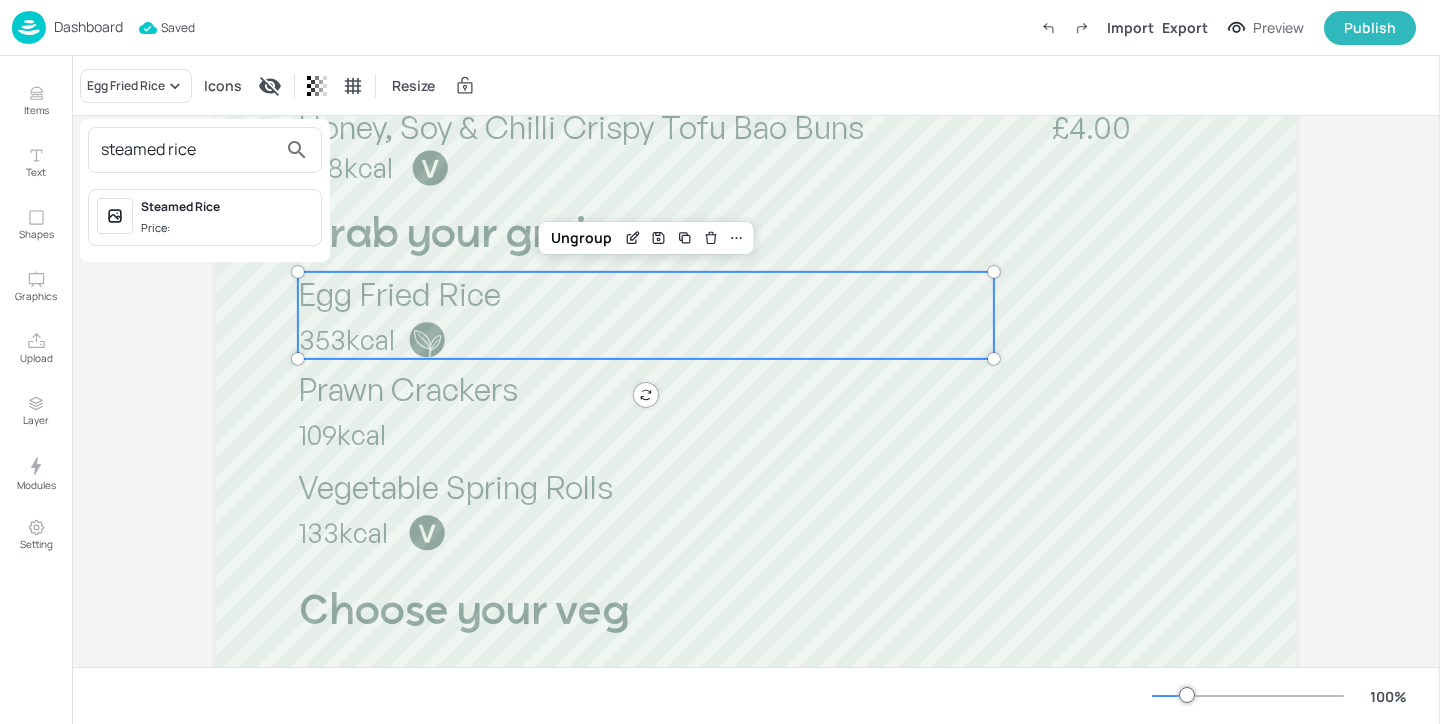 type on "steamed rice" 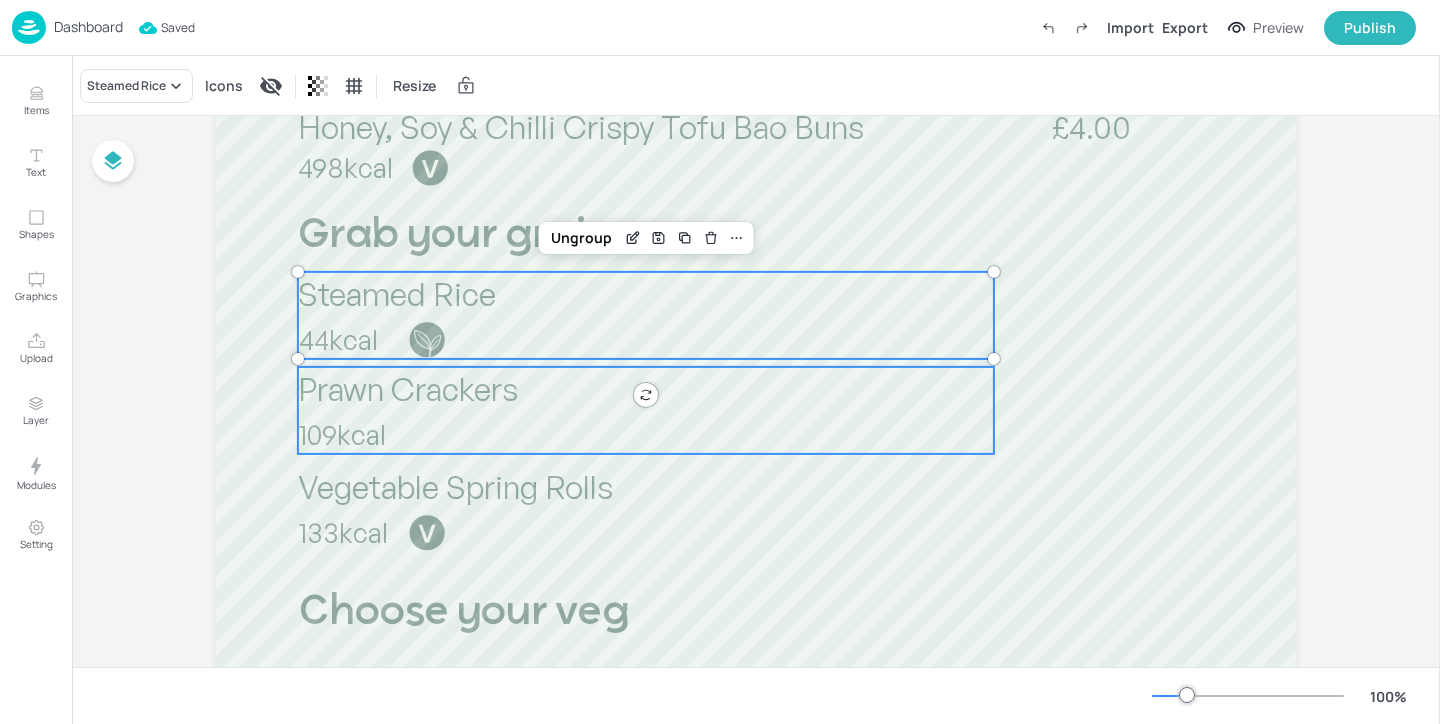 click on "Prawn Crackers" at bounding box center (408, 389) 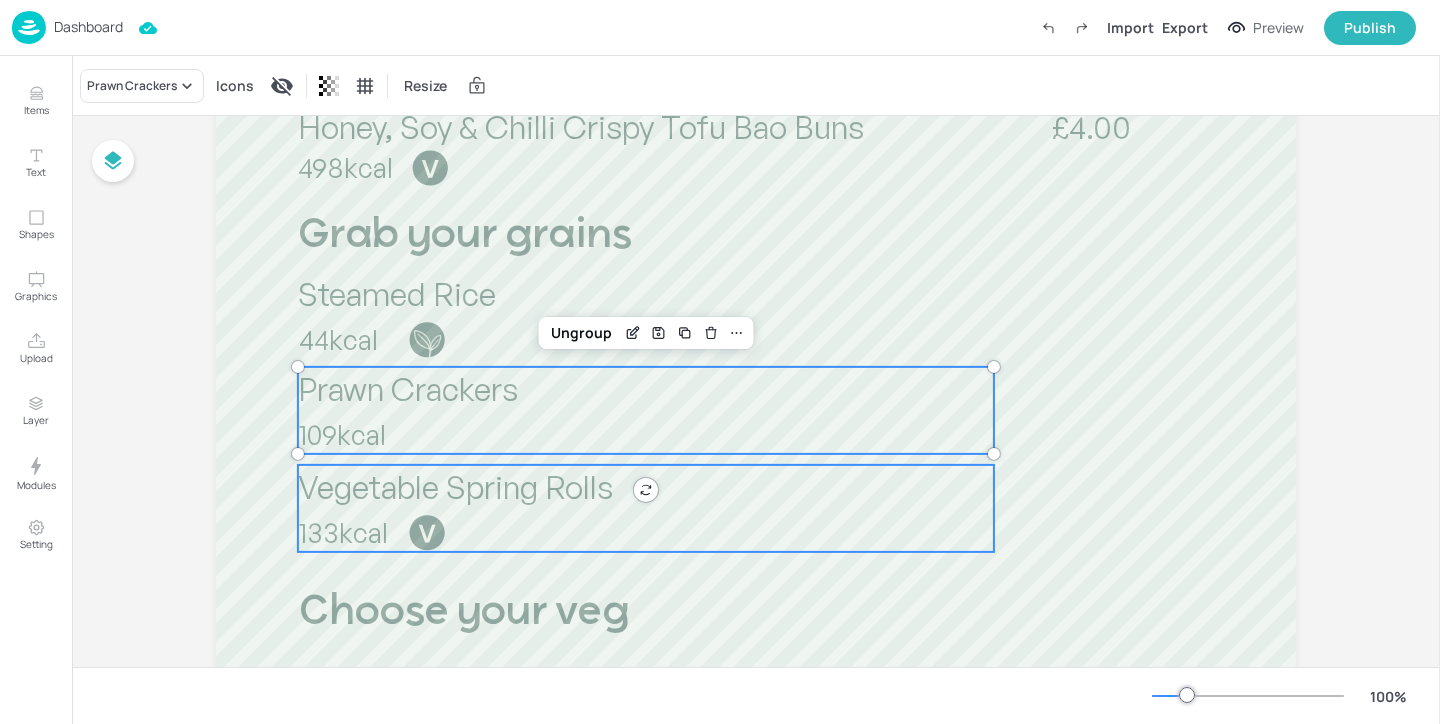 click at bounding box center [427, 532] 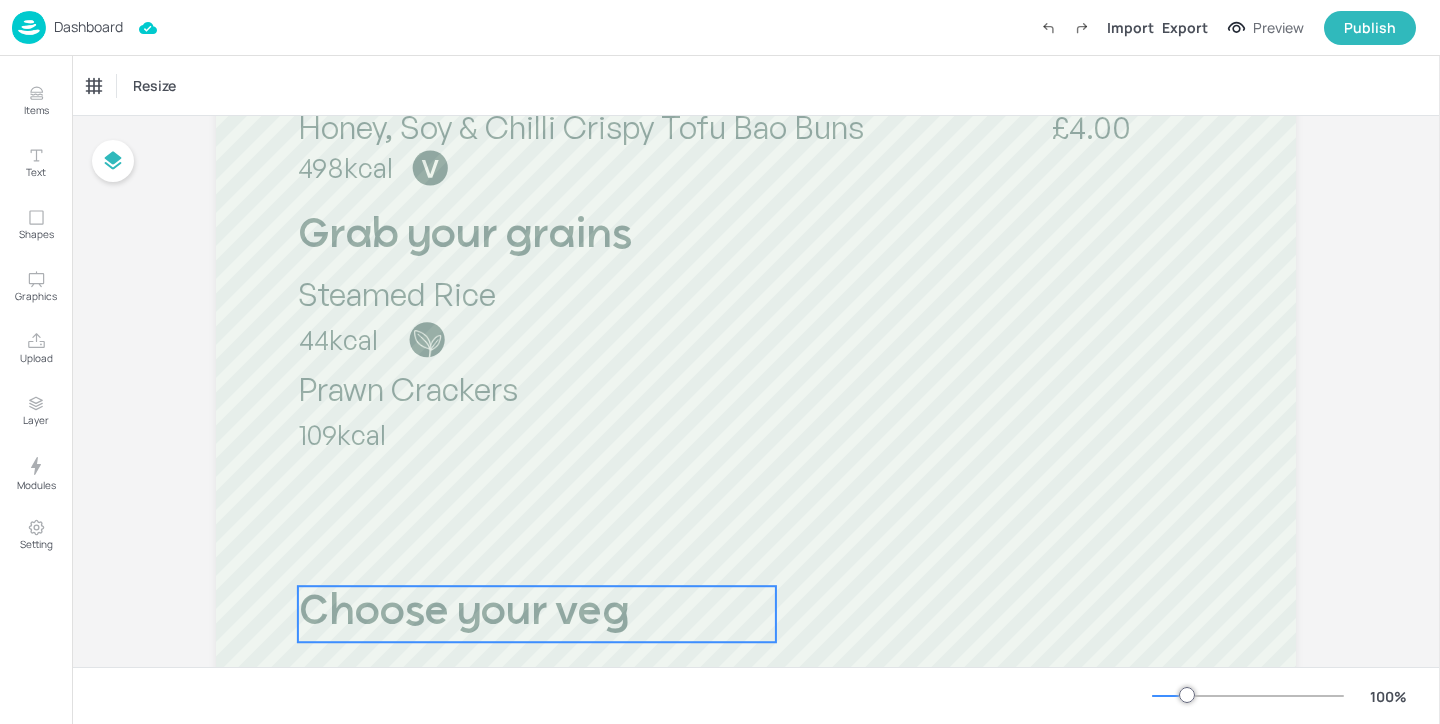click on "Choose your veg" at bounding box center [463, 613] 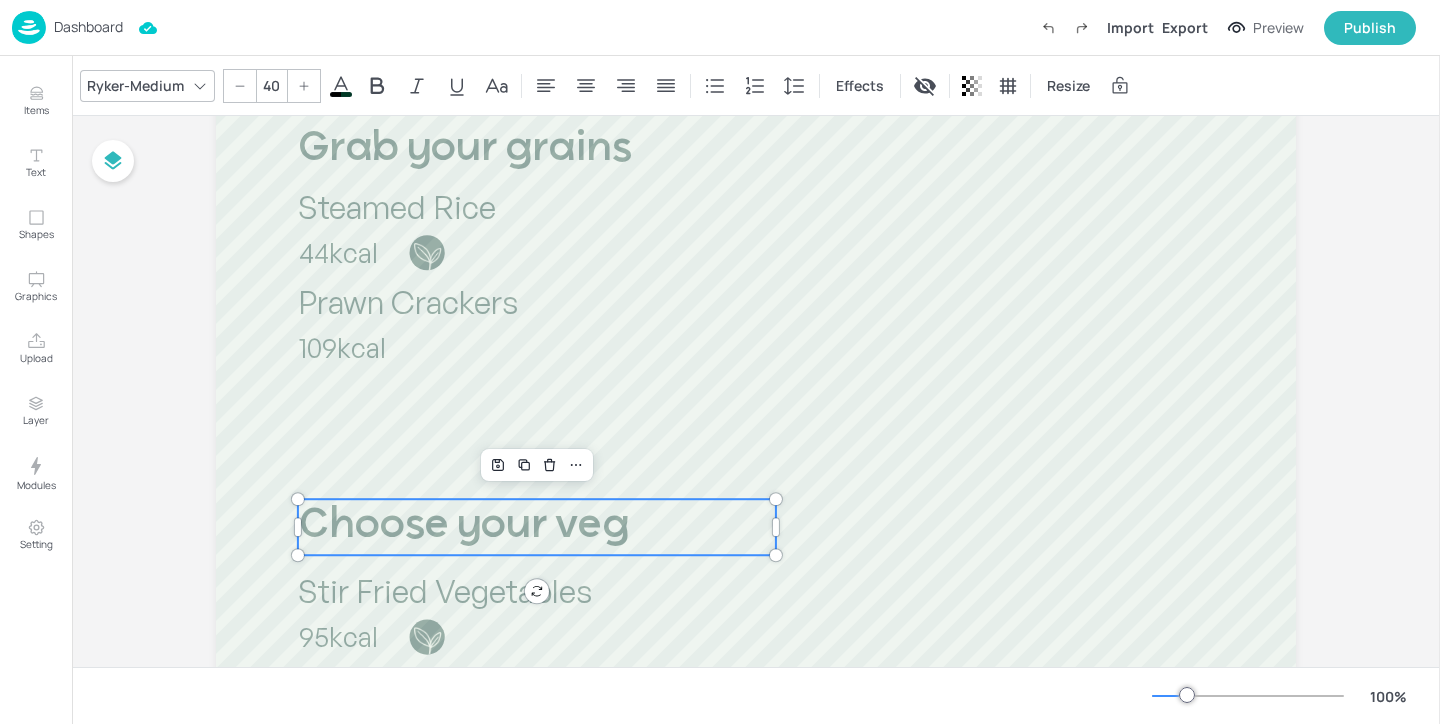 scroll, scrollTop: 721, scrollLeft: 0, axis: vertical 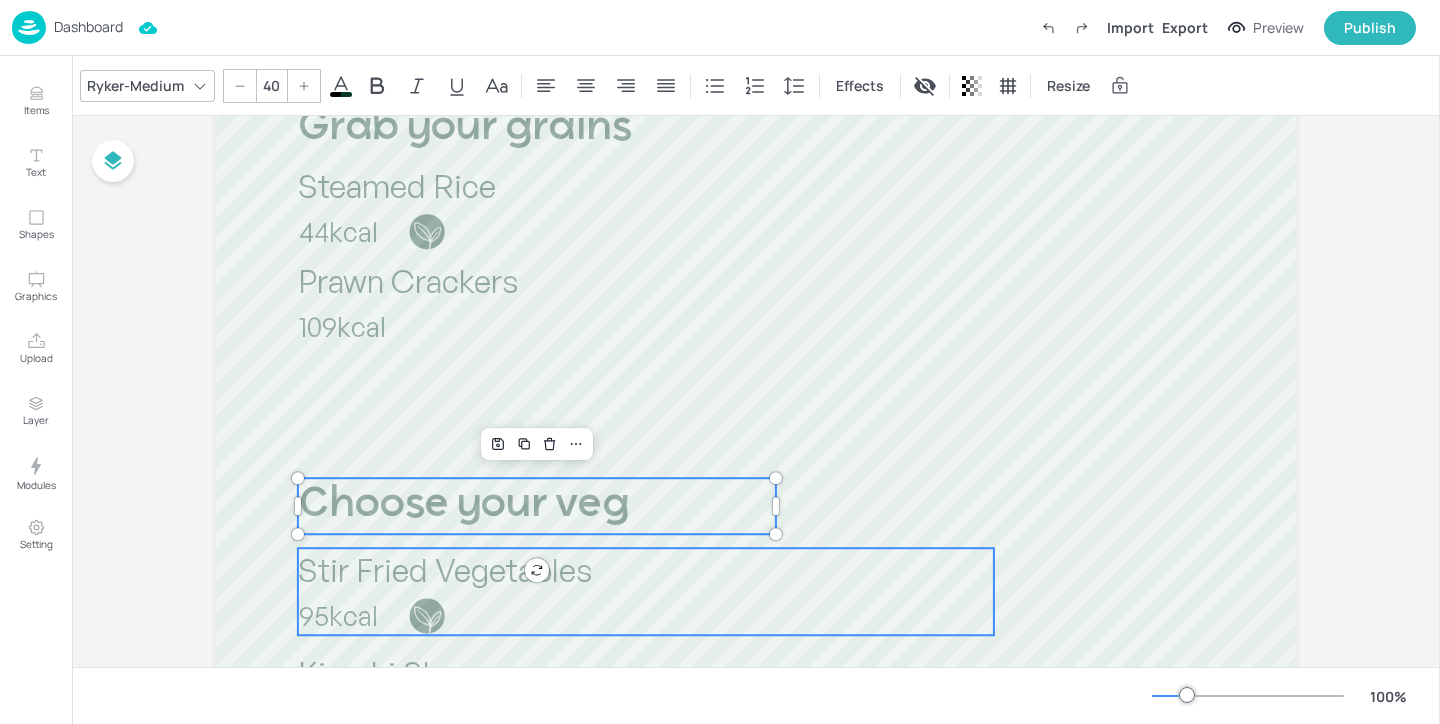 click on "95kcal" at bounding box center (437, 616) 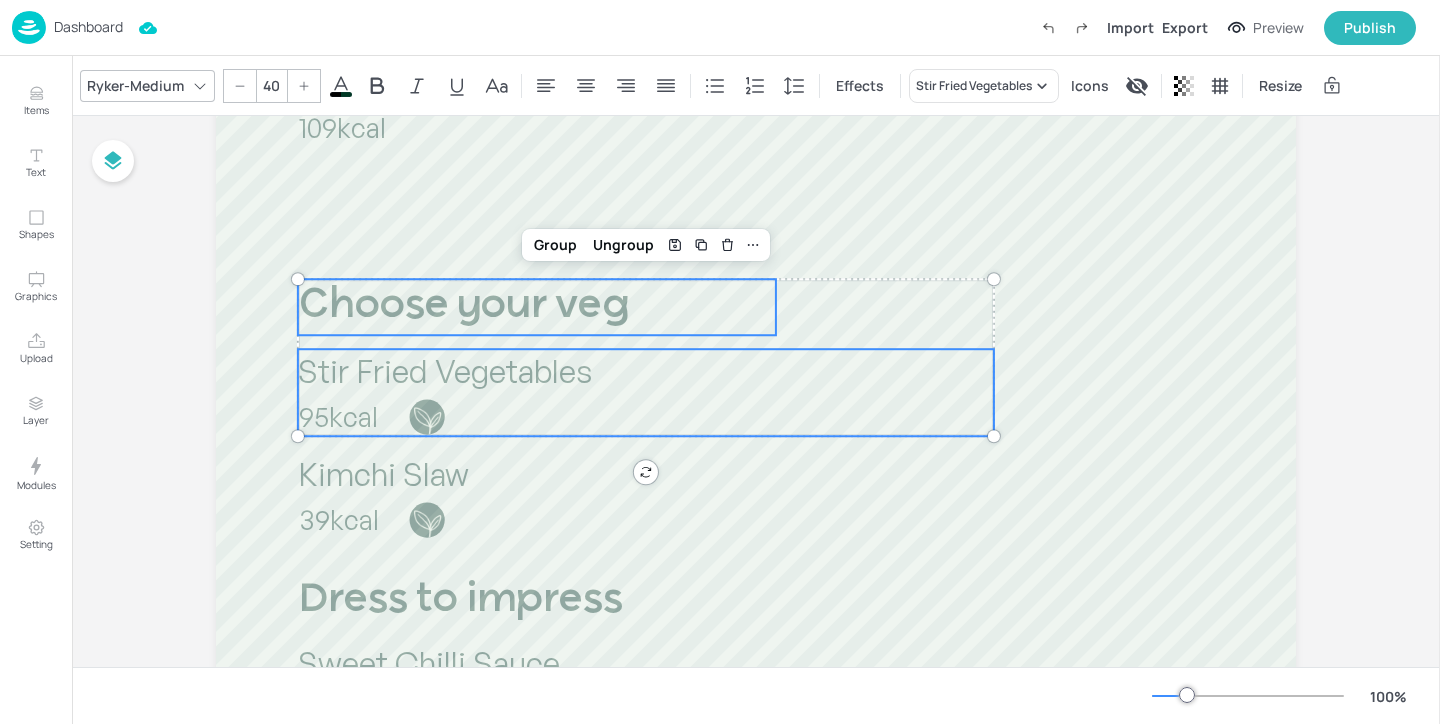 scroll, scrollTop: 937, scrollLeft: 0, axis: vertical 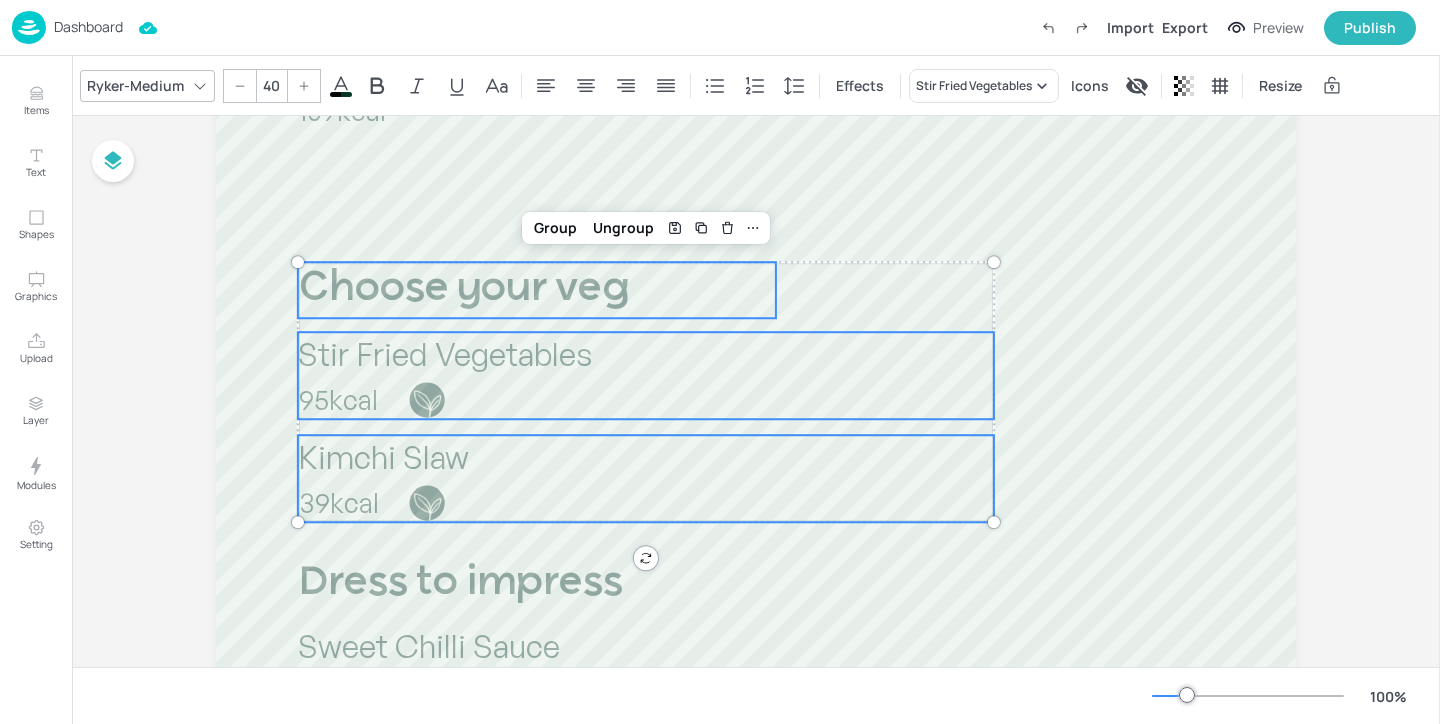 click on "39kcal" at bounding box center (437, 503) 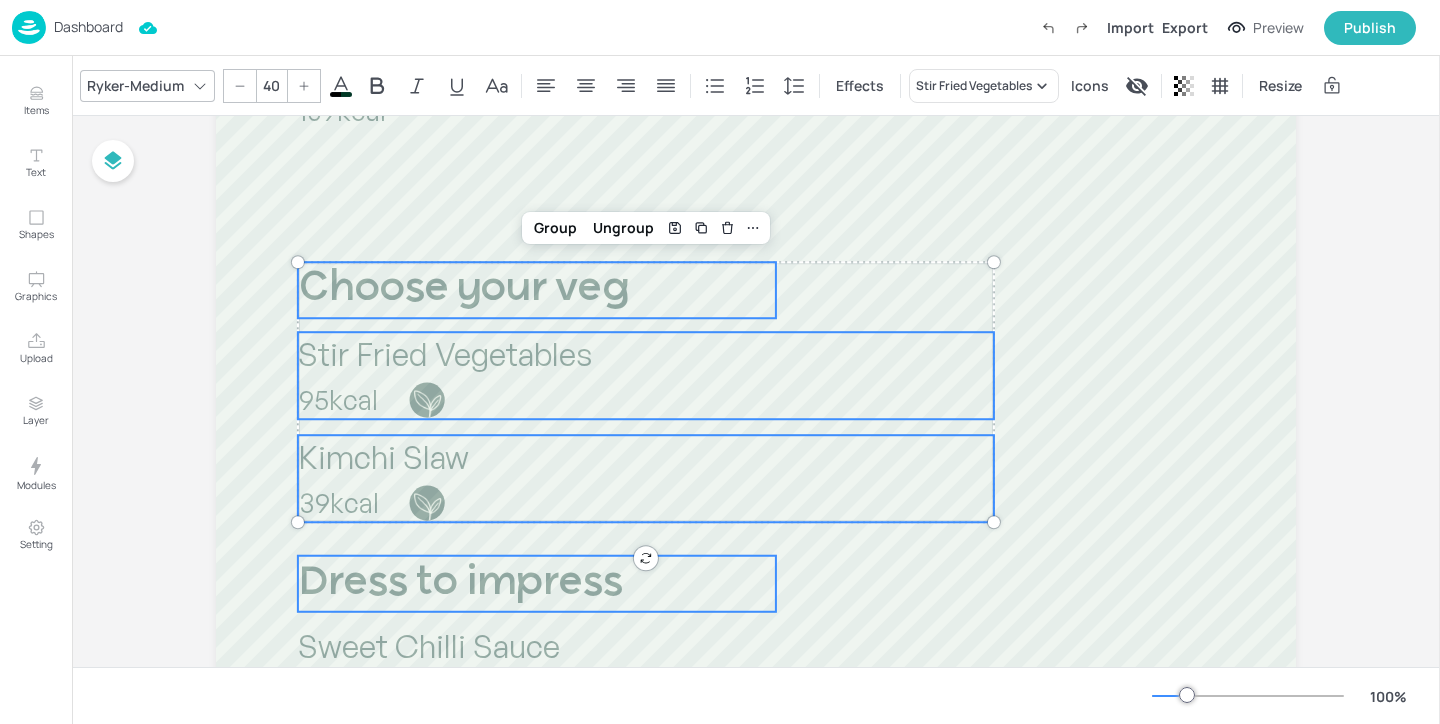 click on "Dress to impress" at bounding box center [460, 583] 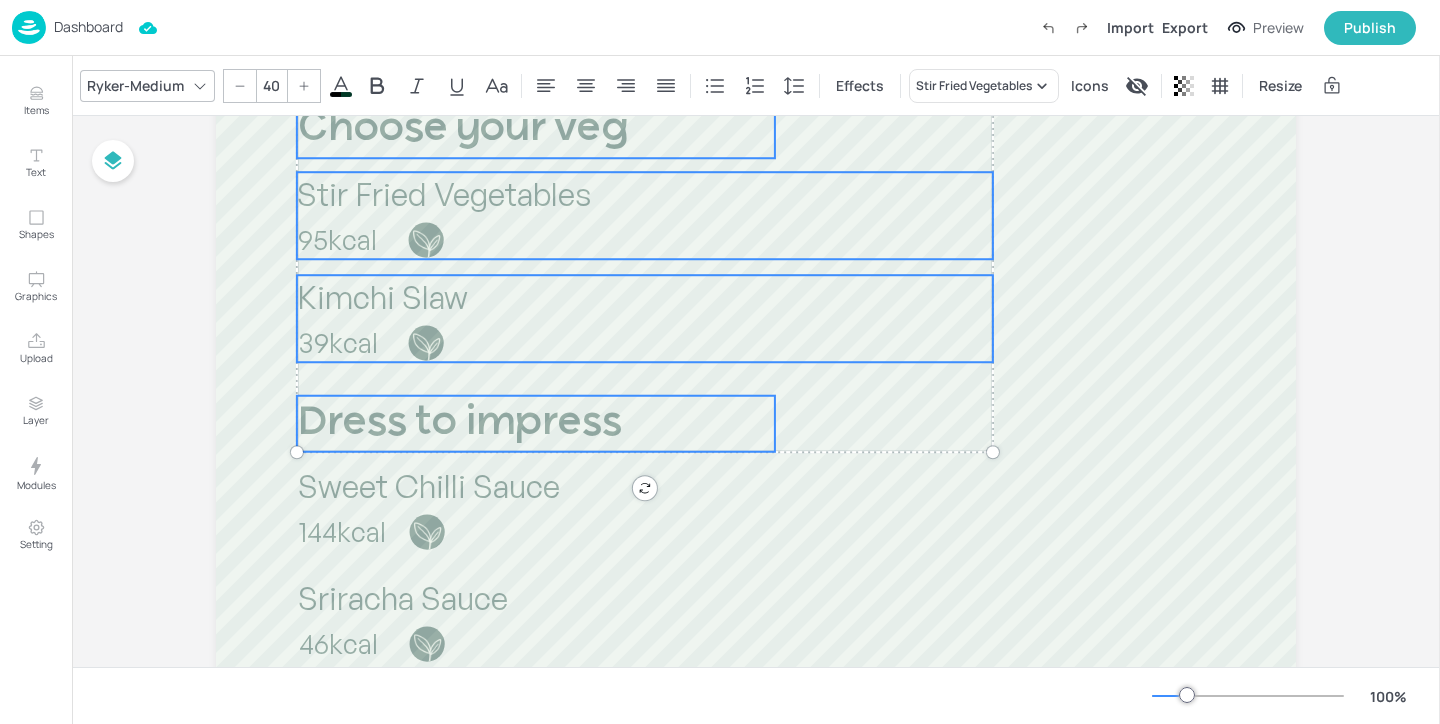 scroll, scrollTop: 1110, scrollLeft: 0, axis: vertical 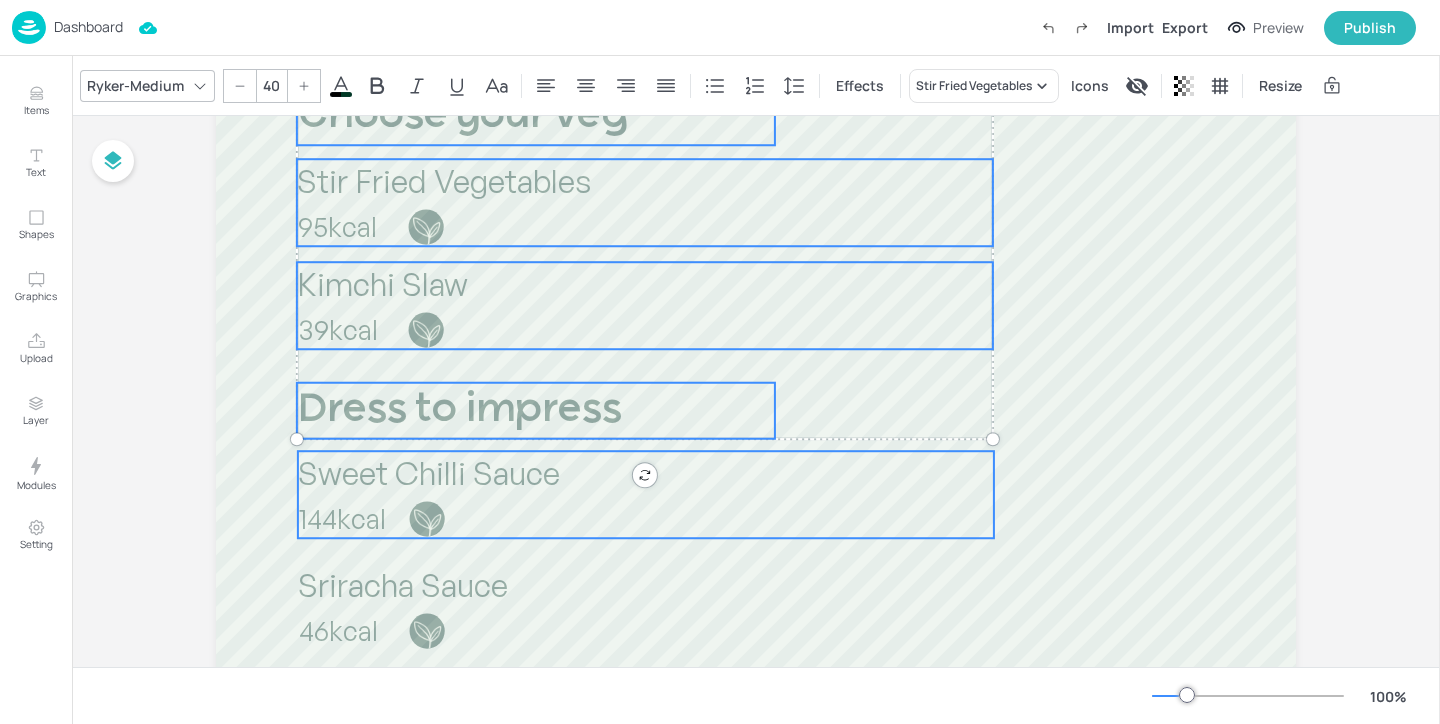 click on "144kcal" at bounding box center [437, 519] 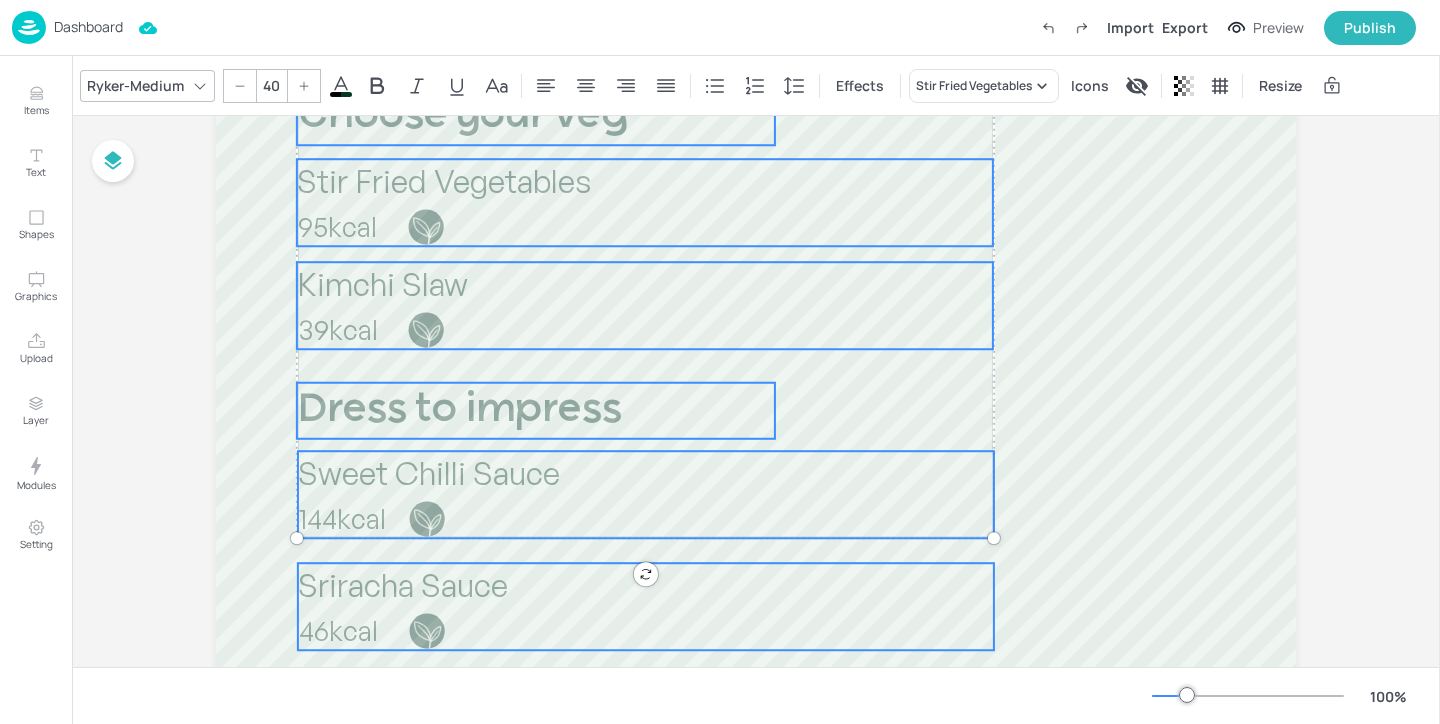 click on "Sriracha Sauce" at bounding box center [403, 585] 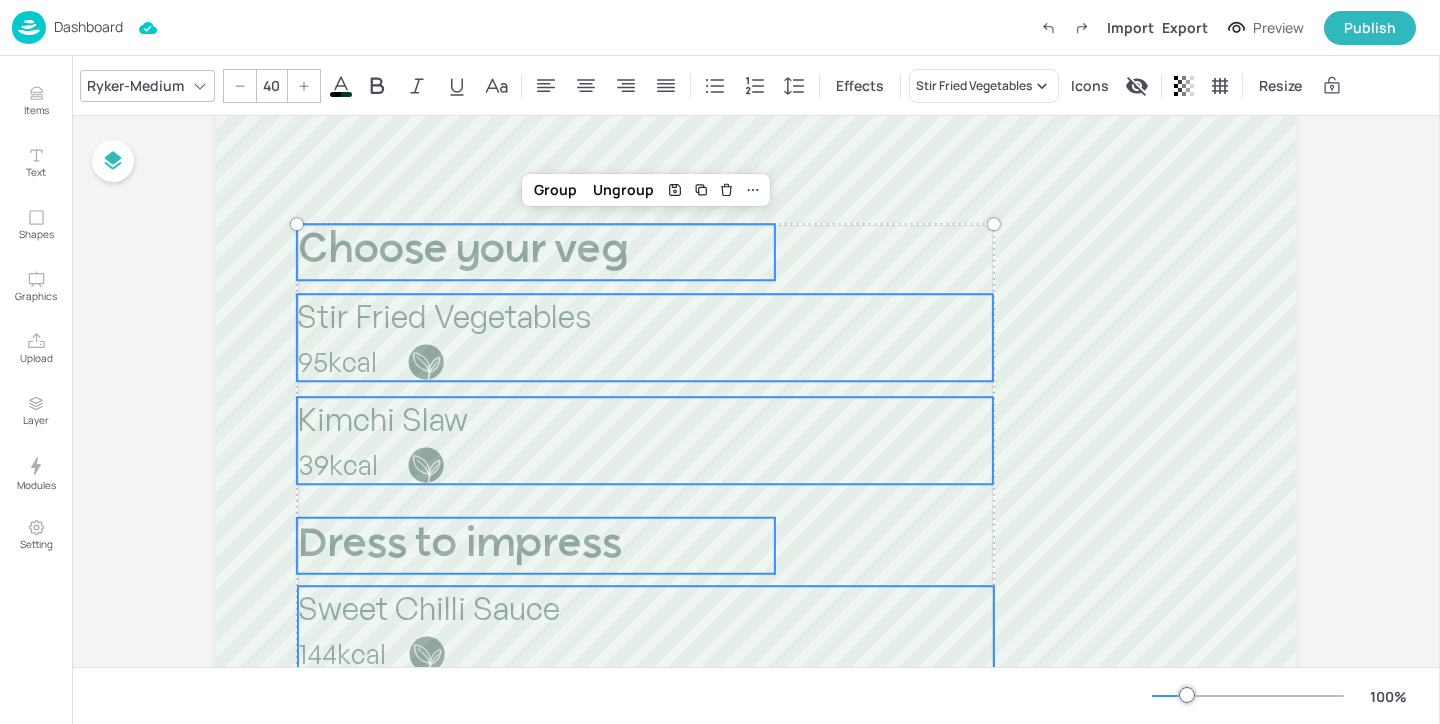 scroll, scrollTop: 734, scrollLeft: 0, axis: vertical 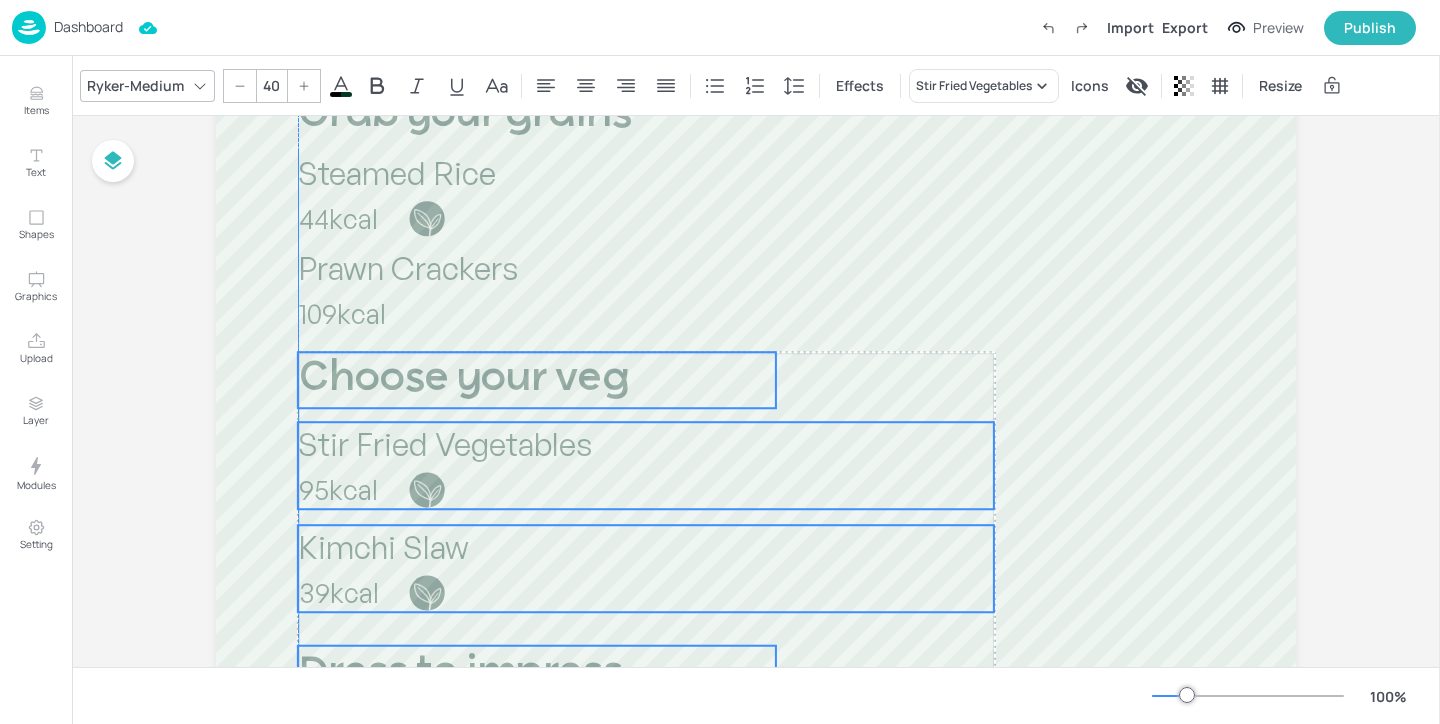 drag, startPoint x: 419, startPoint y: 477, endPoint x: 417, endPoint y: 364, distance: 113.0177 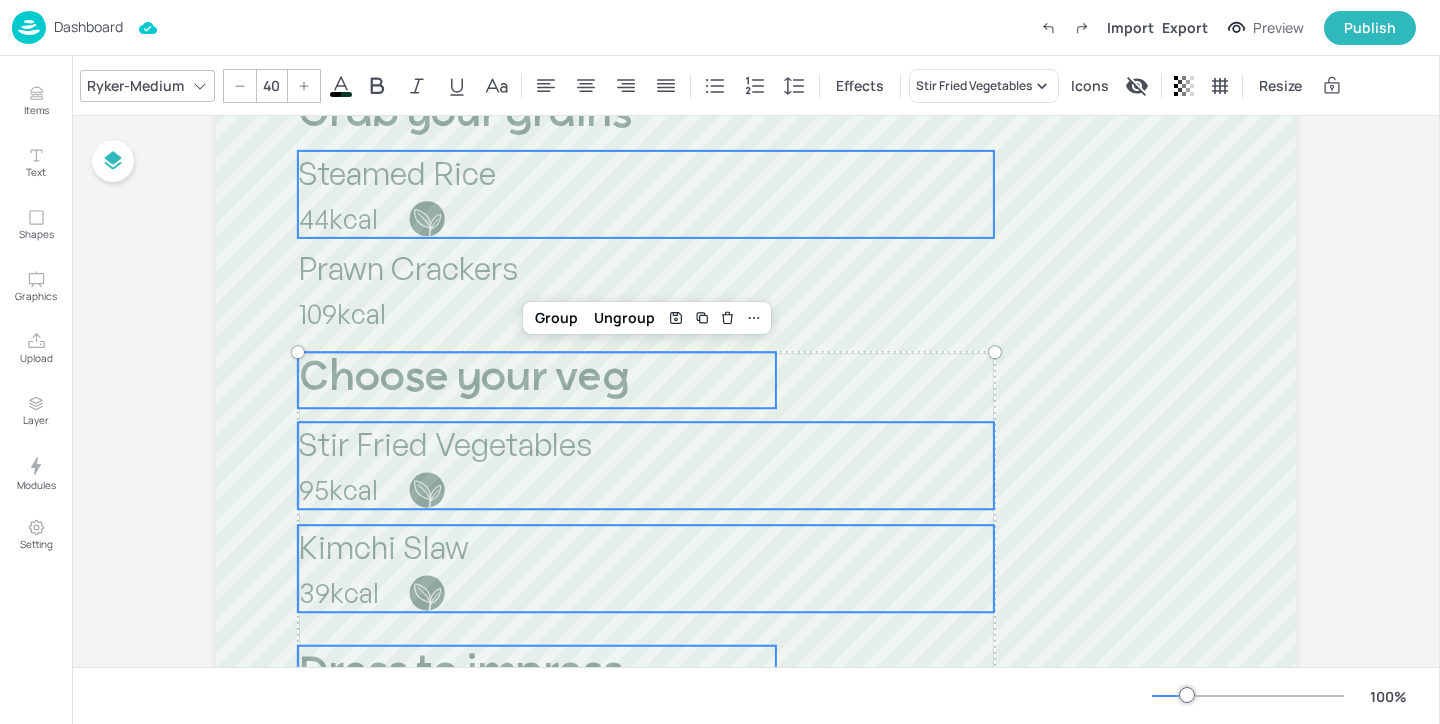 click on "Steamed Rice" at bounding box center [646, 173] 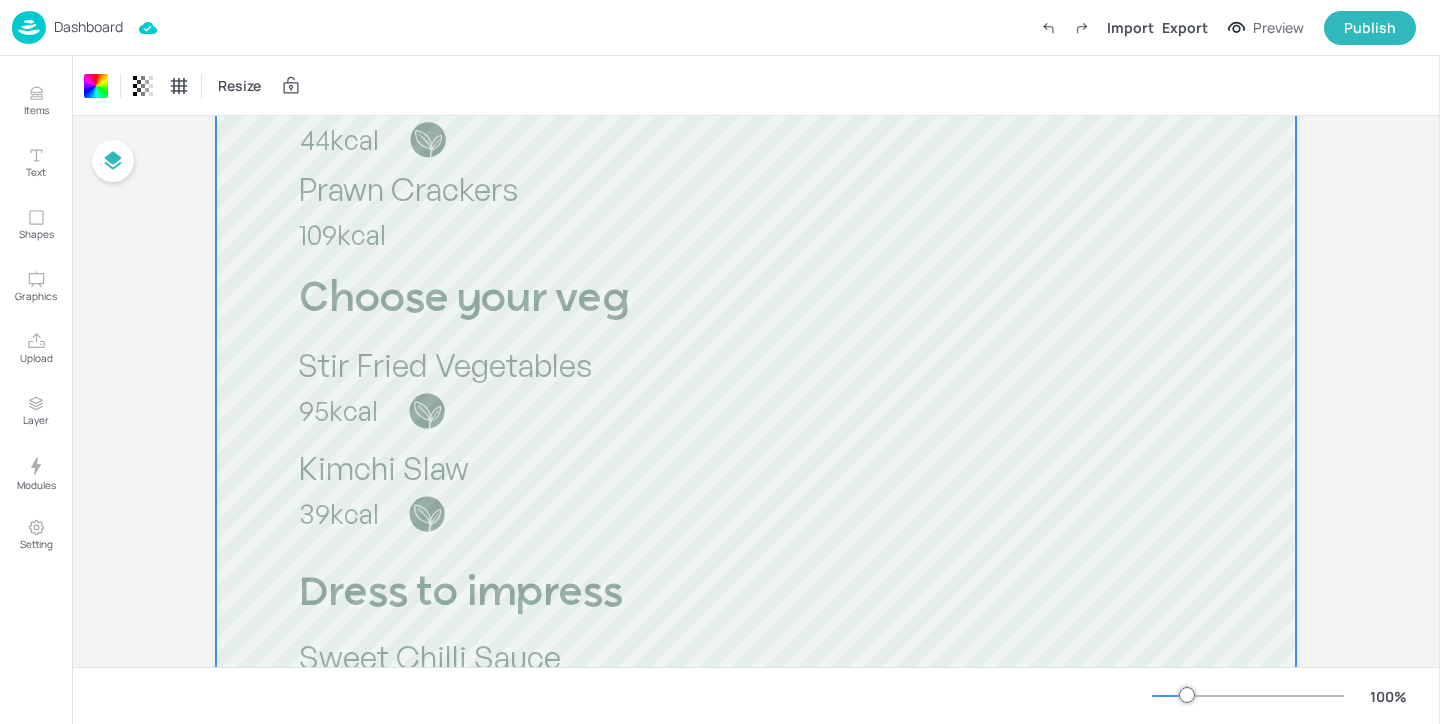 scroll, scrollTop: 819, scrollLeft: 0, axis: vertical 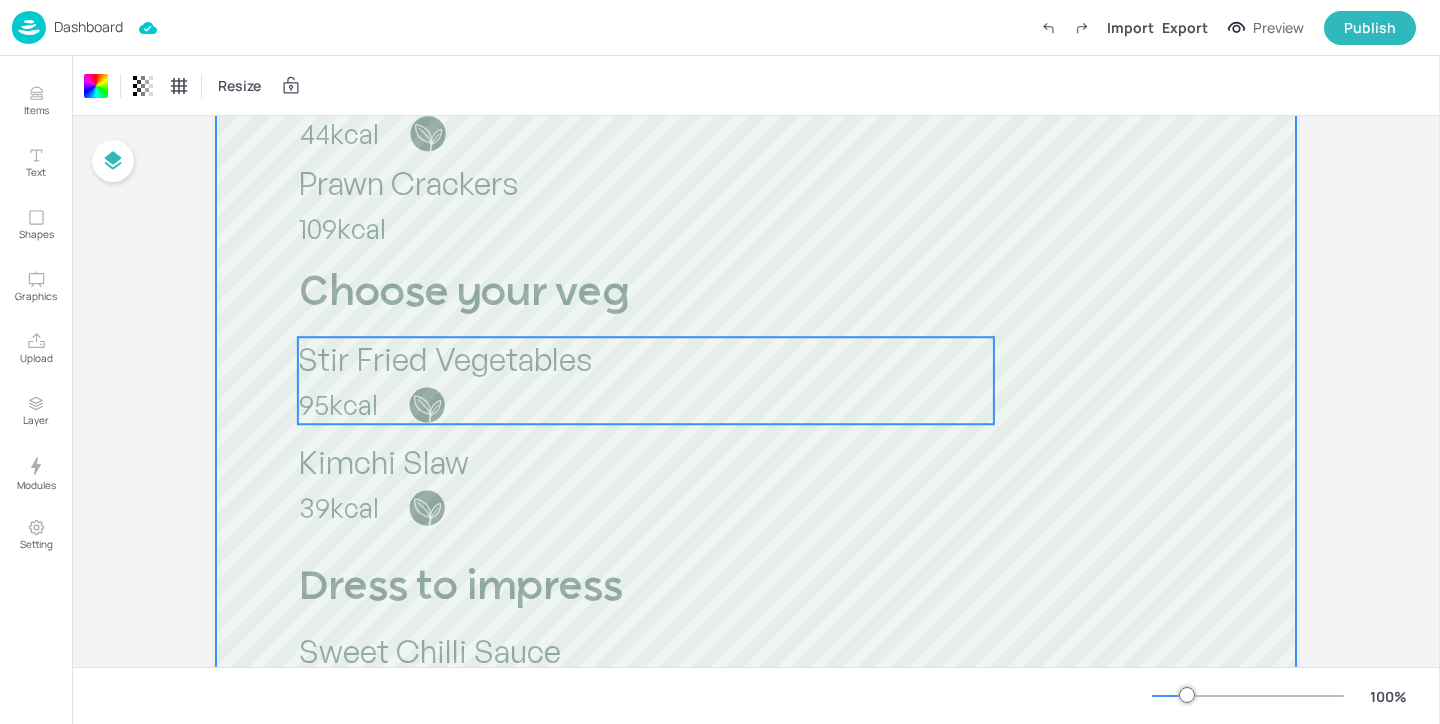 click on "Stir Fried Vegetables" at bounding box center (646, 359) 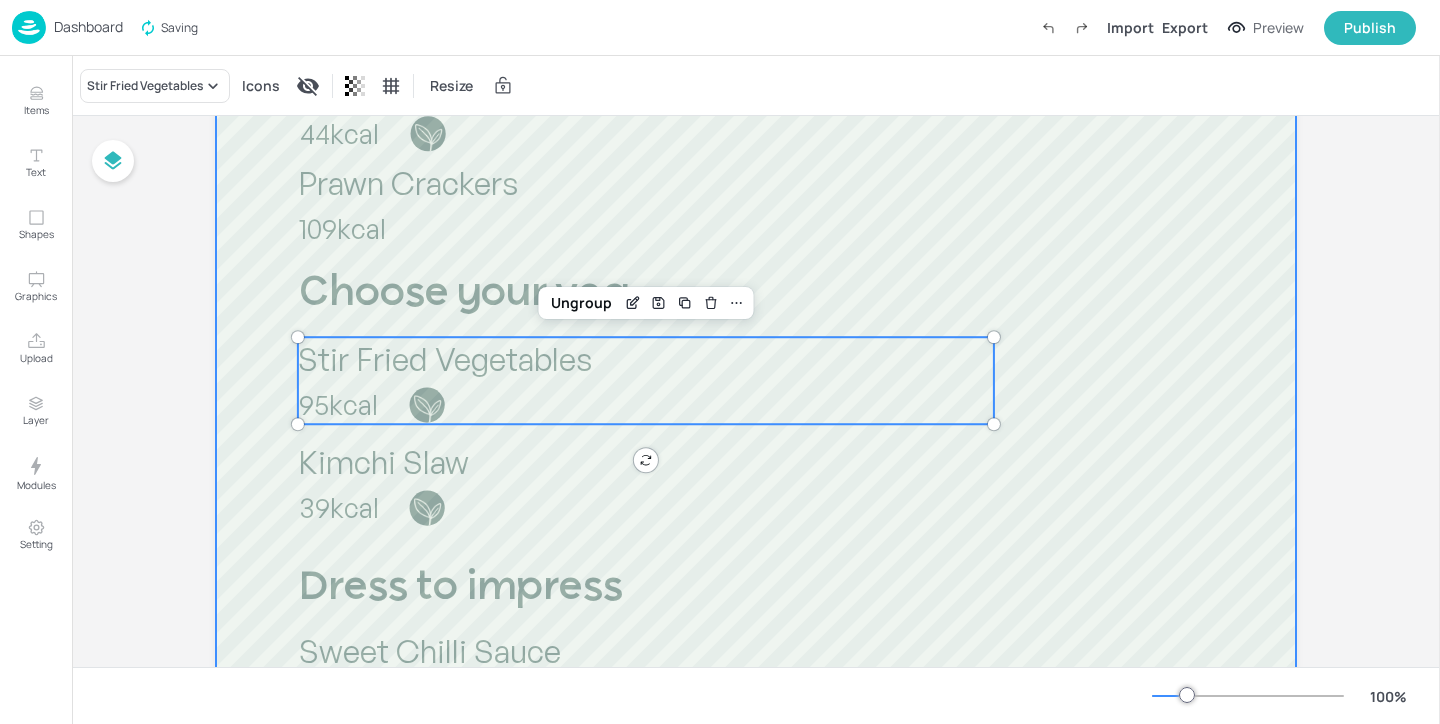 click at bounding box center (756, 321) 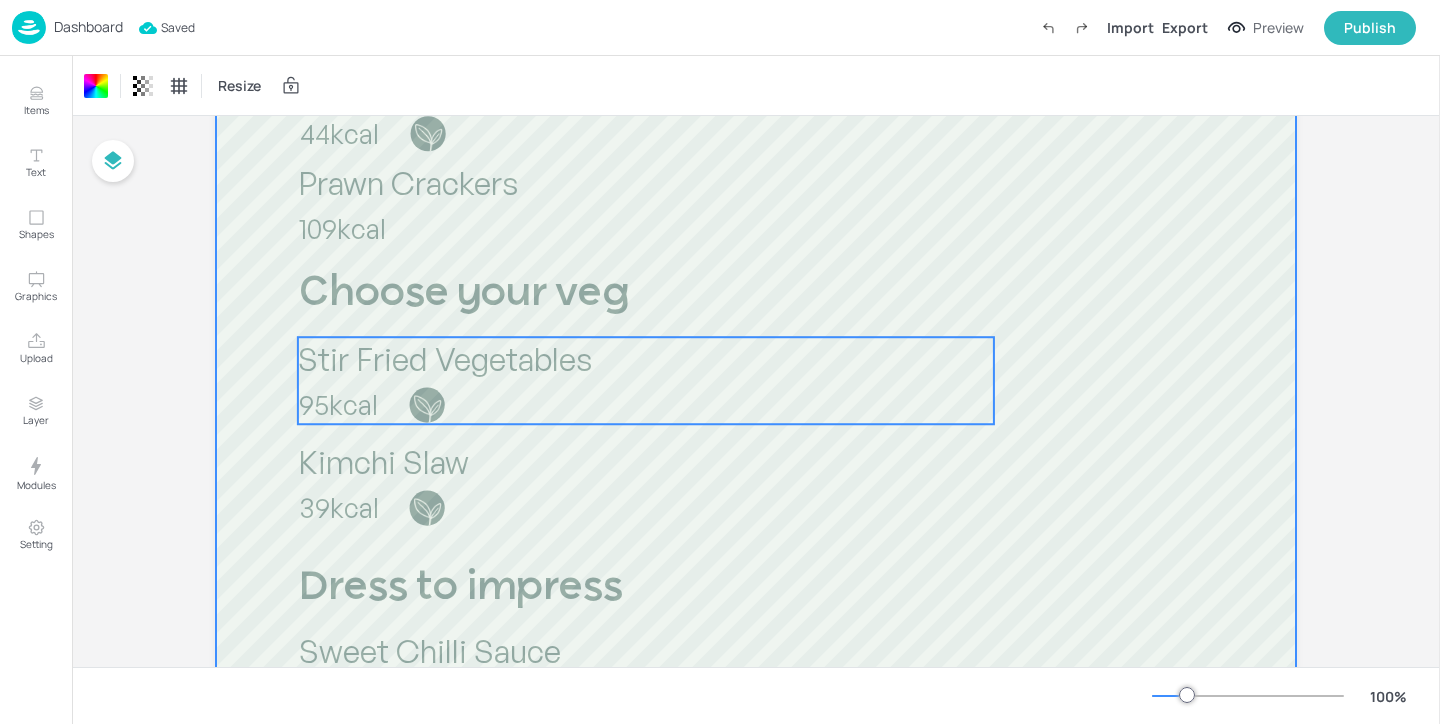 click on "Stir Fried Vegetables 95kcal" at bounding box center (646, 380) 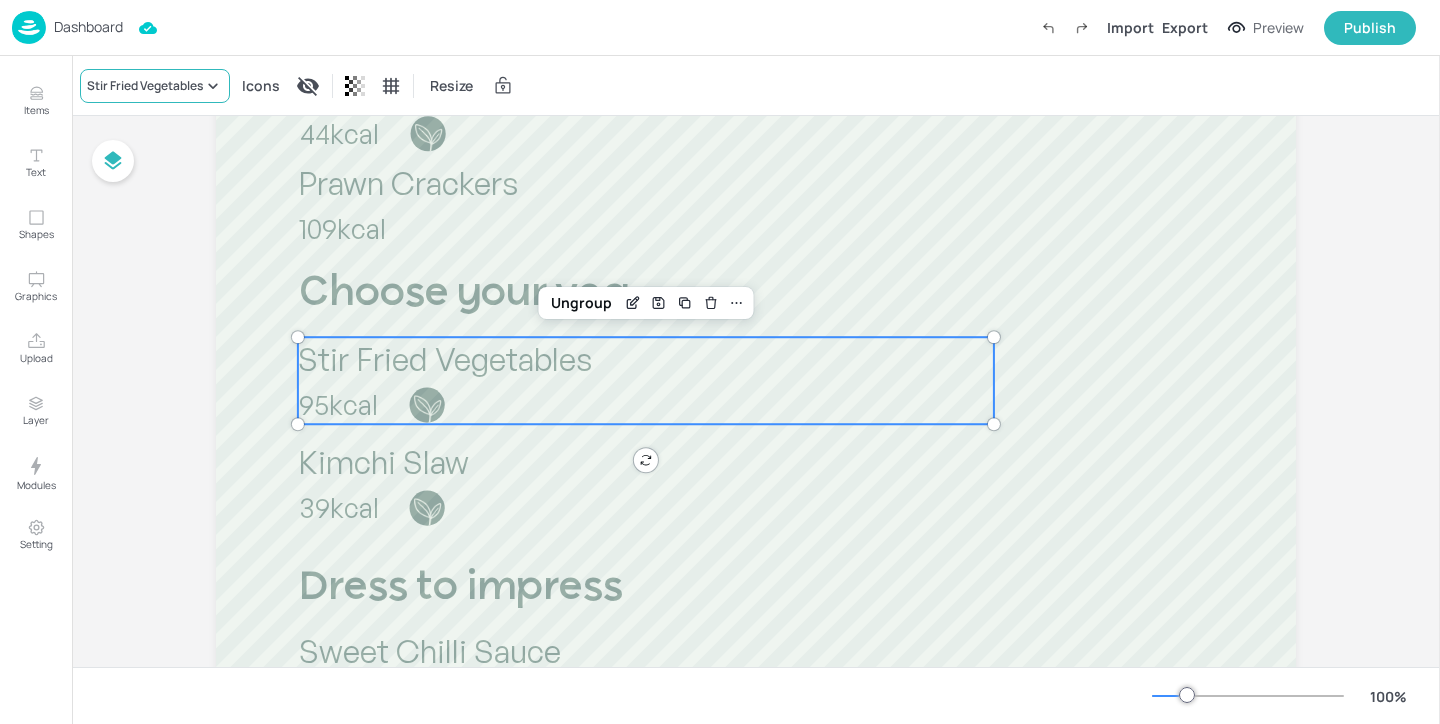 click on "Stir Fried Vegetables" at bounding box center (145, 86) 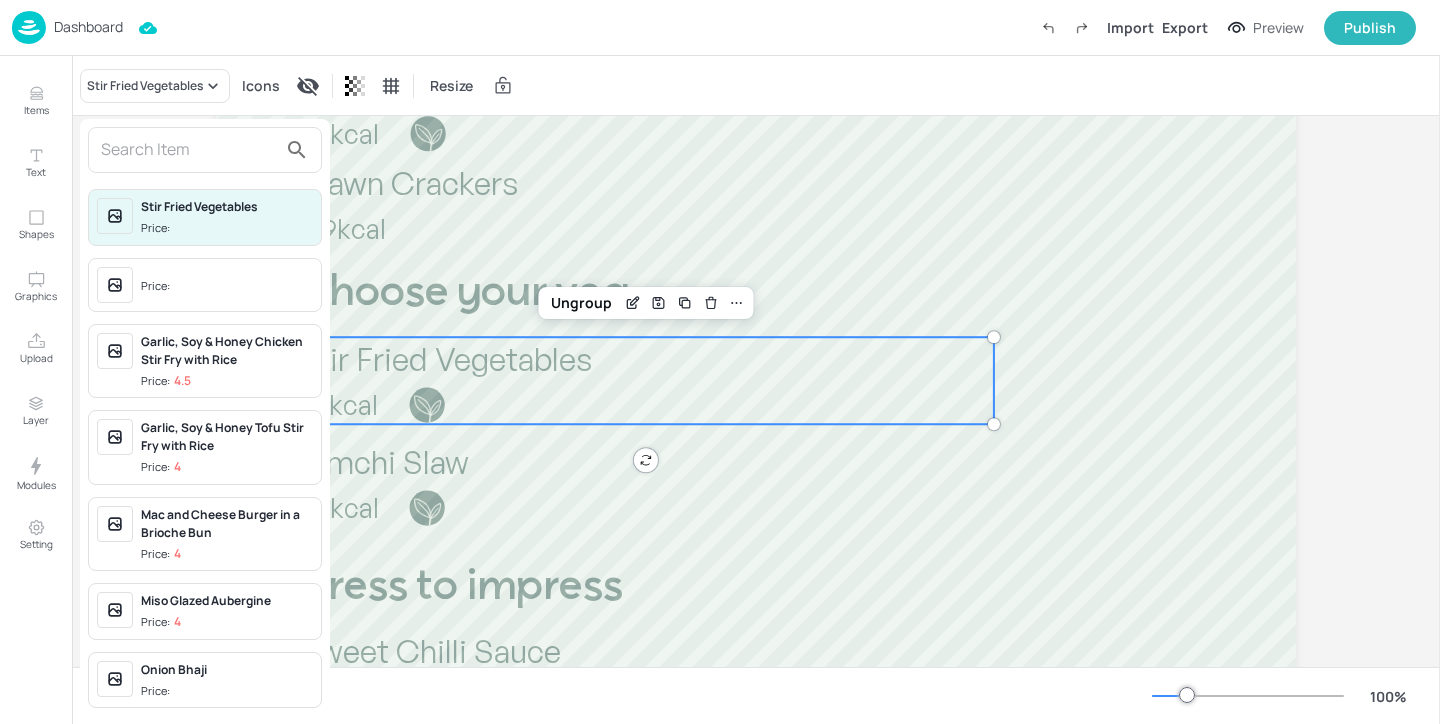 click at bounding box center (189, 150) 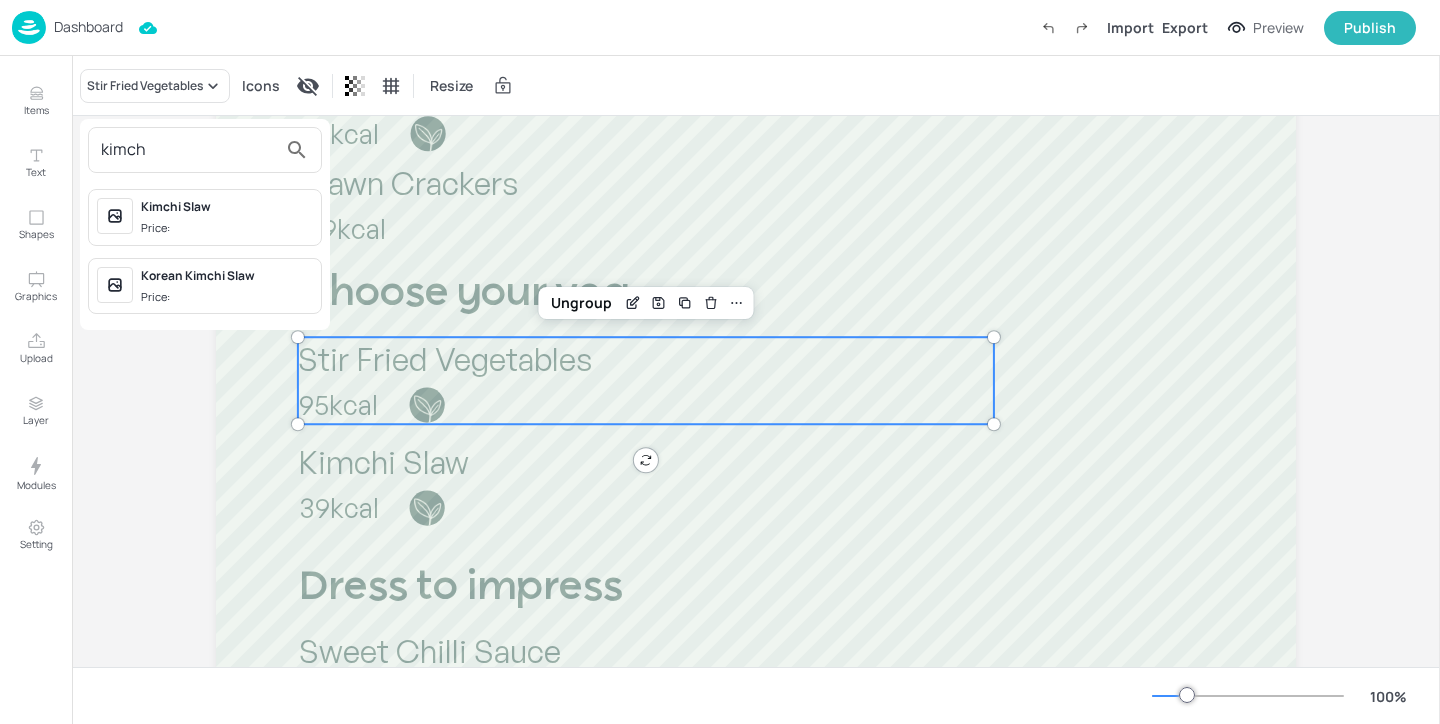 type on "kimch" 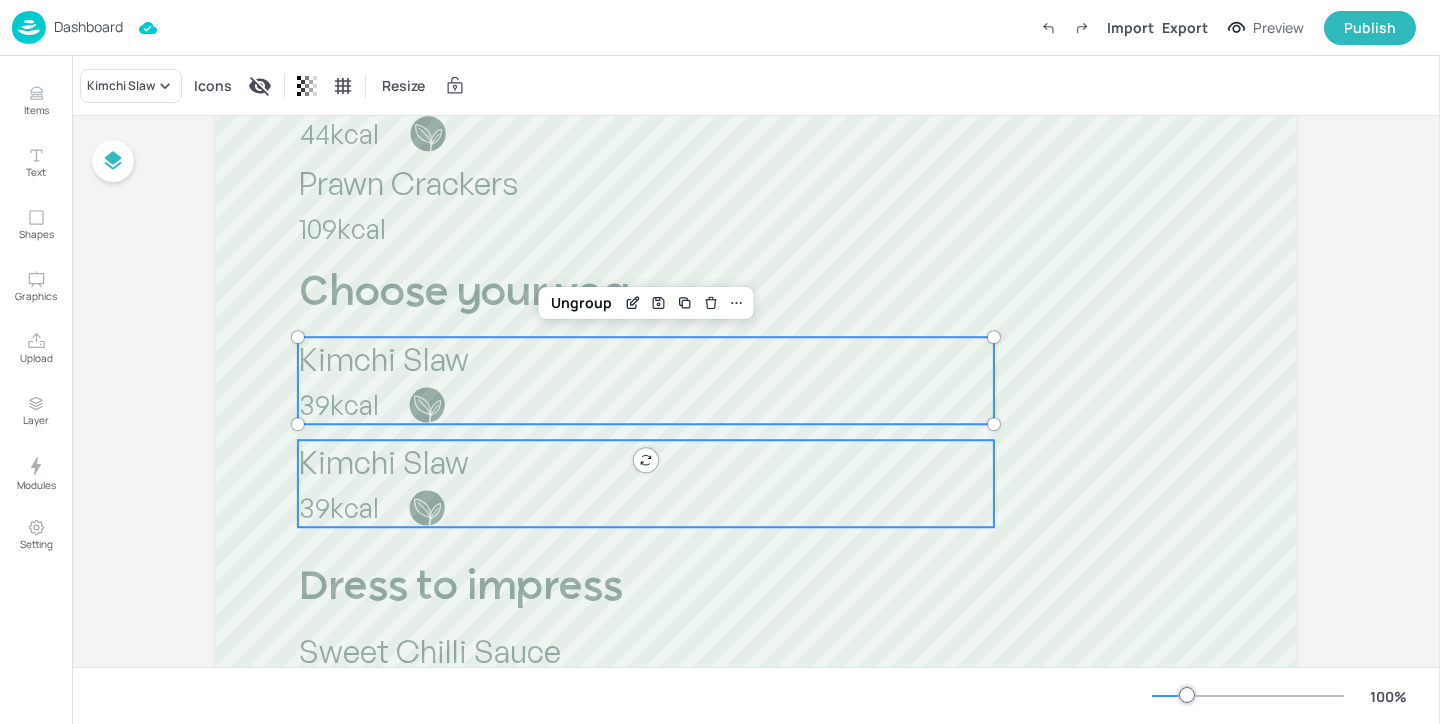 click on "39kcal" at bounding box center [437, 508] 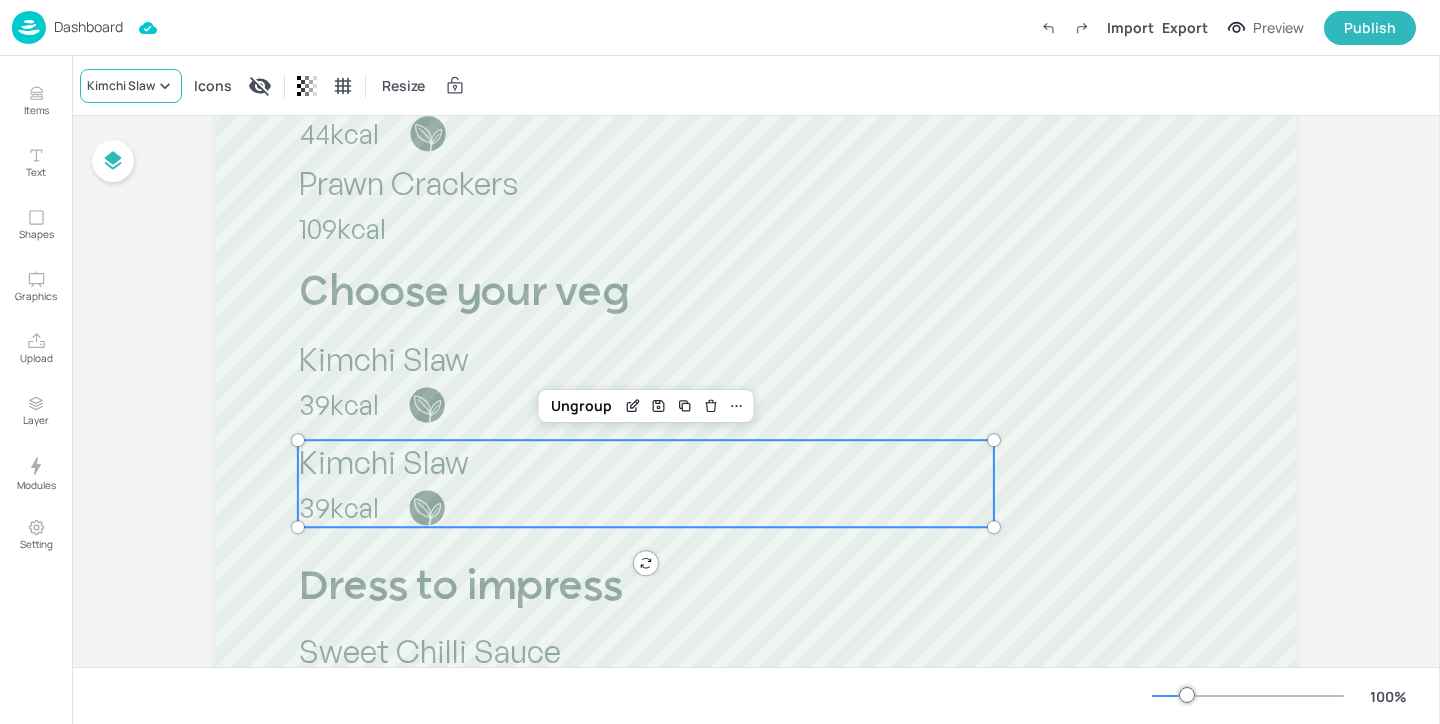 click on "Kimchi Slaw" at bounding box center (131, 86) 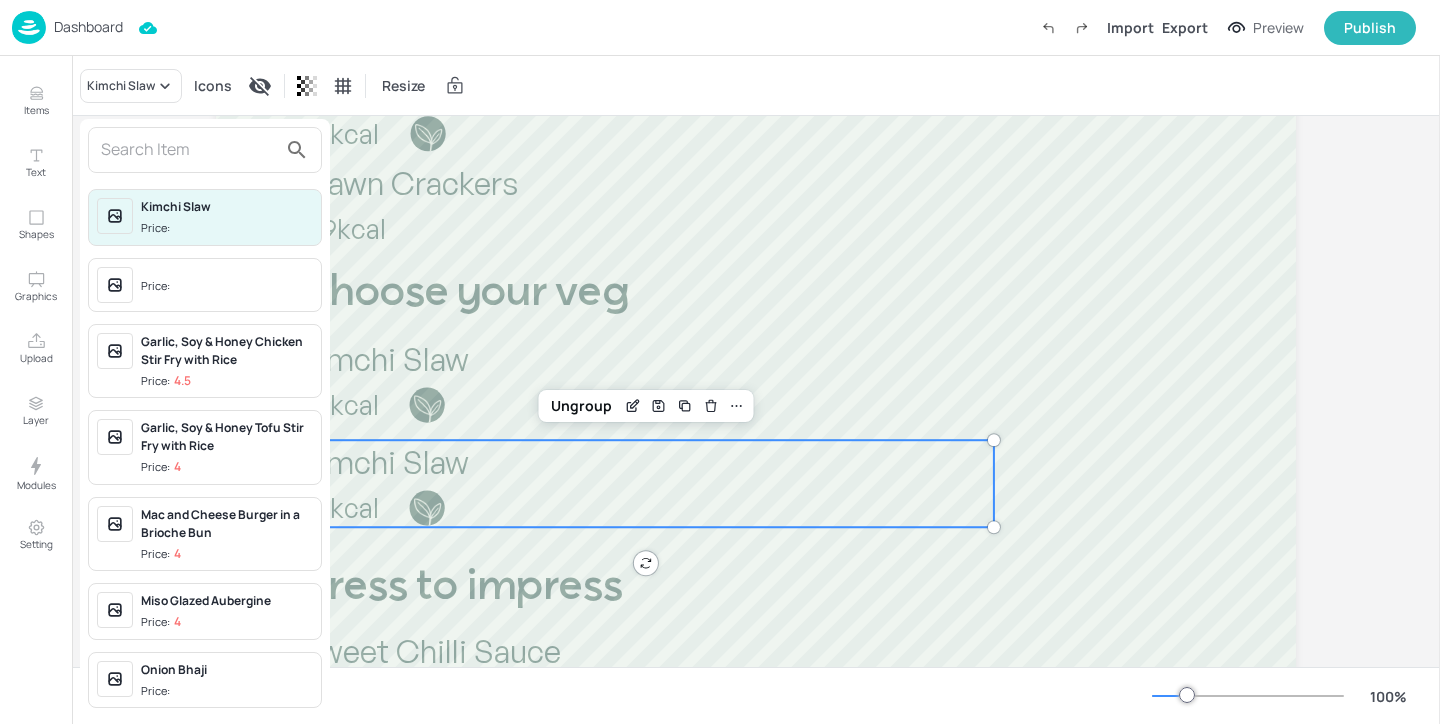 click at bounding box center (189, 150) 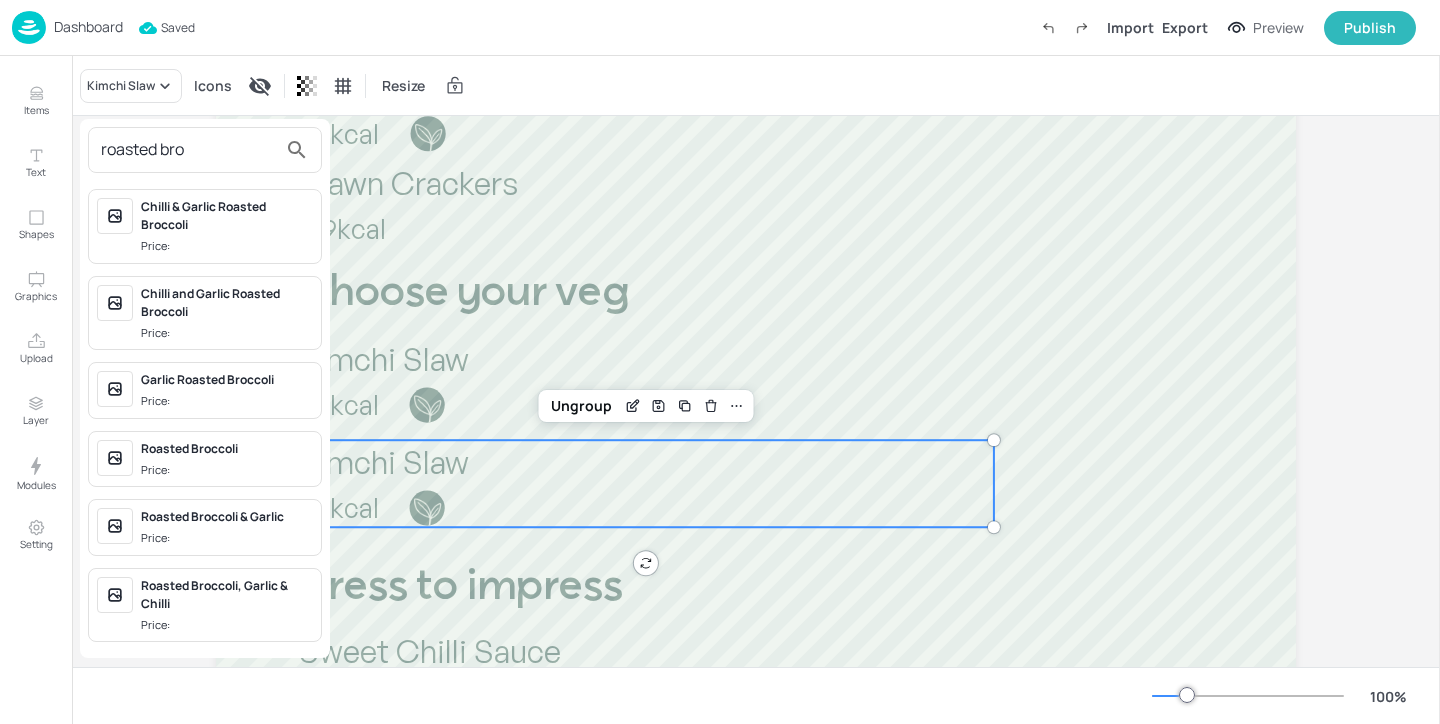 type on "roasted bro" 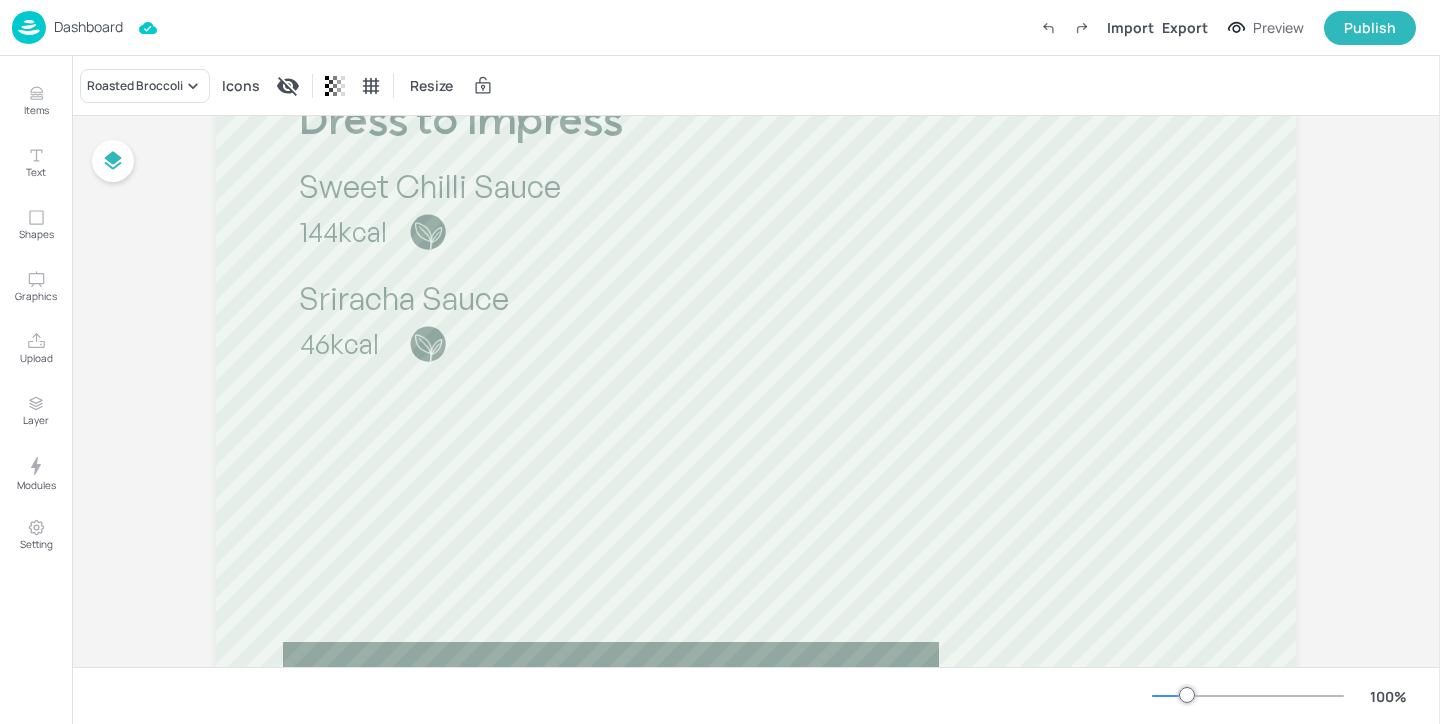 scroll, scrollTop: 1292, scrollLeft: 0, axis: vertical 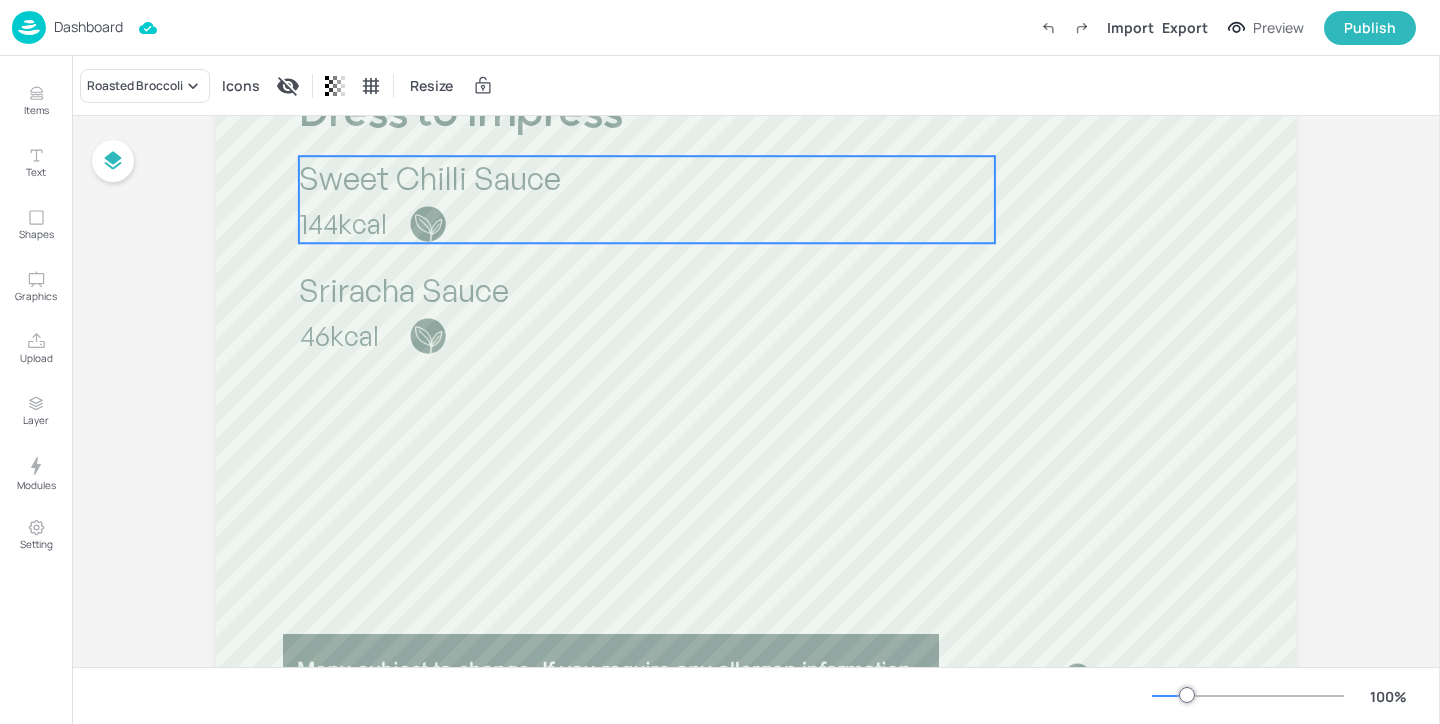 click on "144kcal" at bounding box center [438, 224] 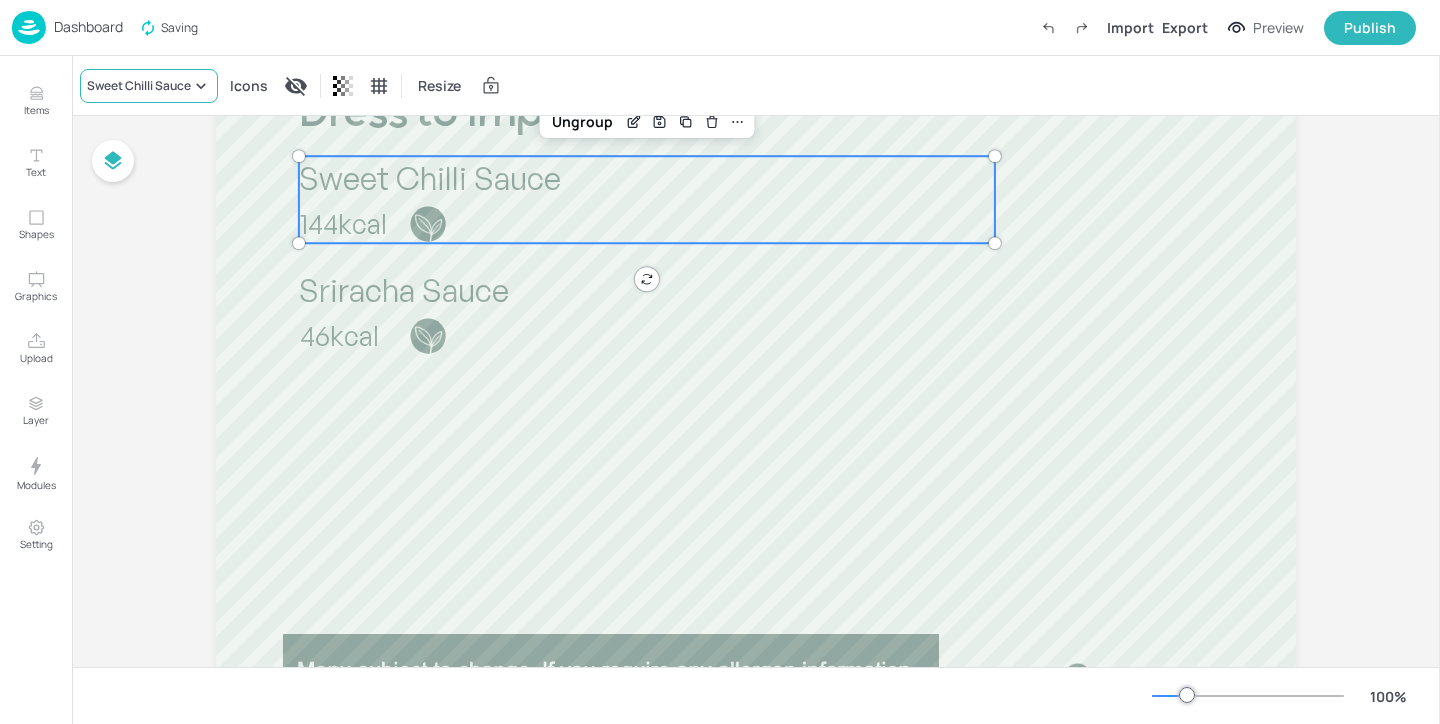 click on "Sweet Chilli Sauce" at bounding box center [139, 86] 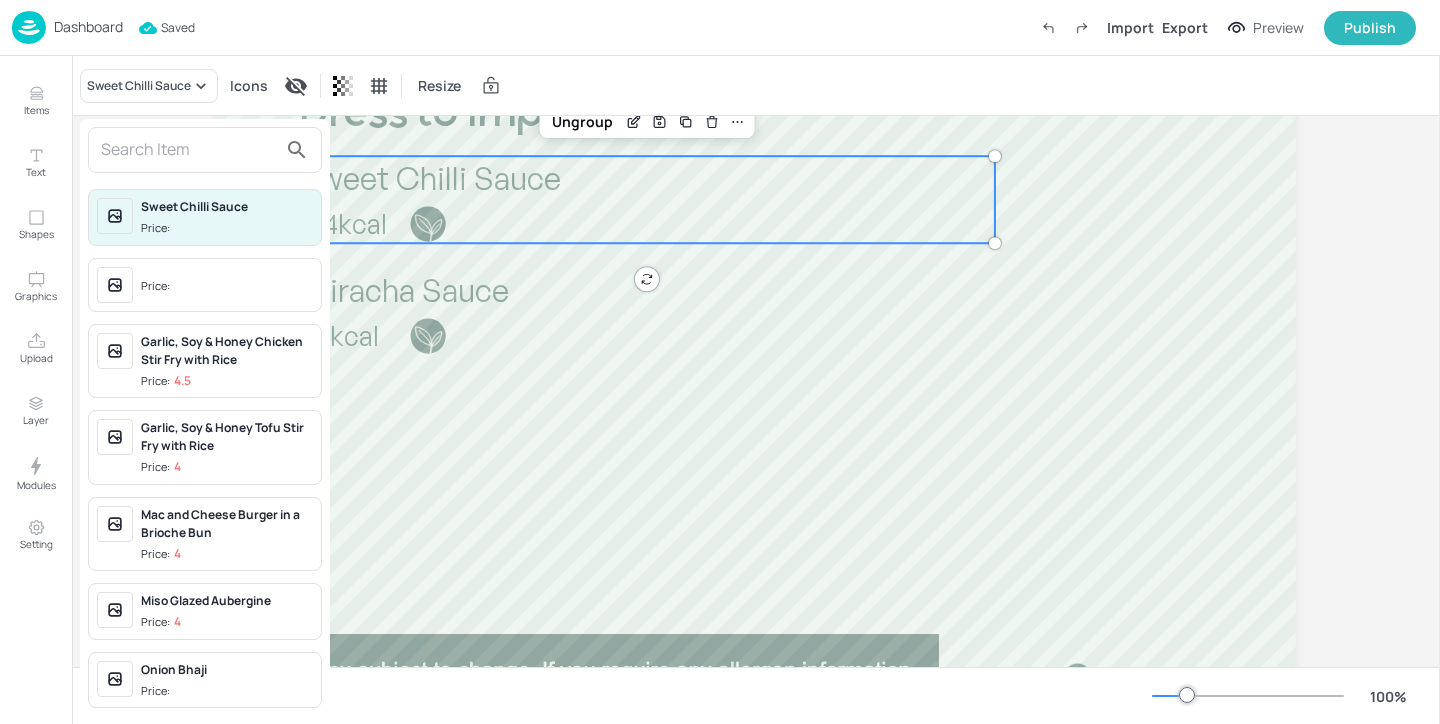 click at bounding box center [189, 150] 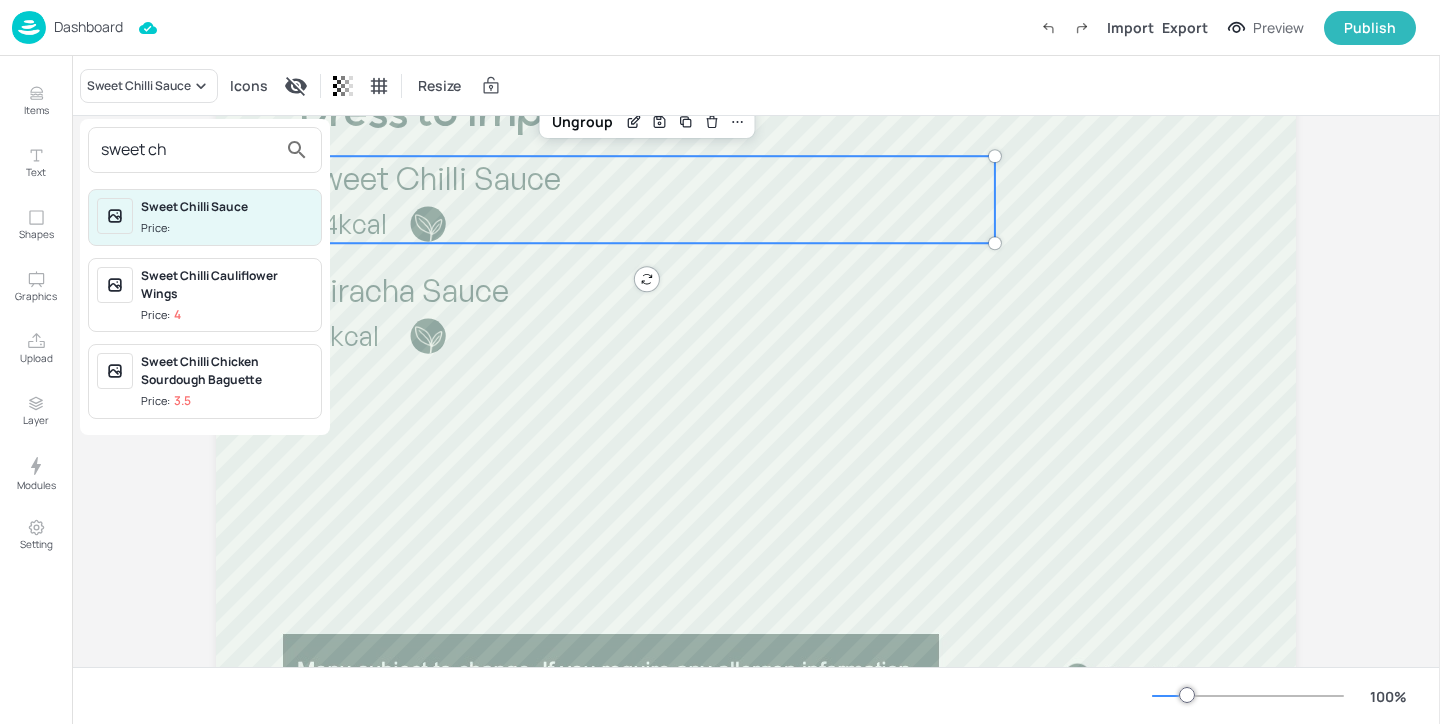 type on "sweet ch" 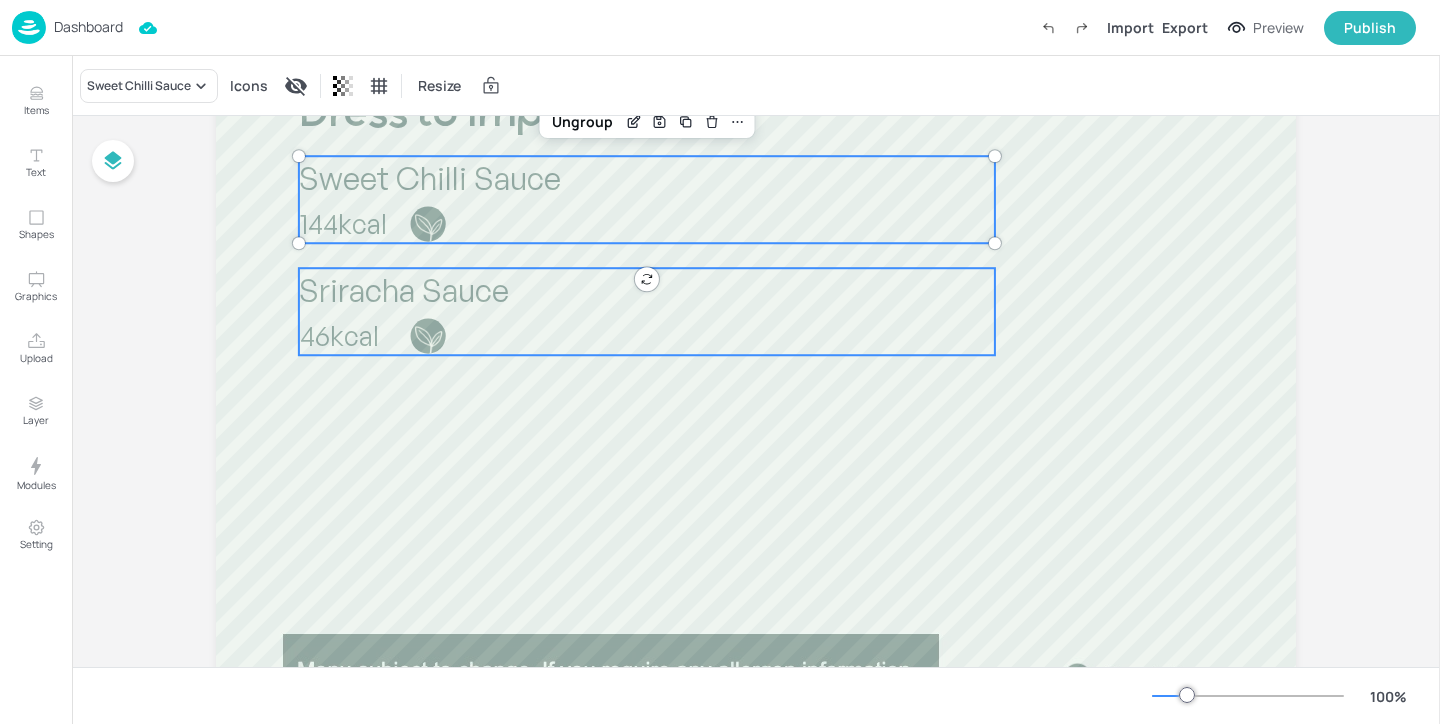 click on "Sriracha Sauce" at bounding box center (404, 290) 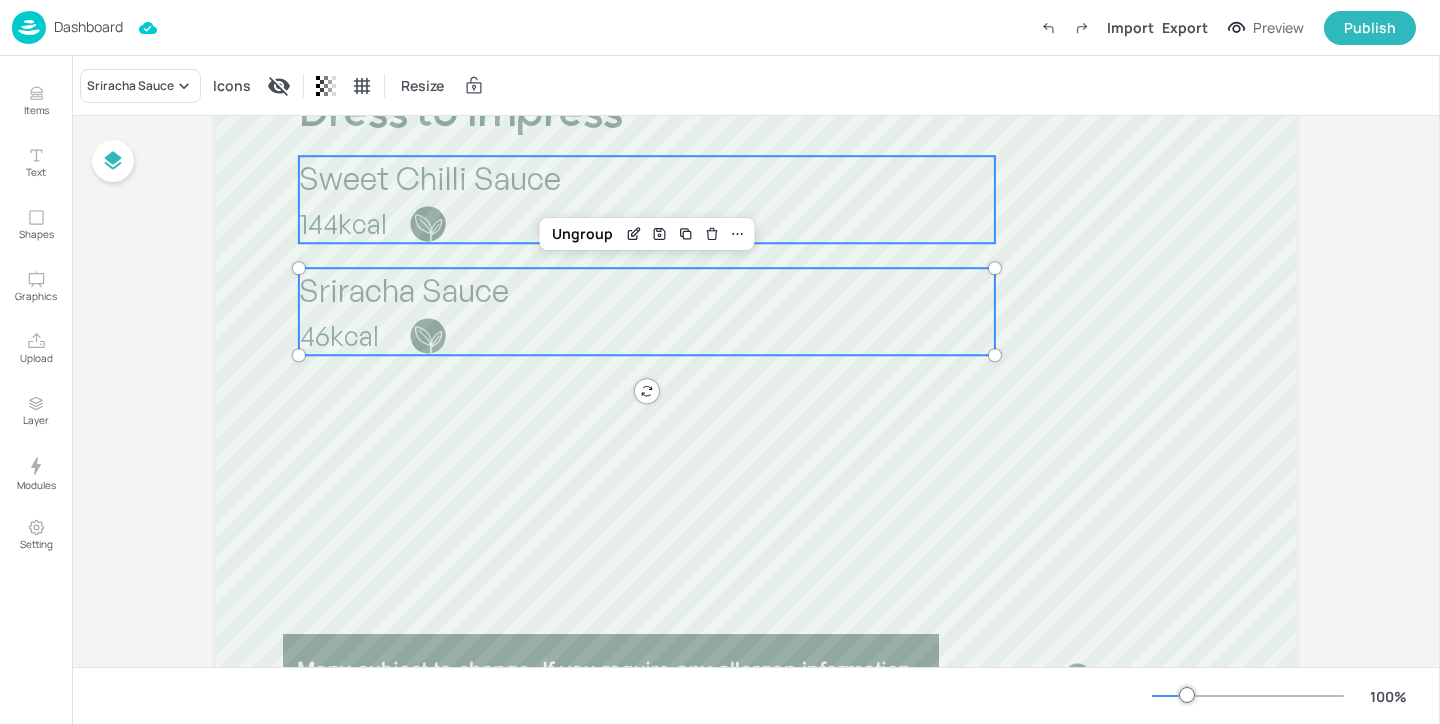 click on "Sweet Chilli Sauce" at bounding box center (647, 178) 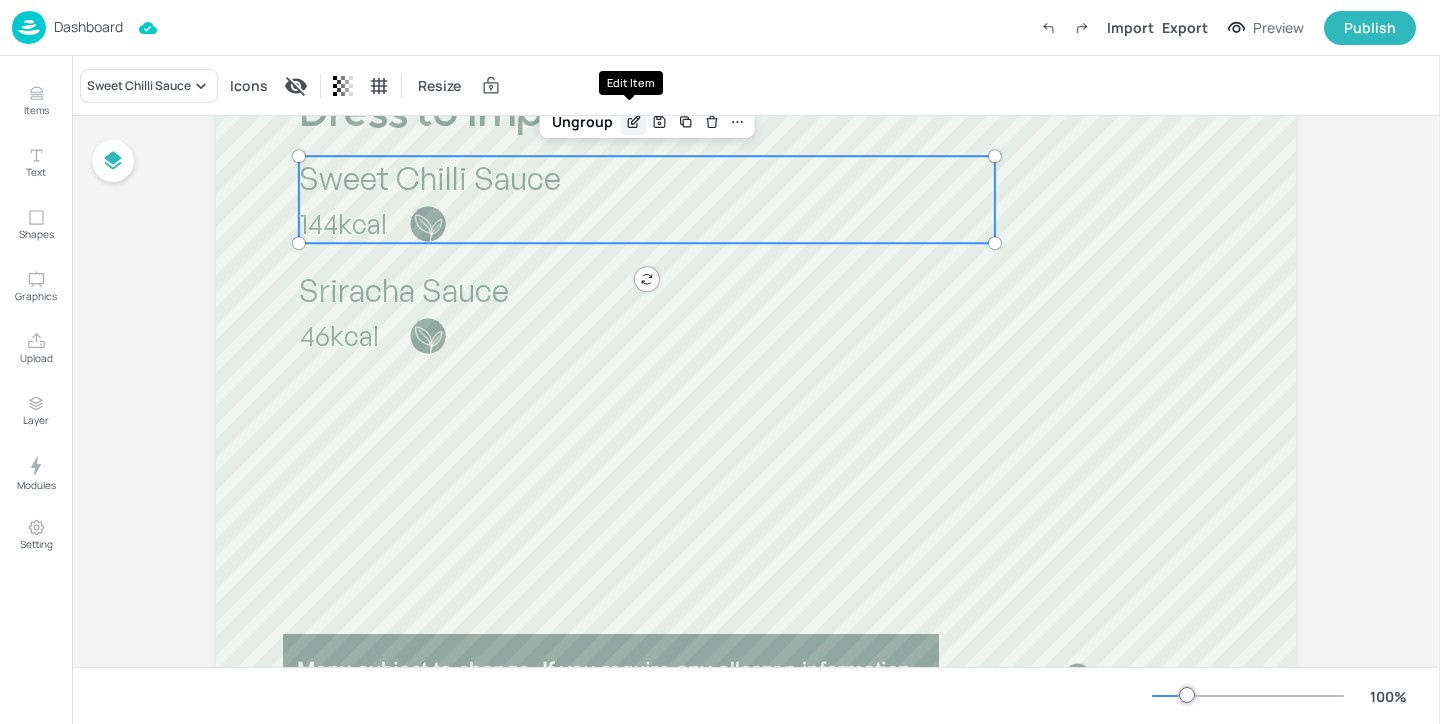 click at bounding box center [634, 122] 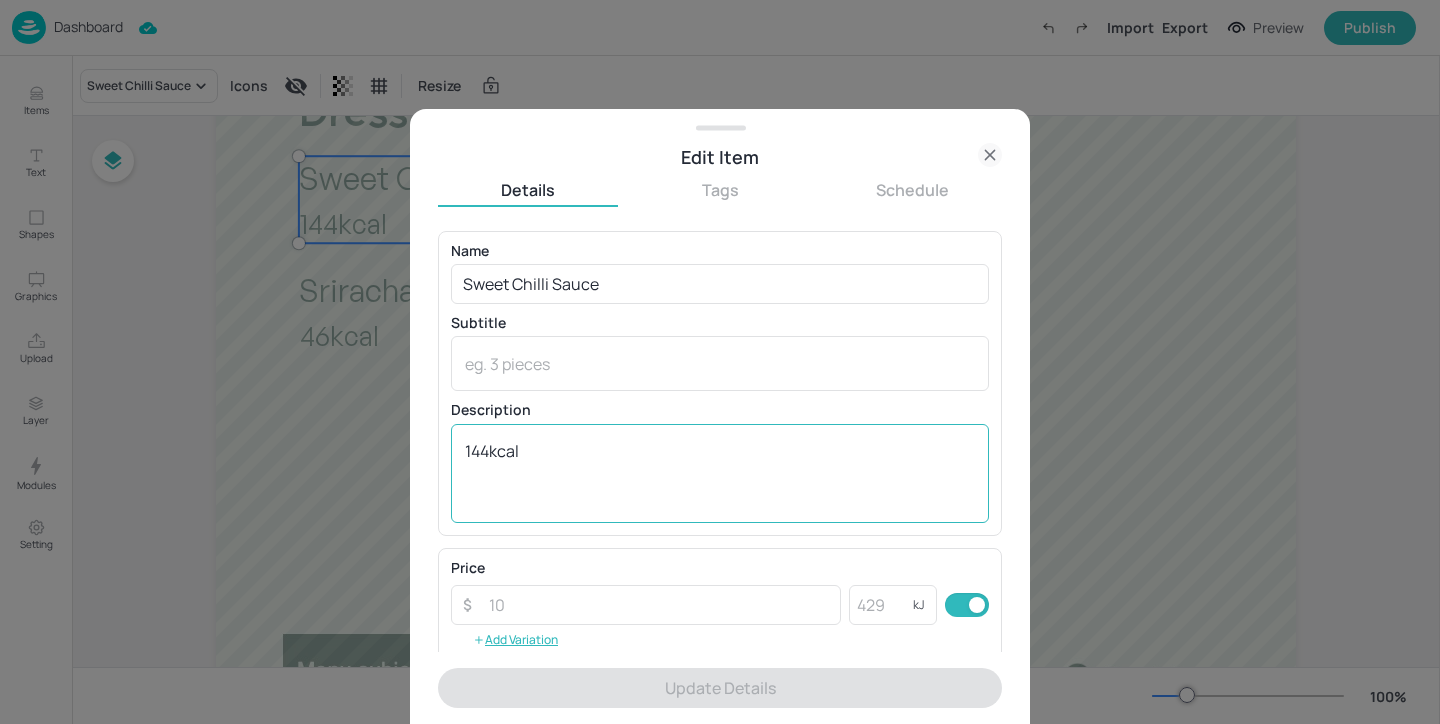 click on "144kcal" at bounding box center [720, 473] 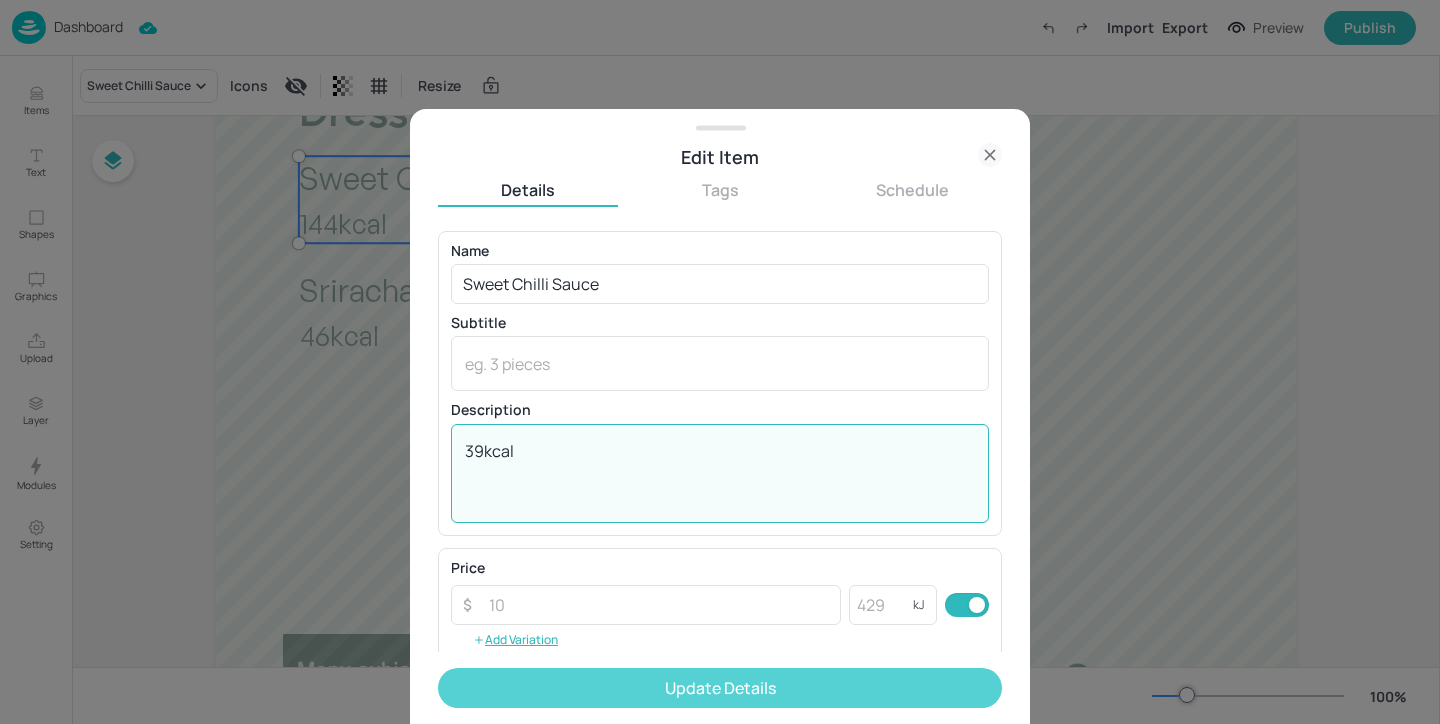 type on "39kcal" 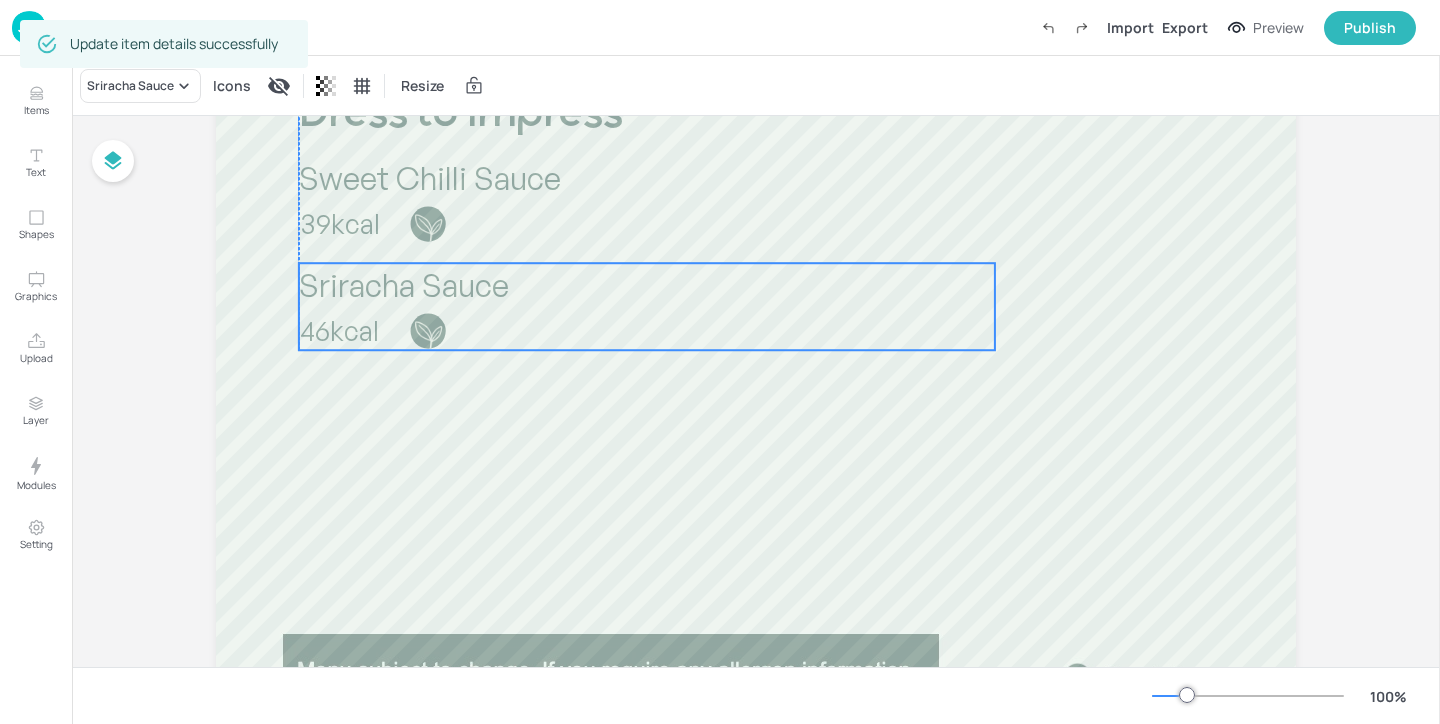 click on "Sriracha Sauce  46kcal" at bounding box center (647, 306) 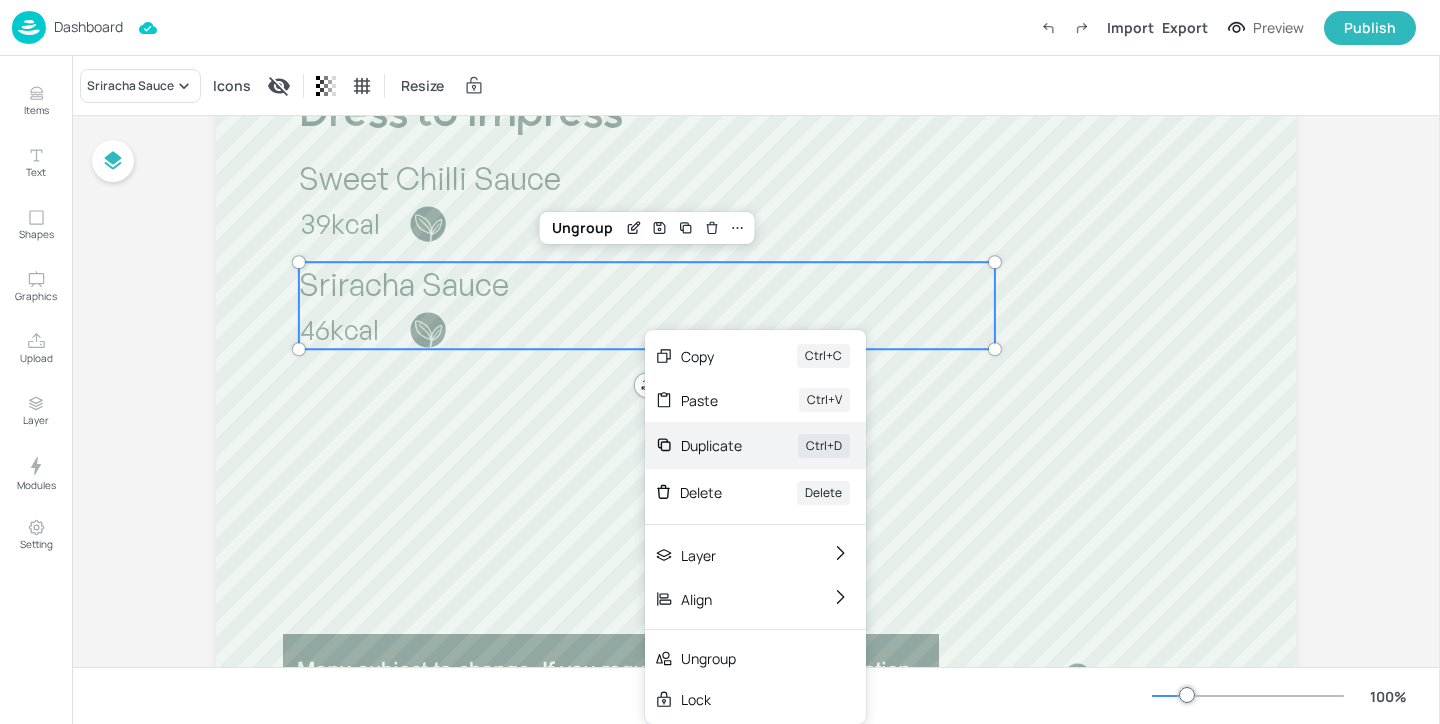 click on "Duplicate" at bounding box center [711, 445] 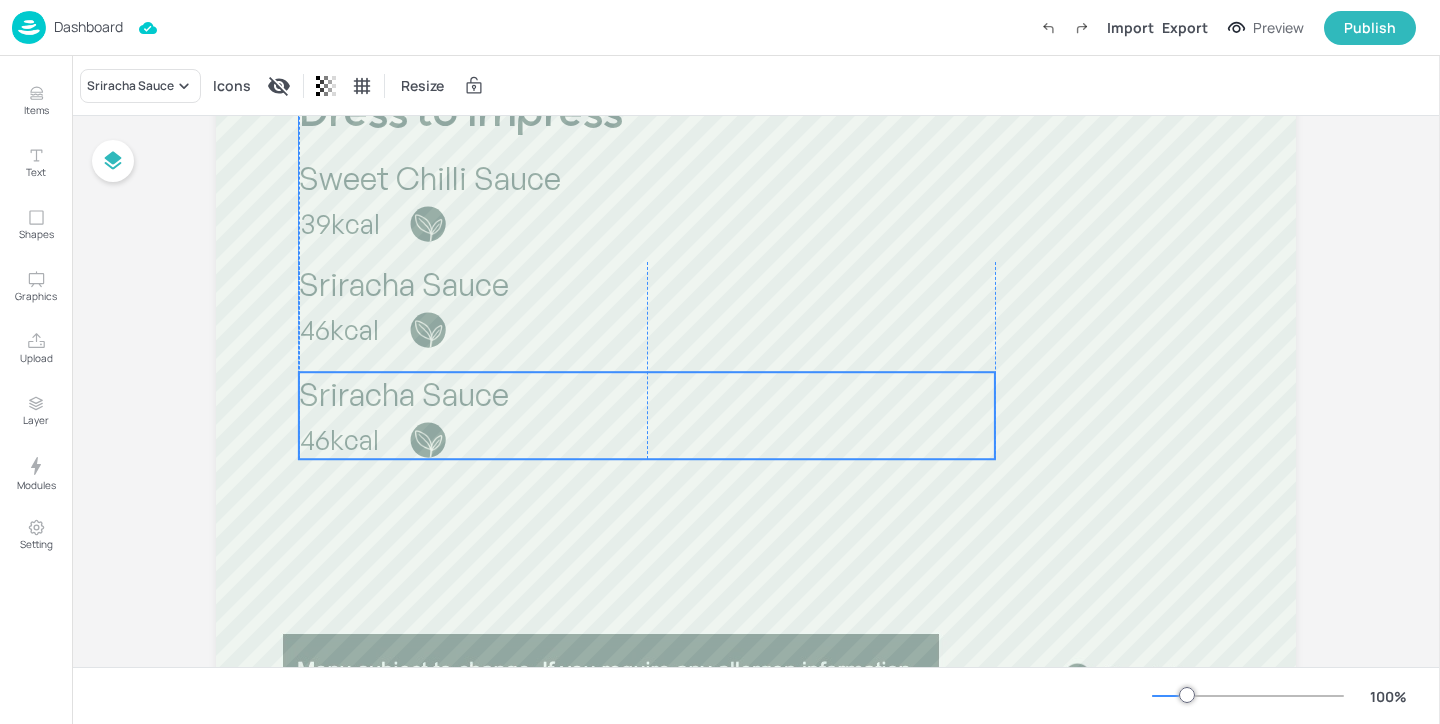 drag, startPoint x: 482, startPoint y: 329, endPoint x: 474, endPoint y: 429, distance: 100.31949 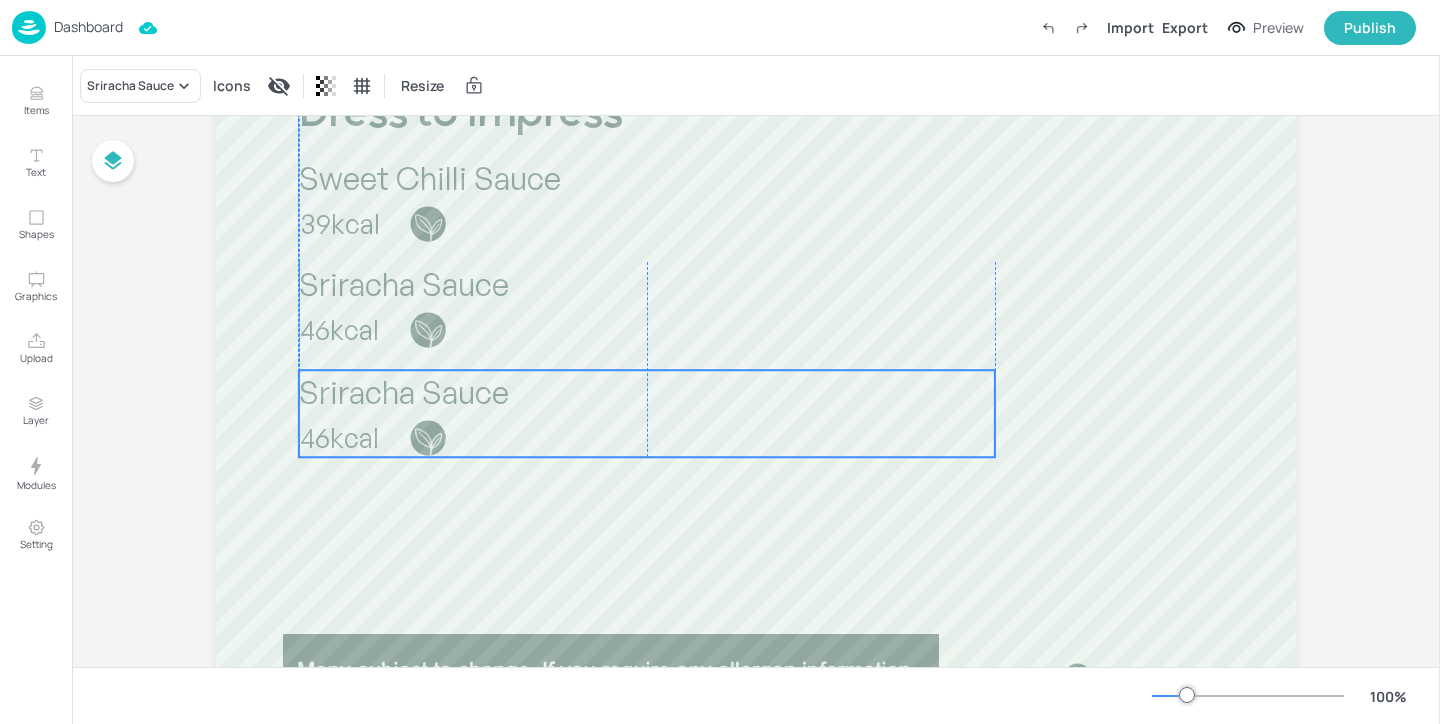 click on "Sriracha Sauce" at bounding box center [647, 392] 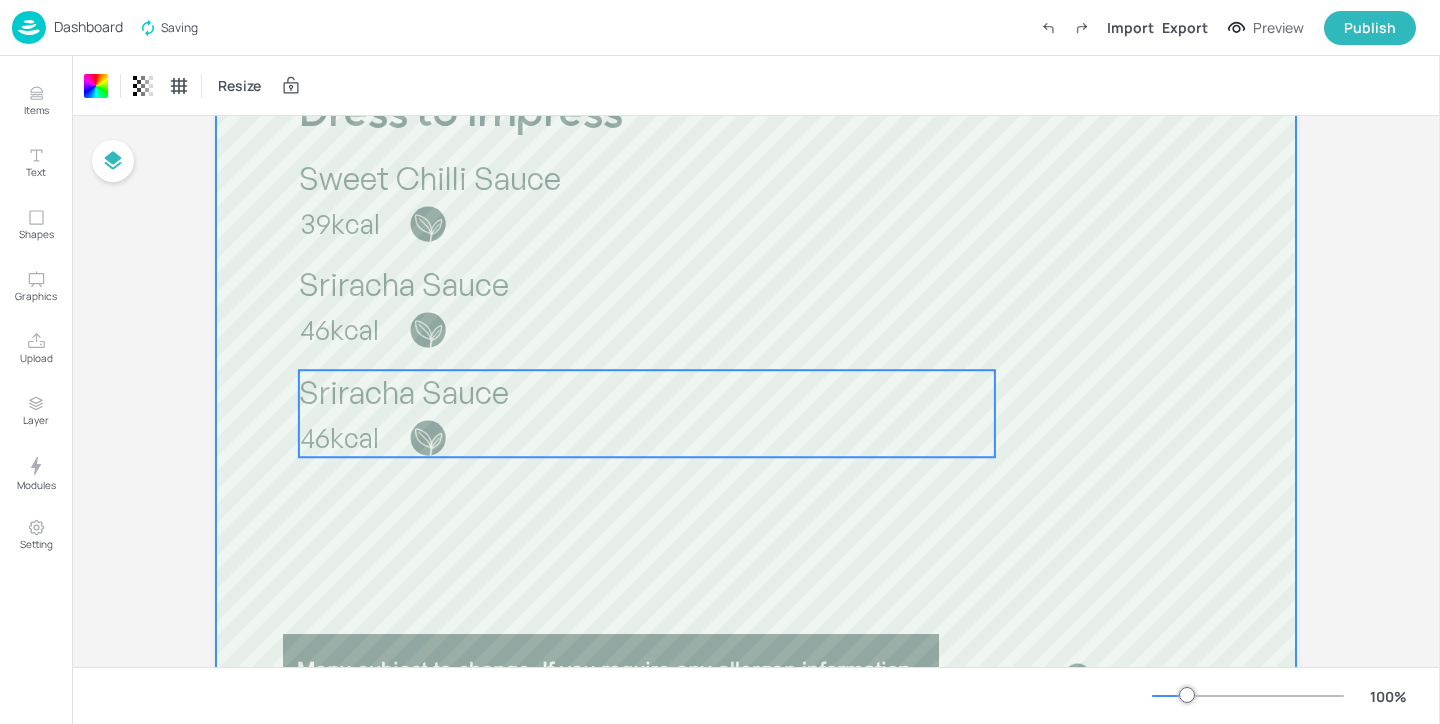 click on "Sriracha Sauce" at bounding box center [404, 392] 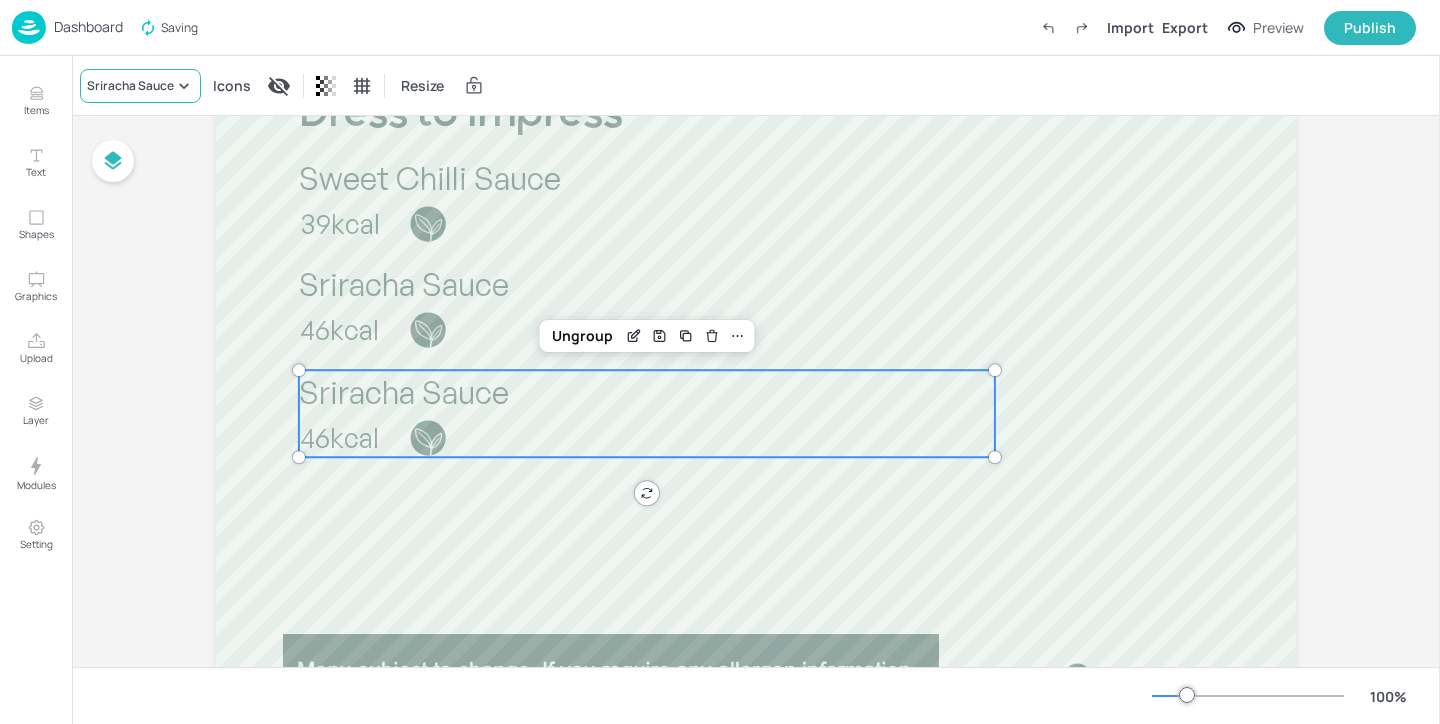 click on "Sriracha Sauce" at bounding box center [130, 86] 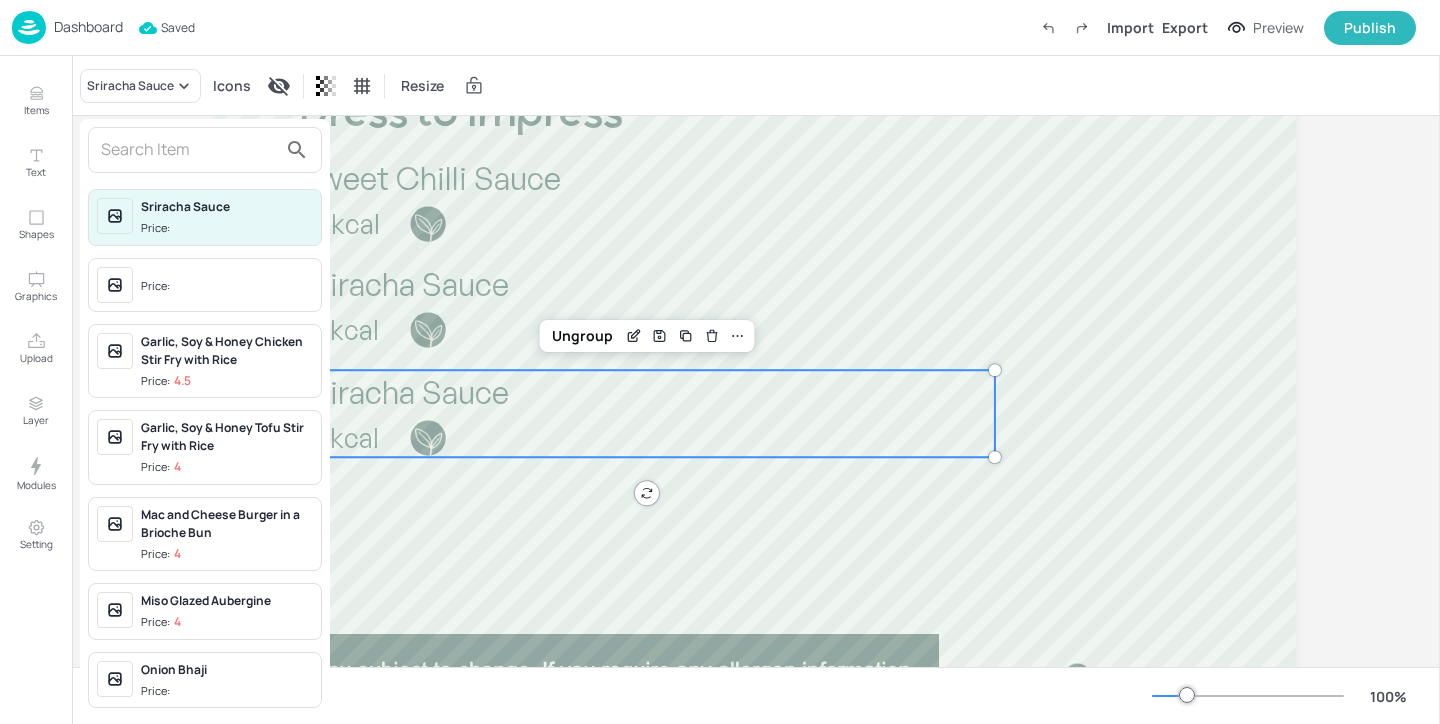 click at bounding box center (189, 150) 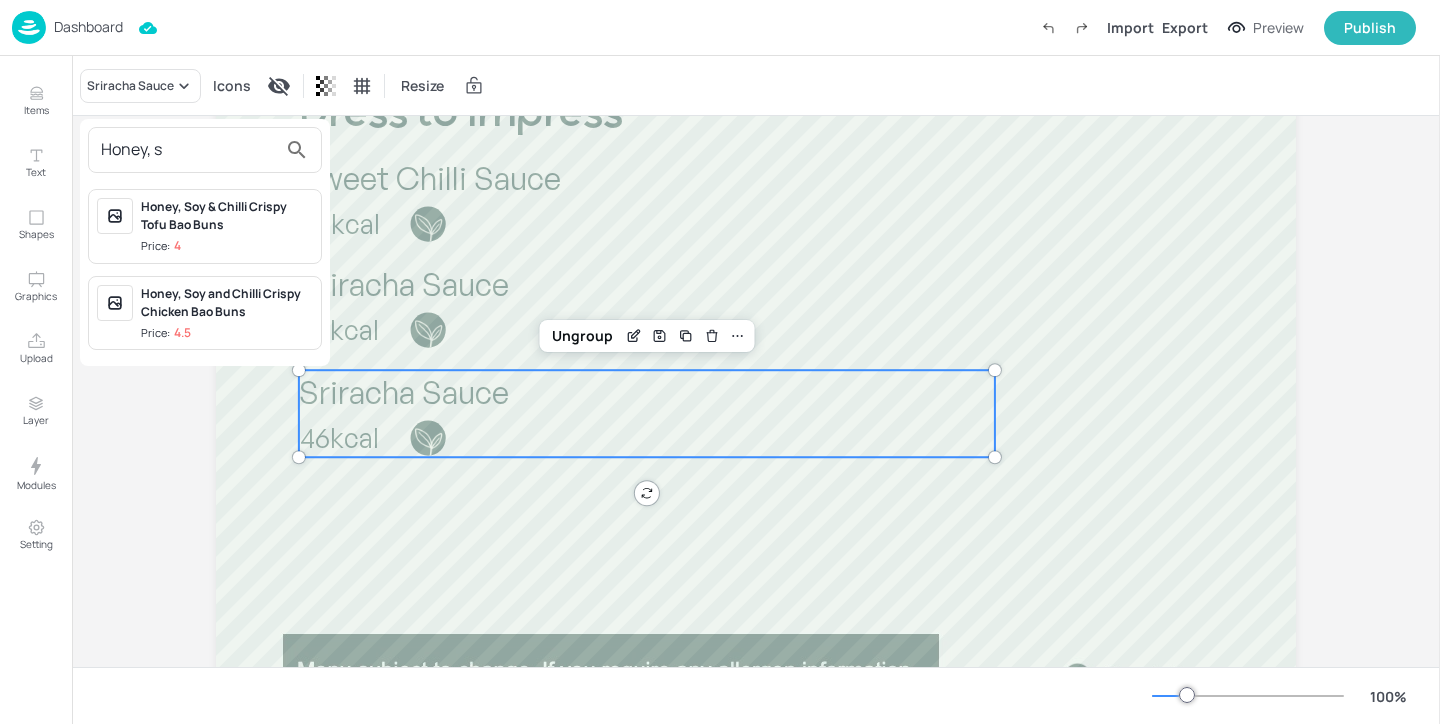 type on "Honey, s" 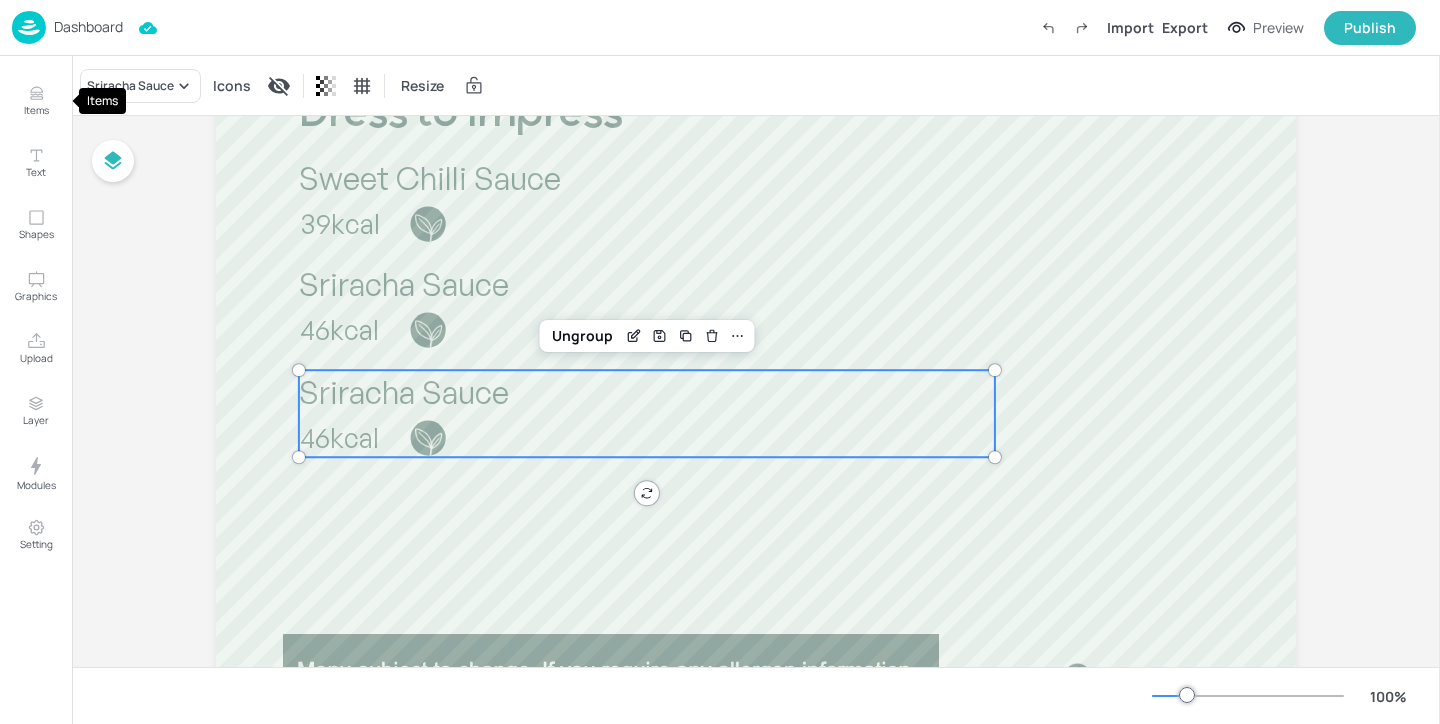 click on "Items" at bounding box center (36, 110) 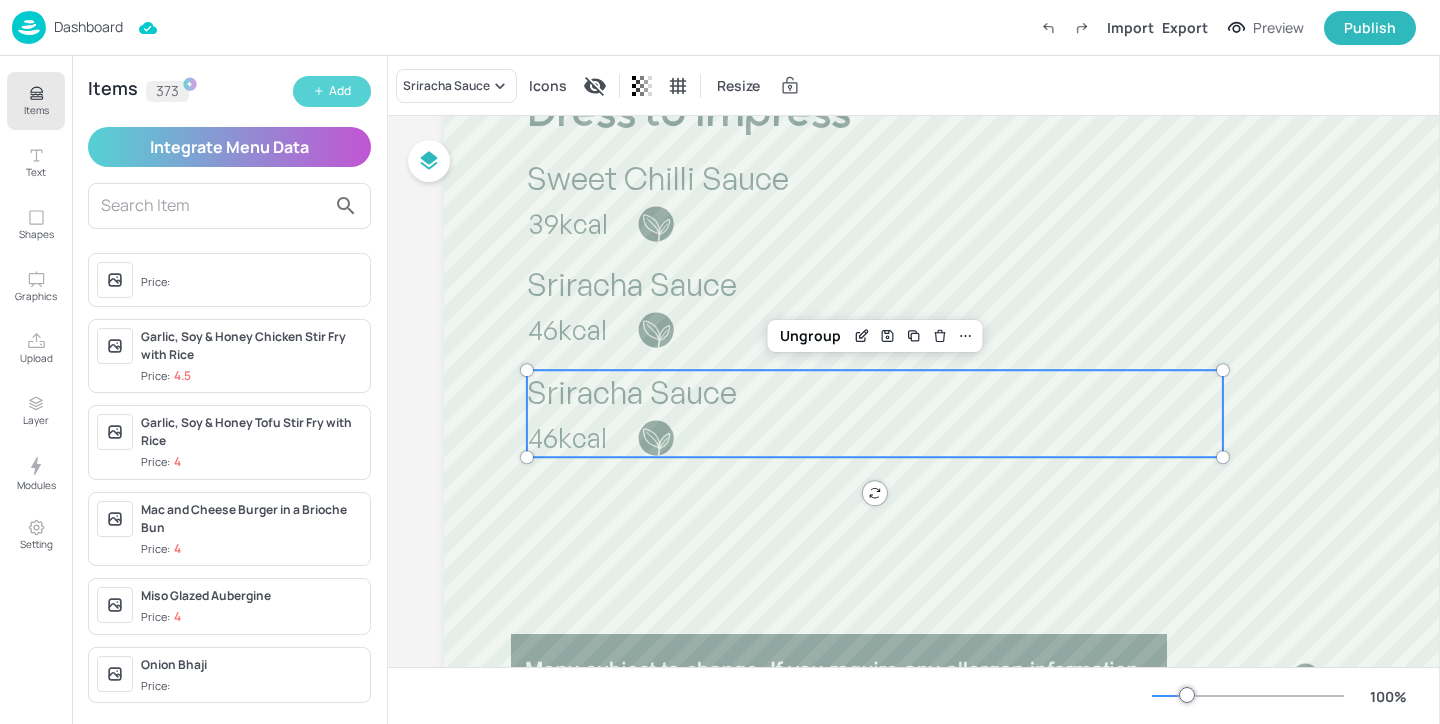 click on "Add" at bounding box center (340, 91) 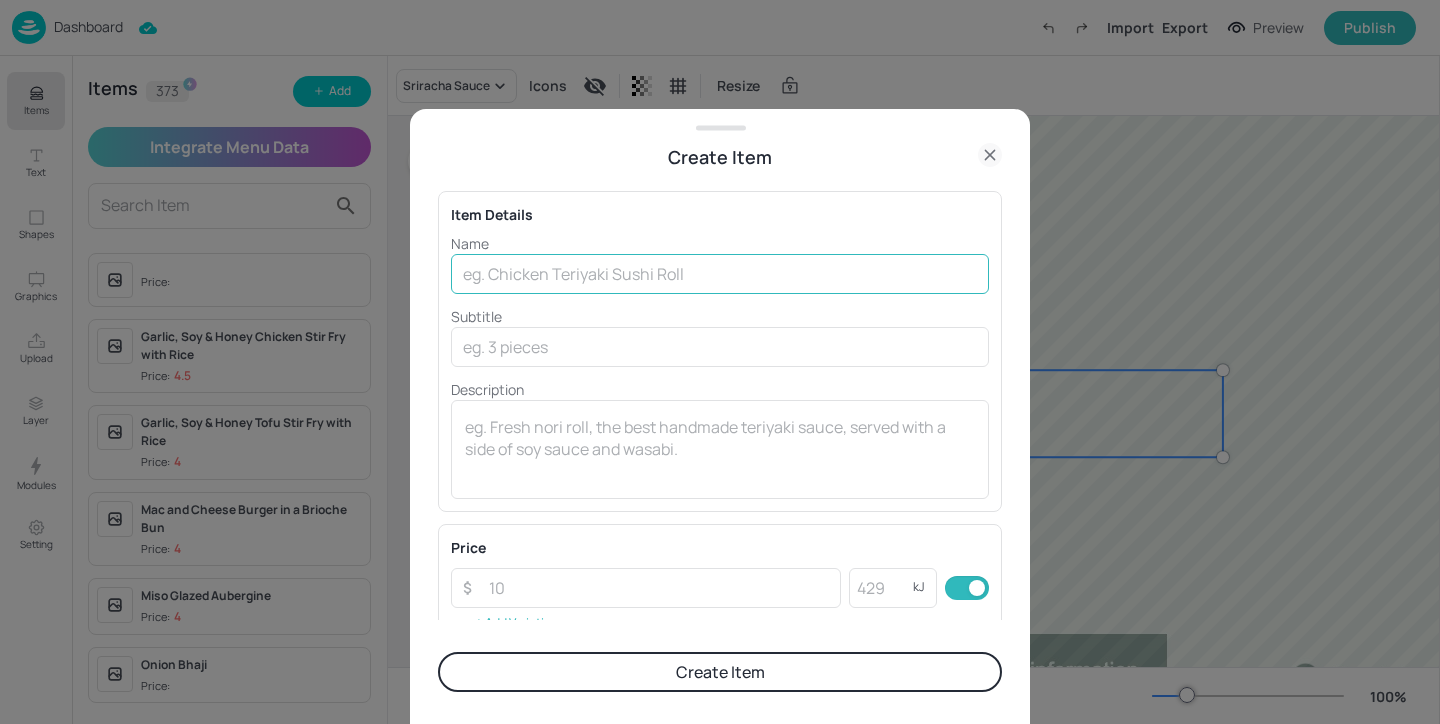 click at bounding box center [720, 274] 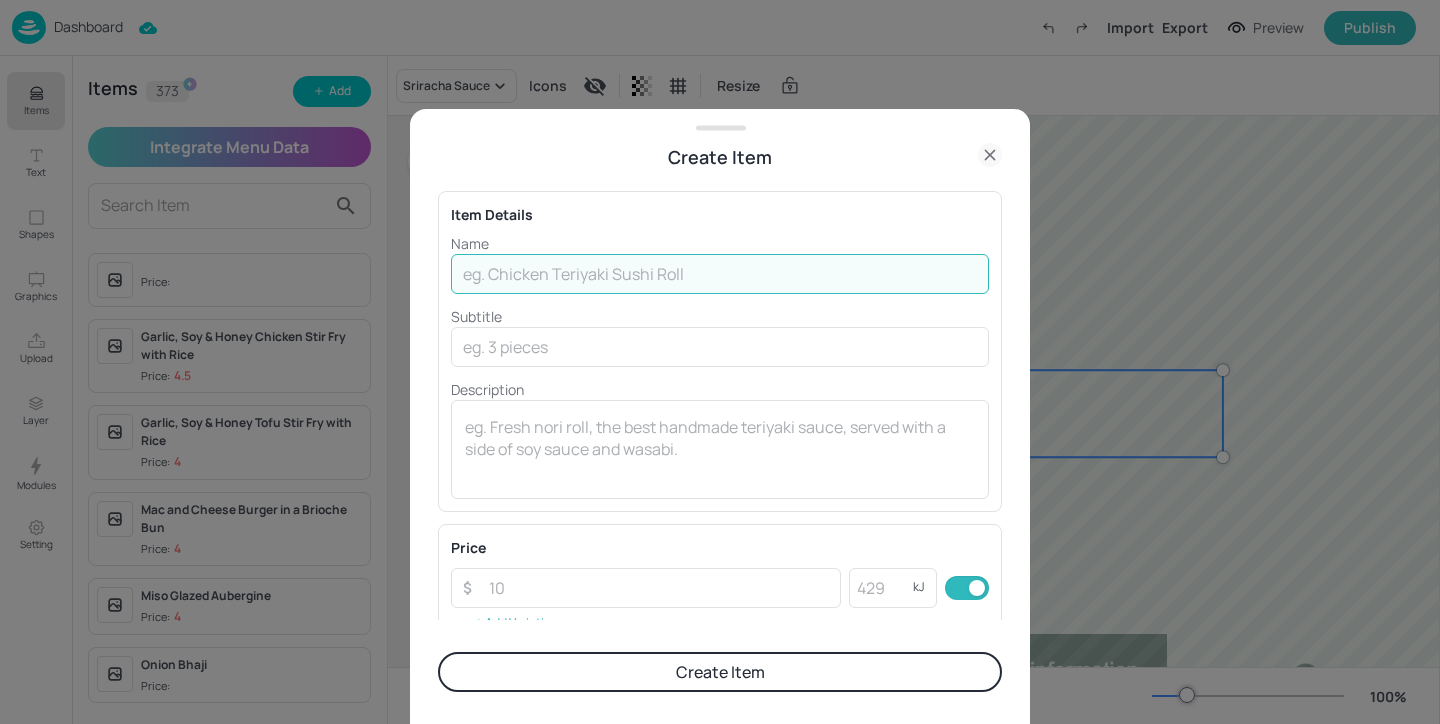 paste on "Honey, Soy, chilli" 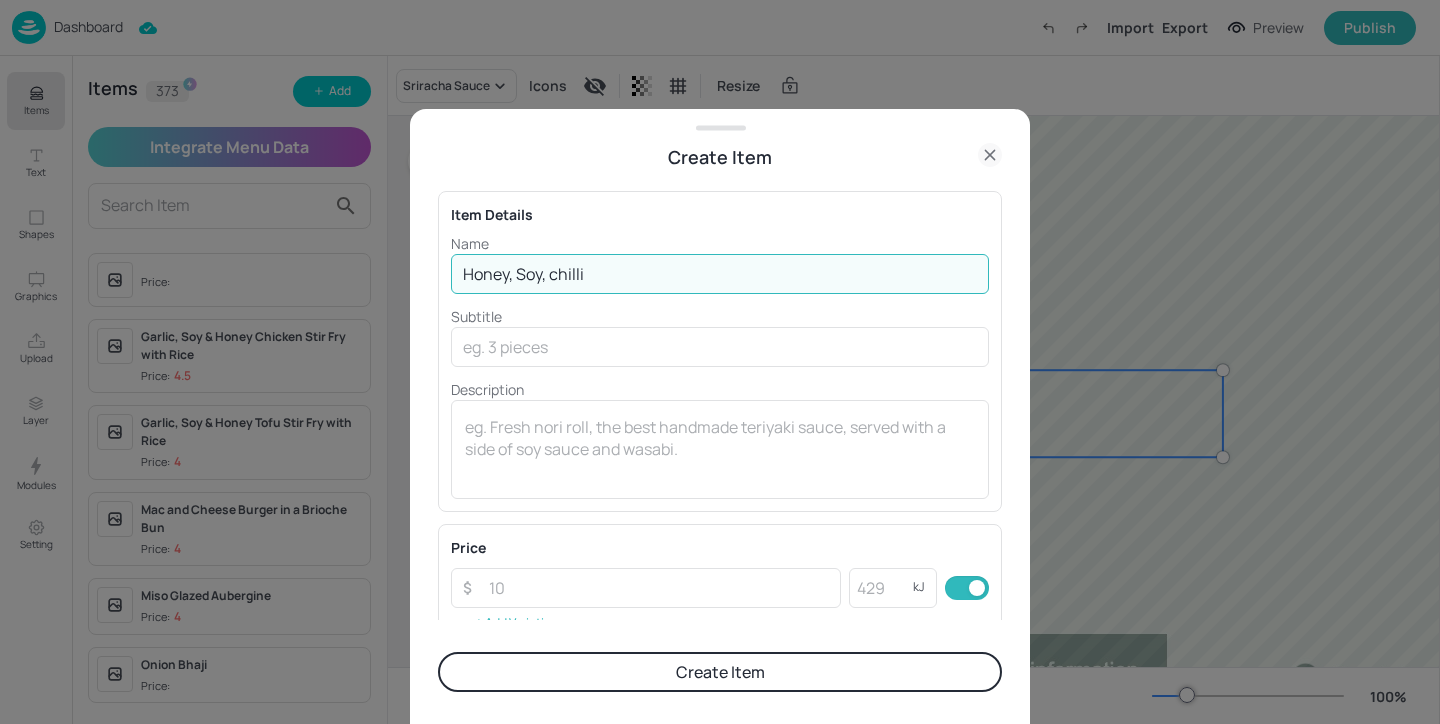 click on "Honey, Soy, chilli" at bounding box center (720, 274) 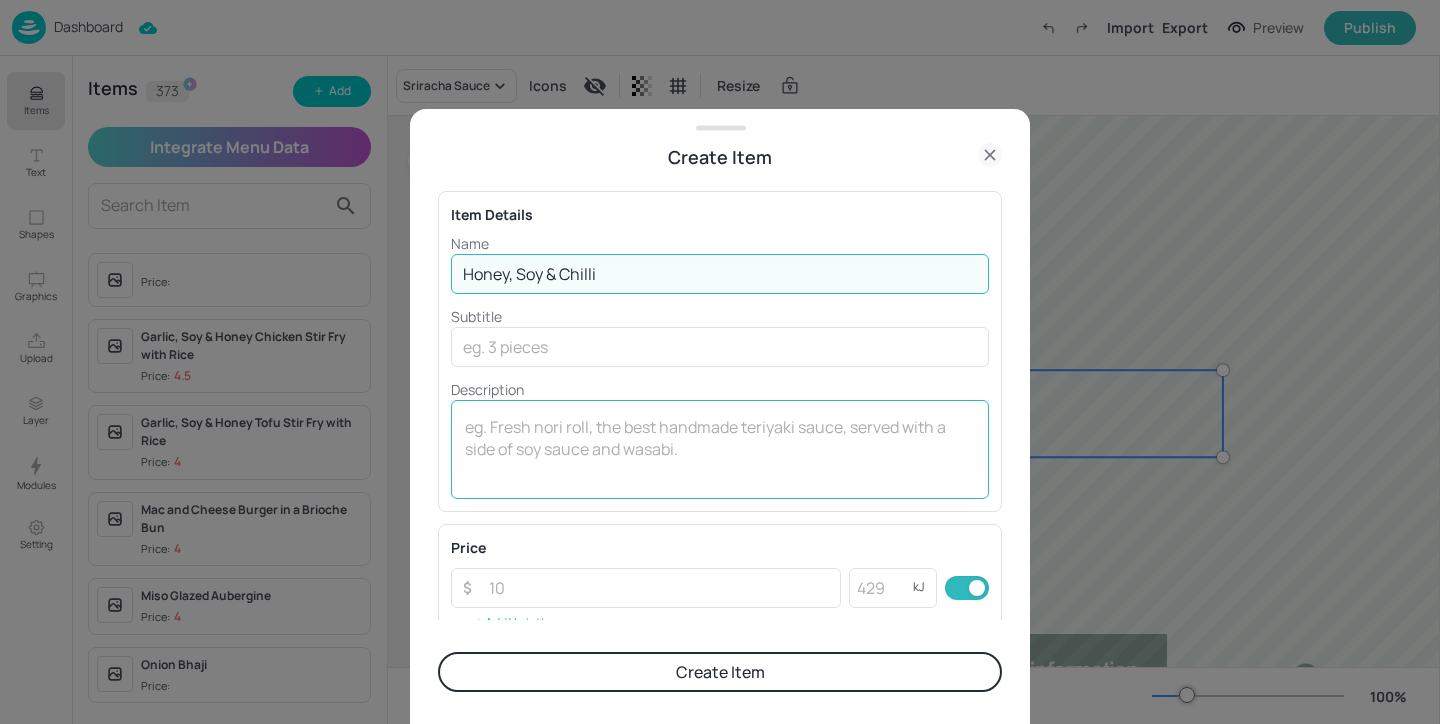 type on "Honey, Soy & Chilli" 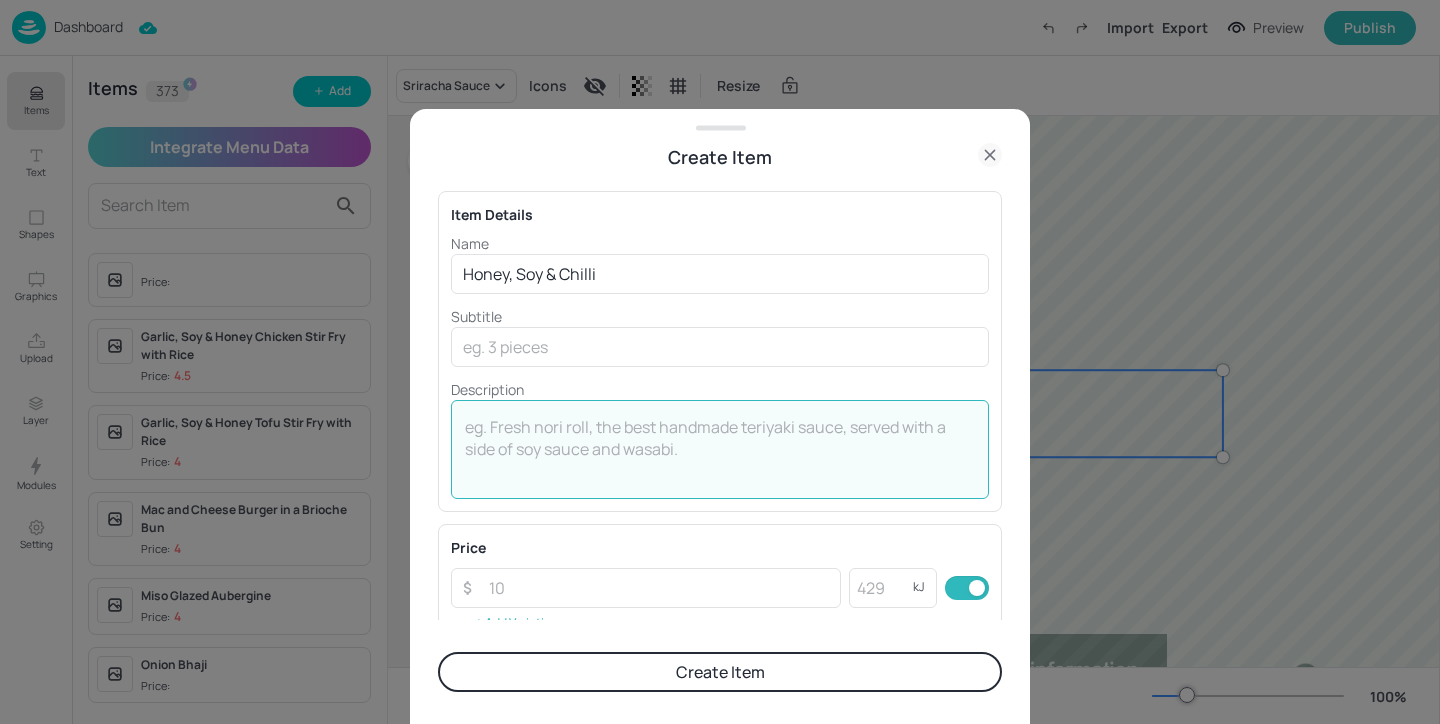 click at bounding box center [720, 449] 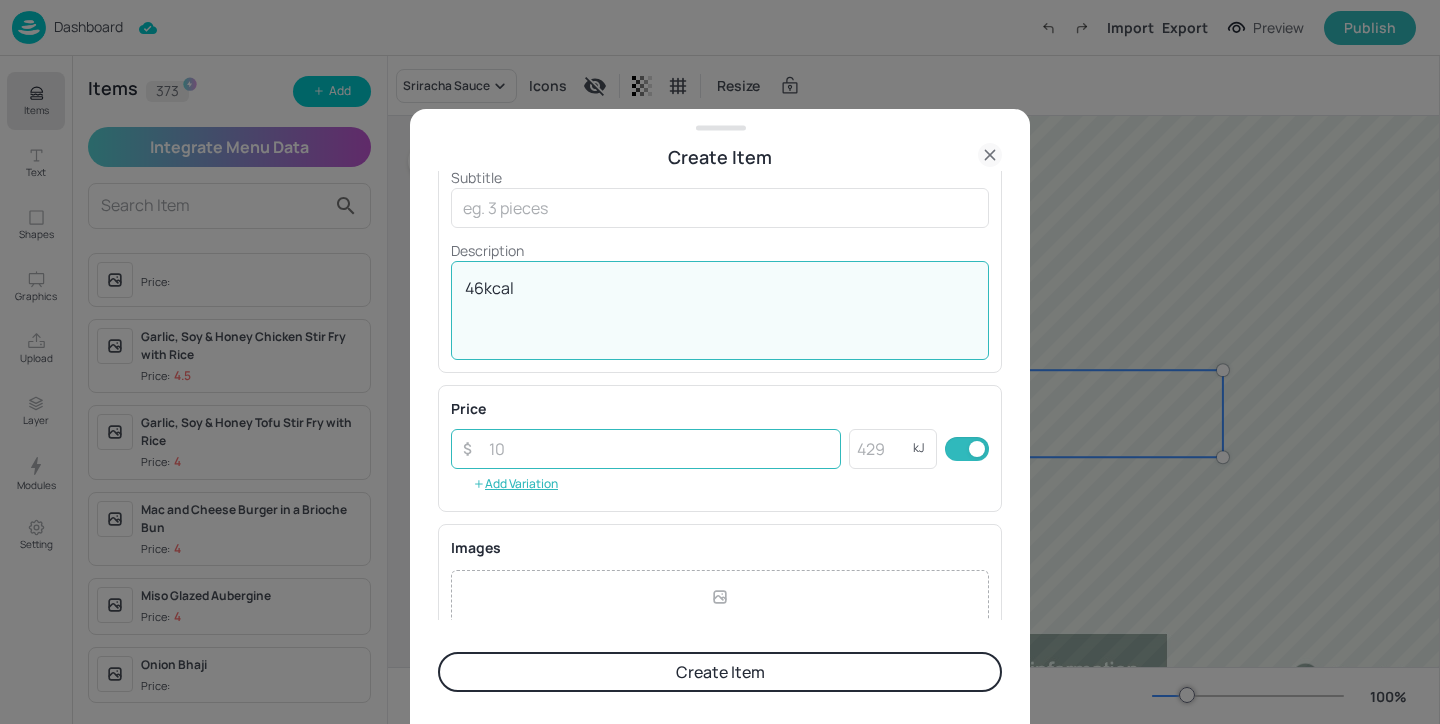 scroll, scrollTop: 343, scrollLeft: 0, axis: vertical 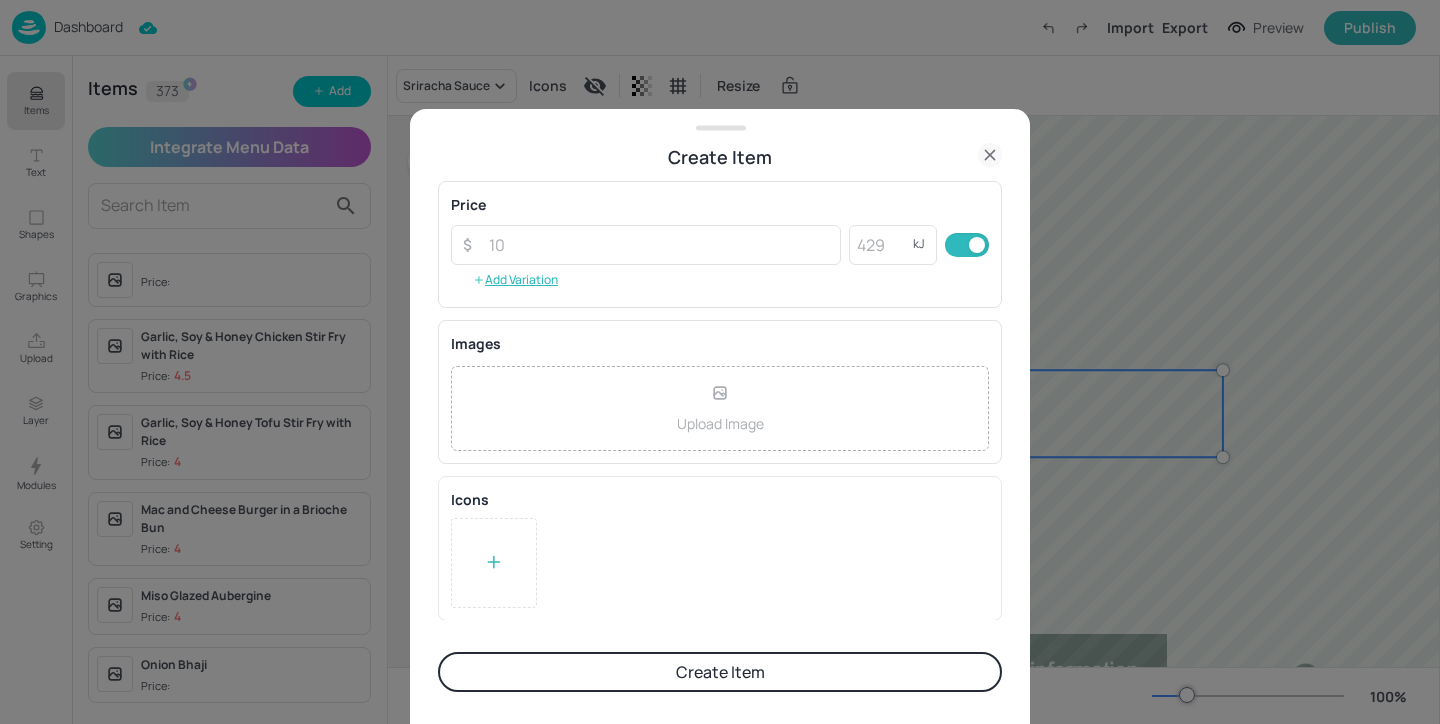 type on "46kcal" 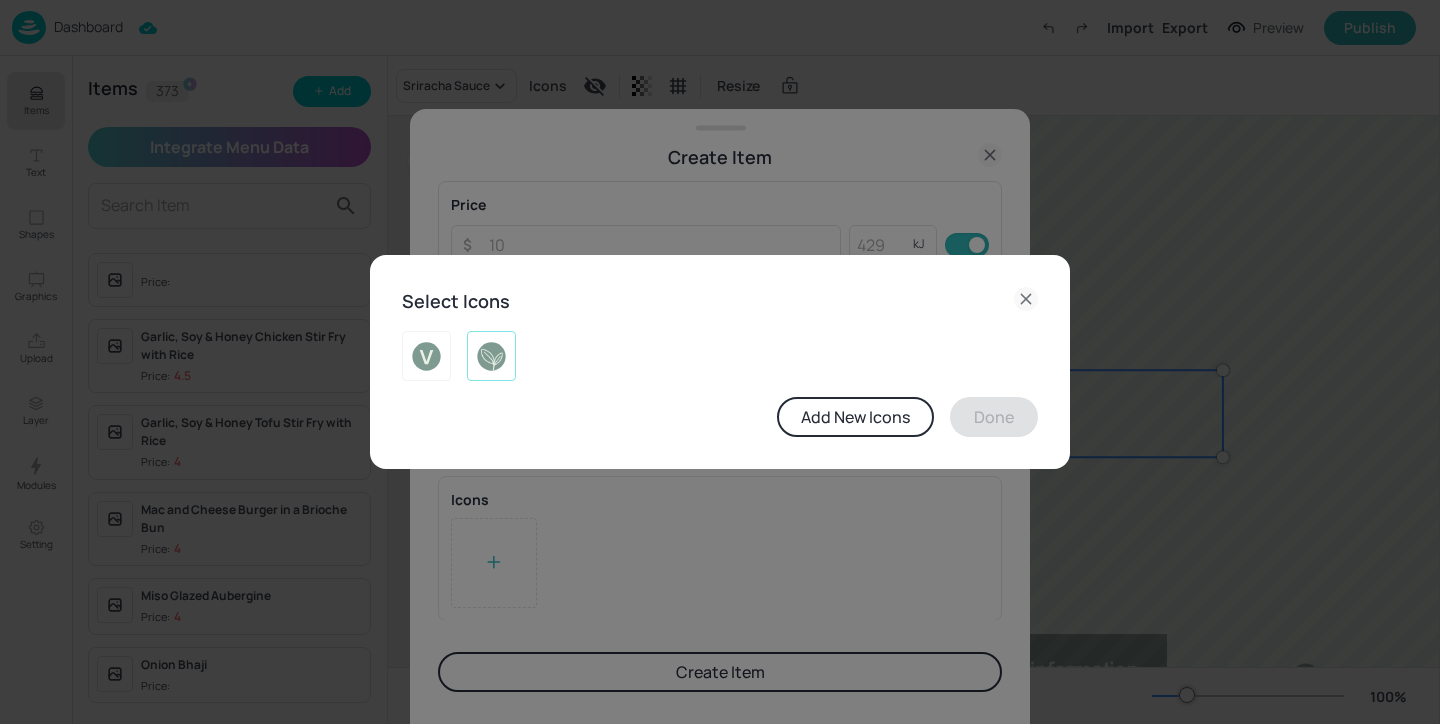 click at bounding box center (491, 356) 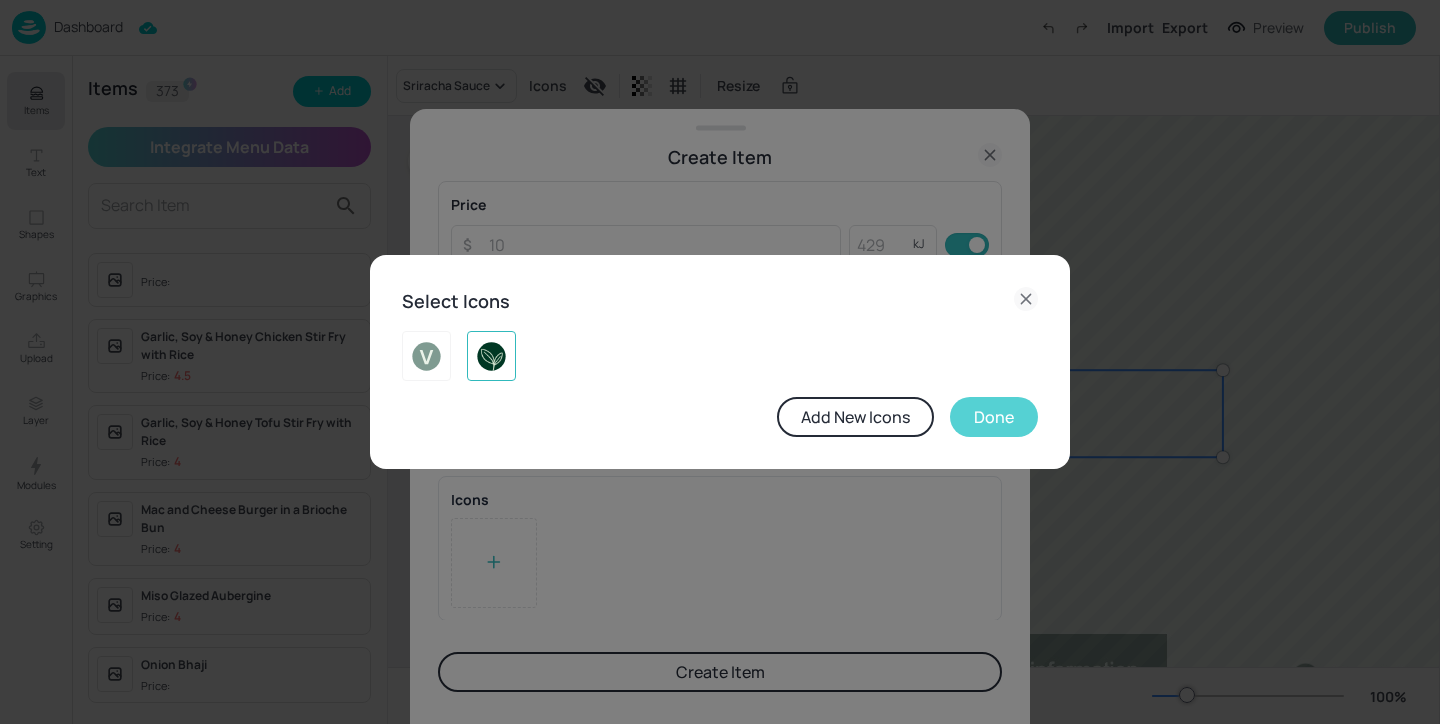click on "Done" at bounding box center (994, 417) 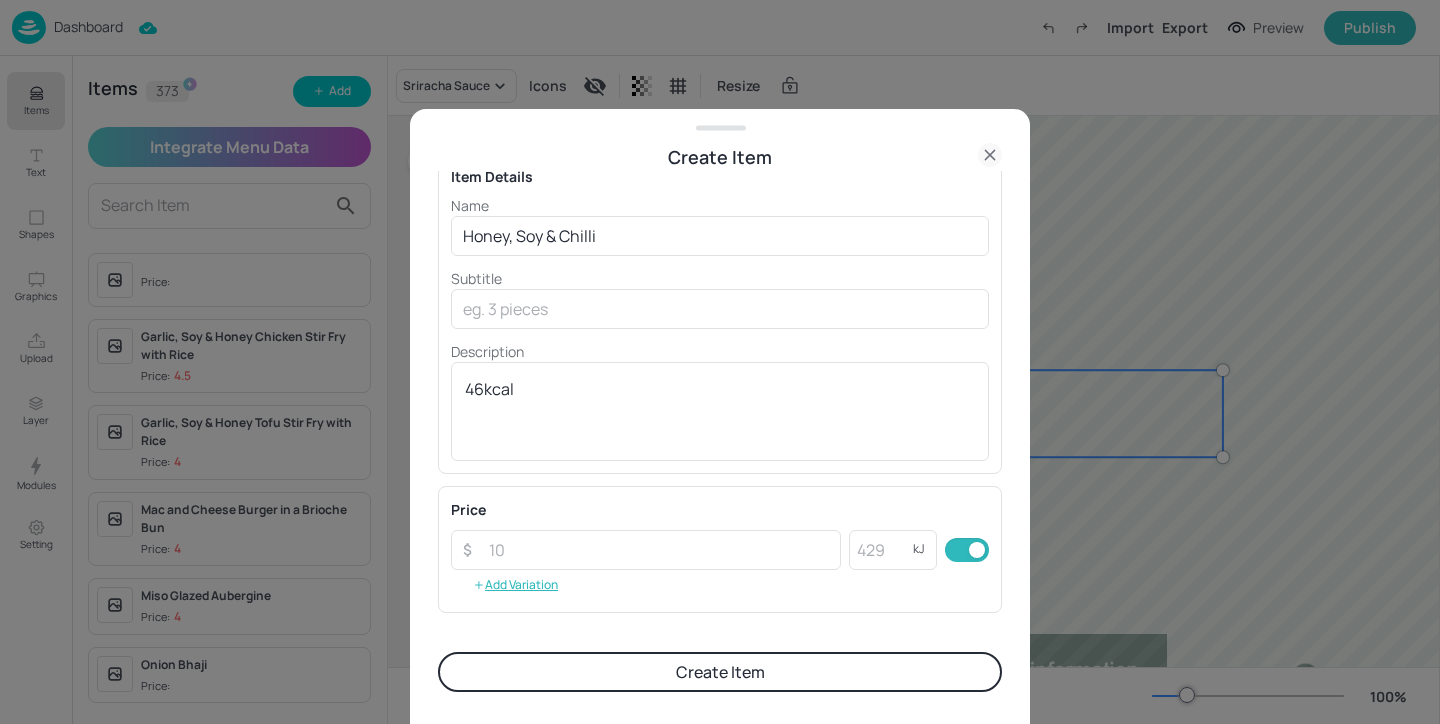 scroll, scrollTop: 0, scrollLeft: 0, axis: both 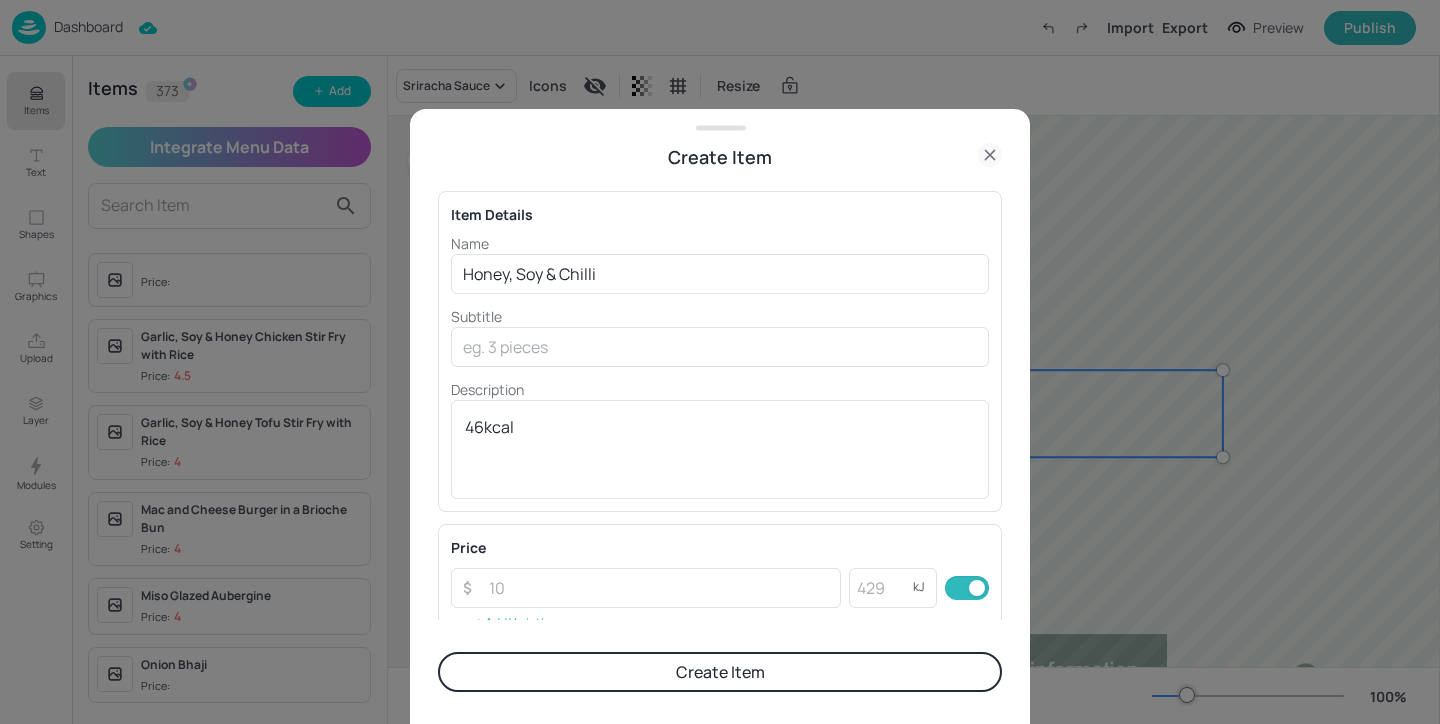click on "Create Item" at bounding box center (720, 672) 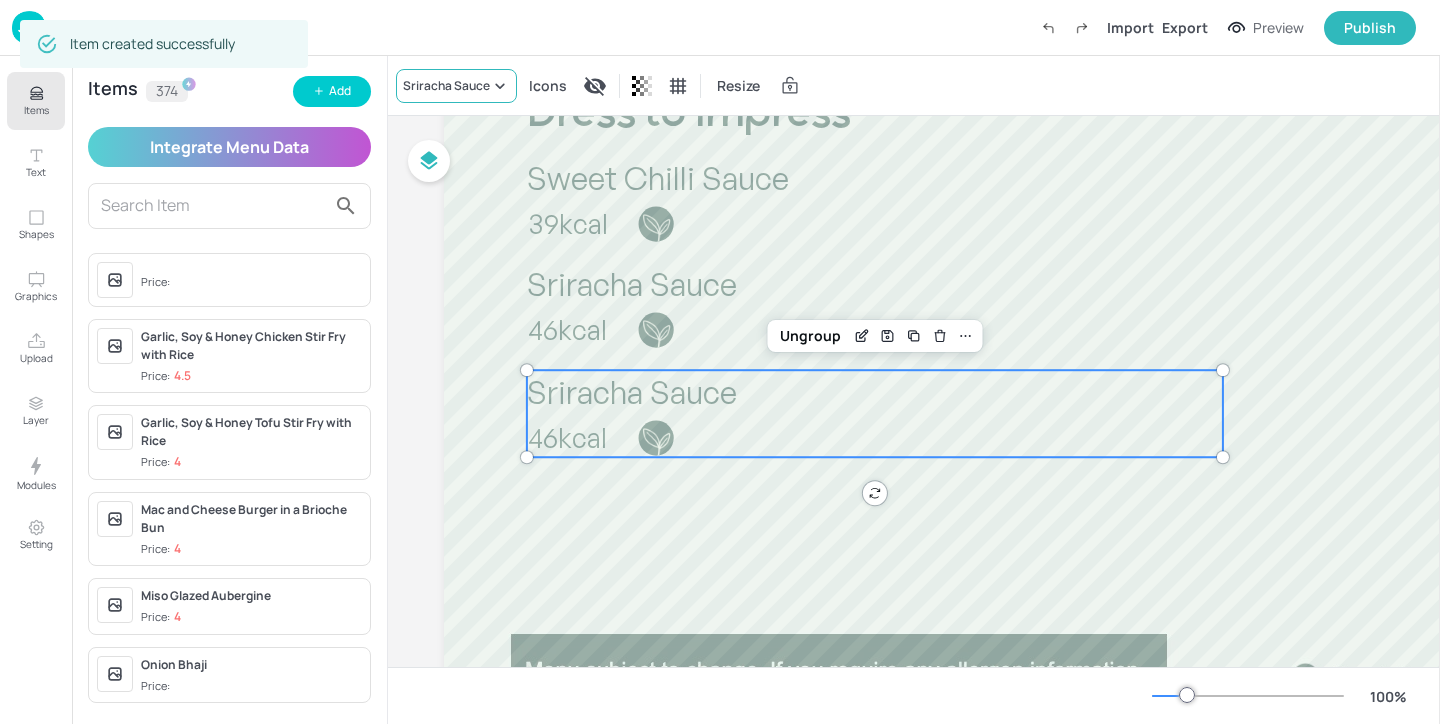 click on "Sriracha Sauce" at bounding box center [446, 86] 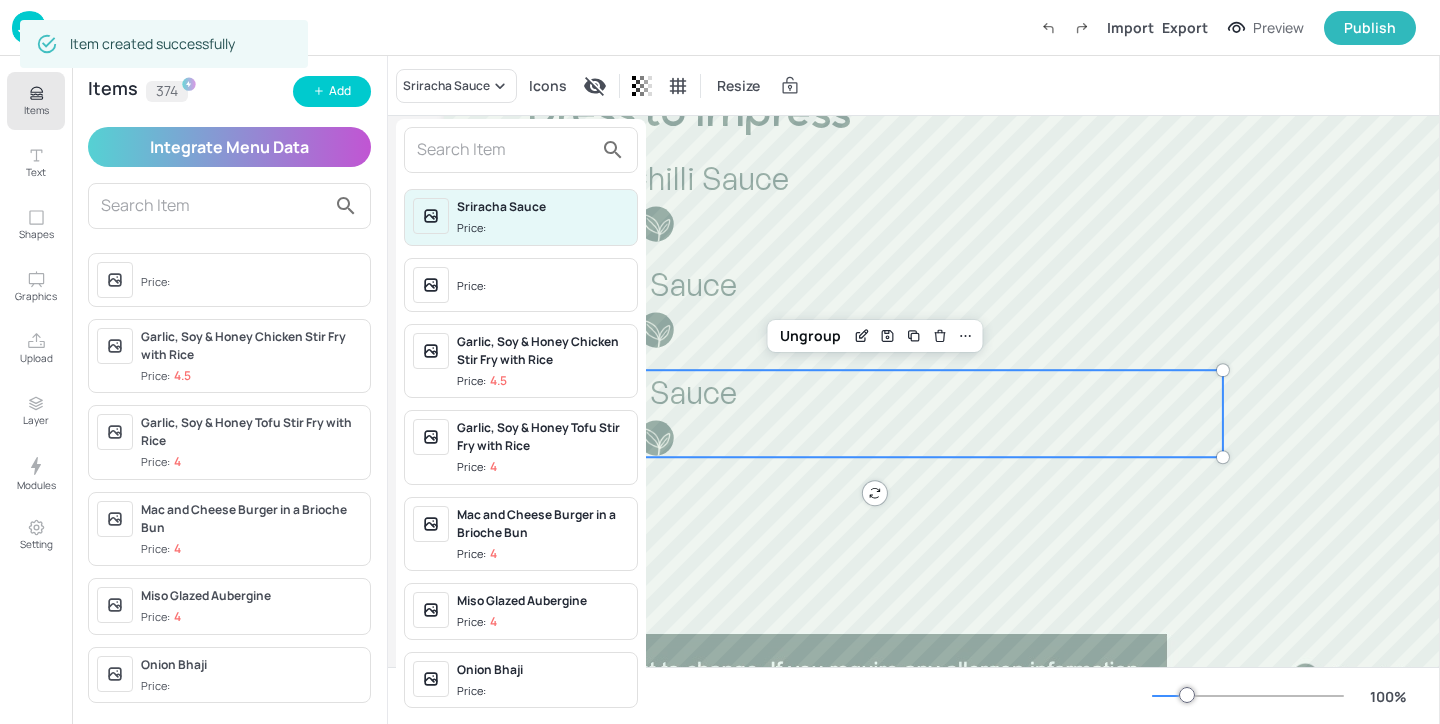 click at bounding box center (505, 150) 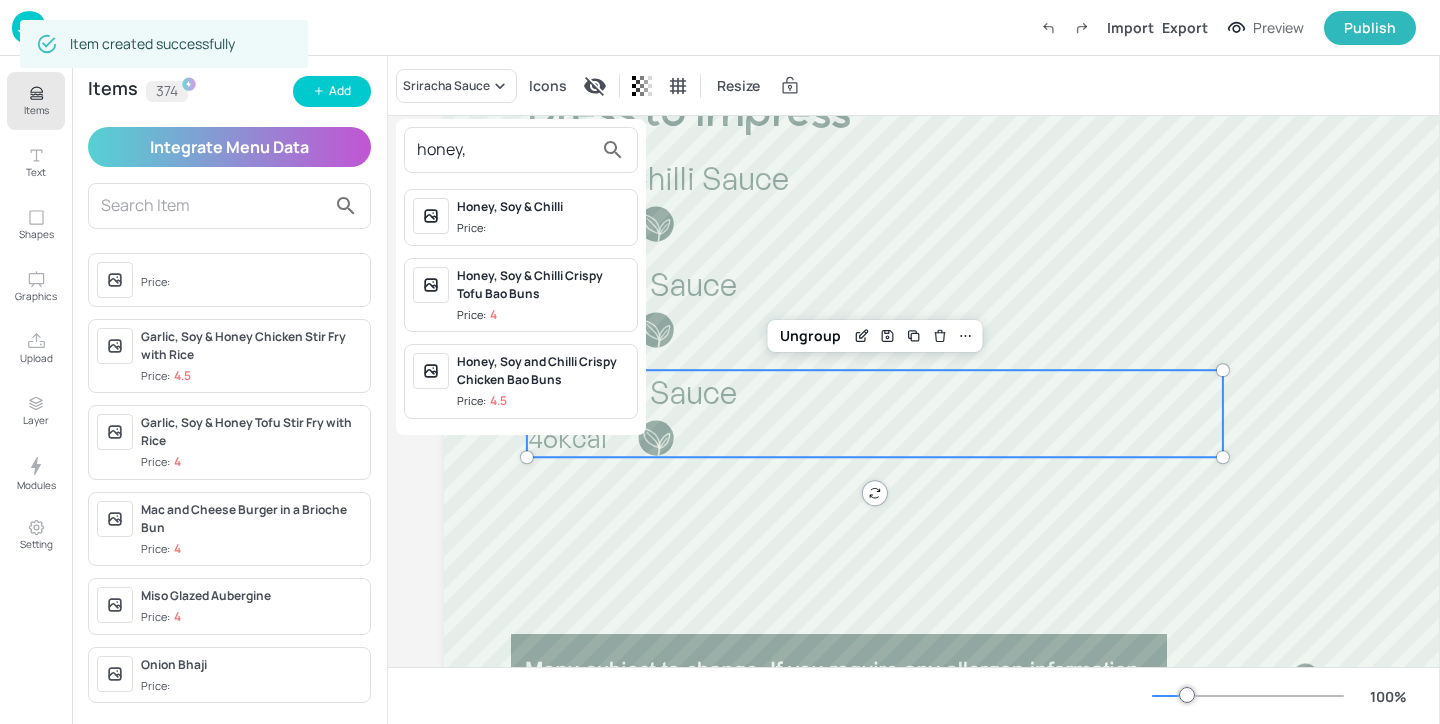 type on "honey," 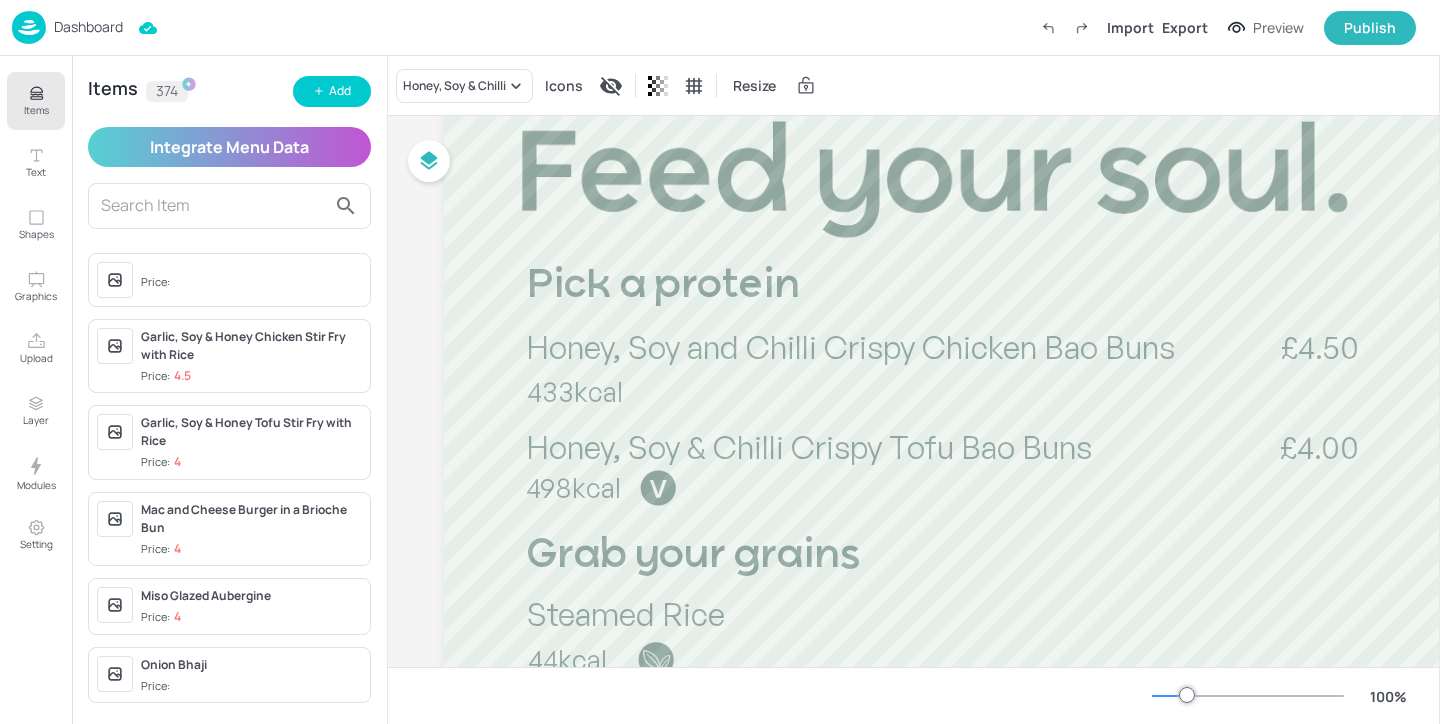 scroll, scrollTop: 0, scrollLeft: 0, axis: both 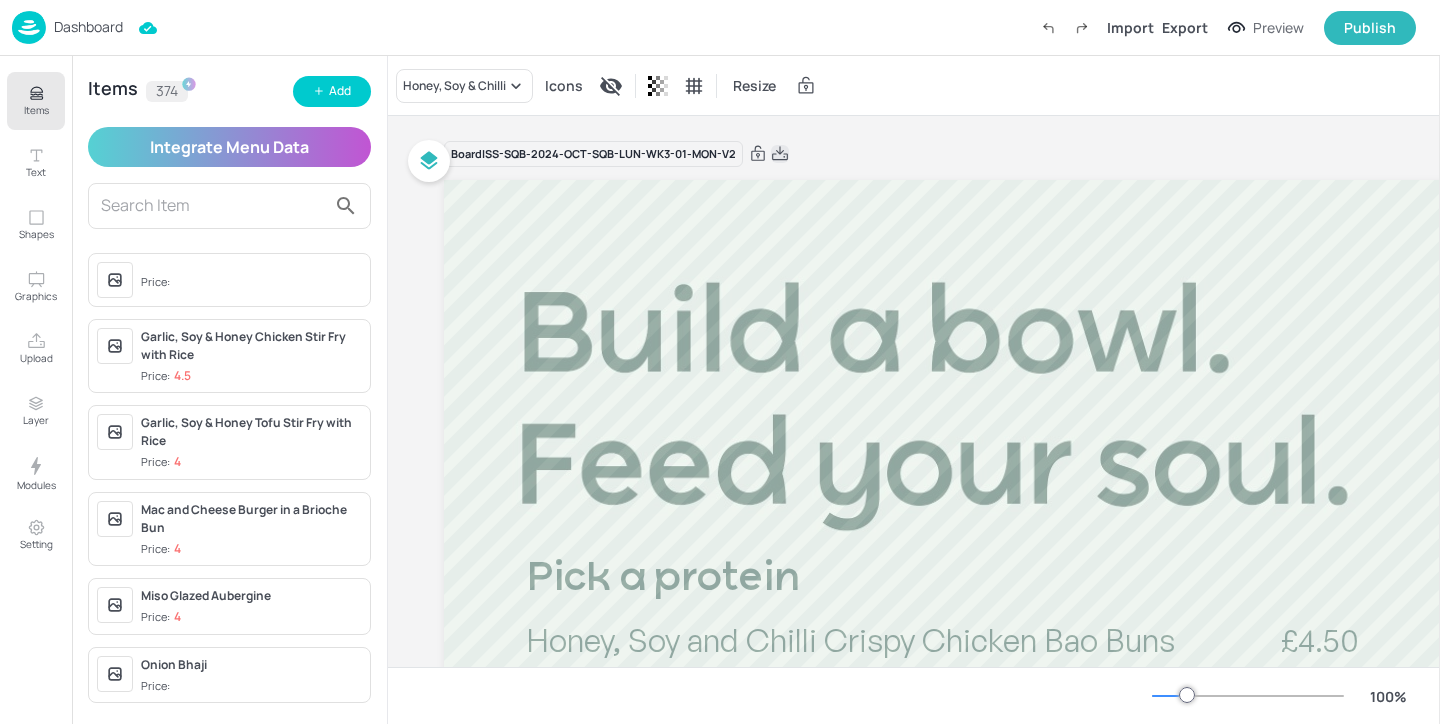 click 